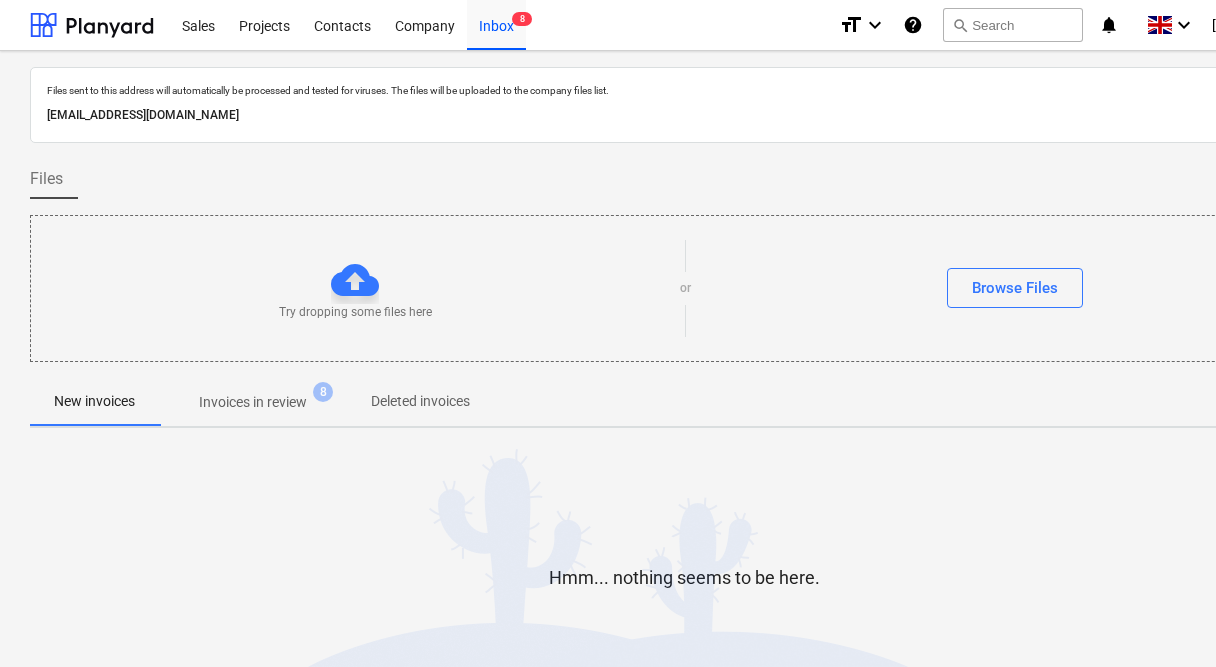 scroll, scrollTop: 0, scrollLeft: 0, axis: both 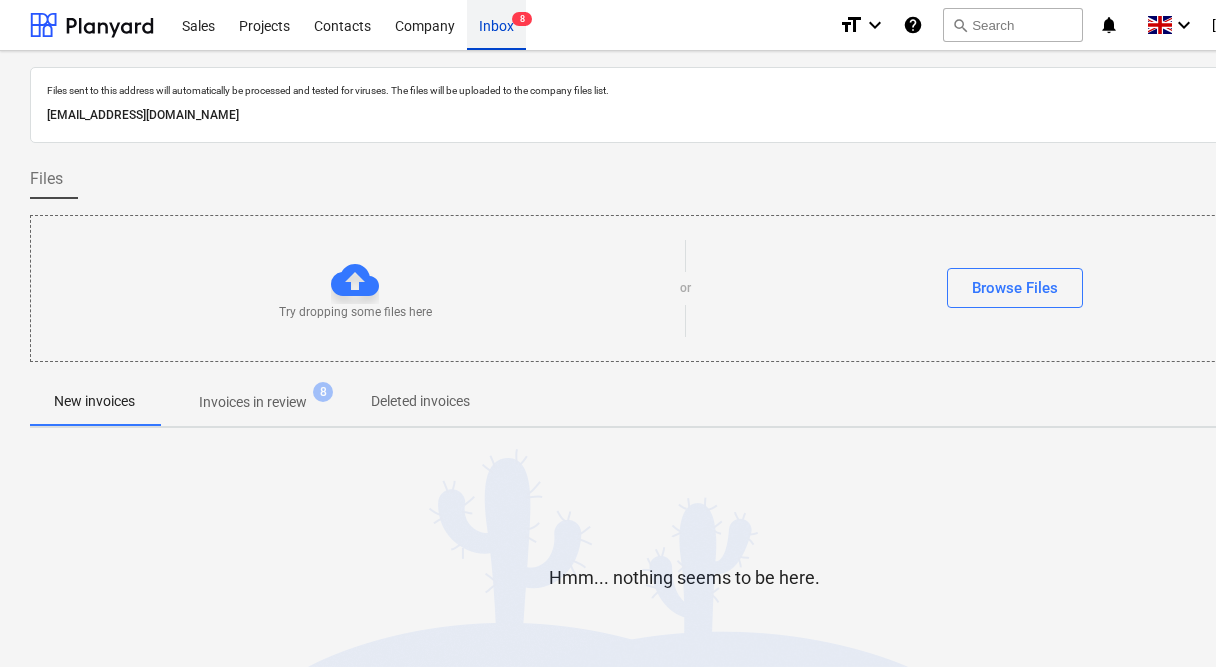 click on "Inbox 8" at bounding box center (496, 24) 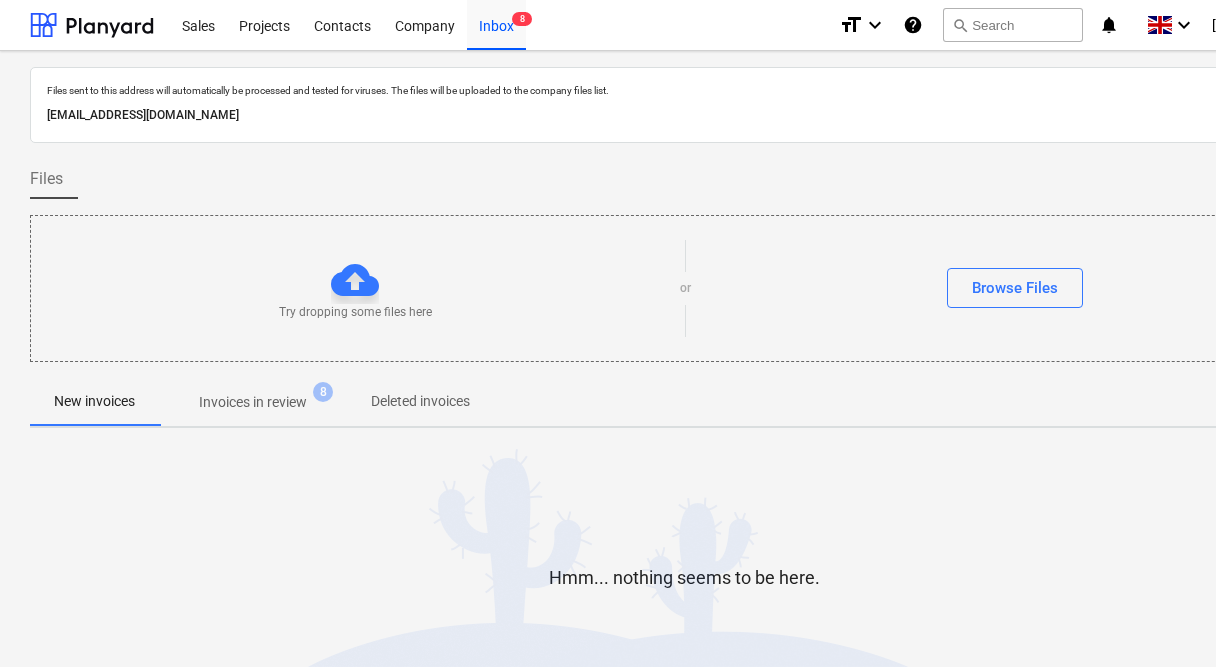 click on "Invoices in review" at bounding box center (253, 402) 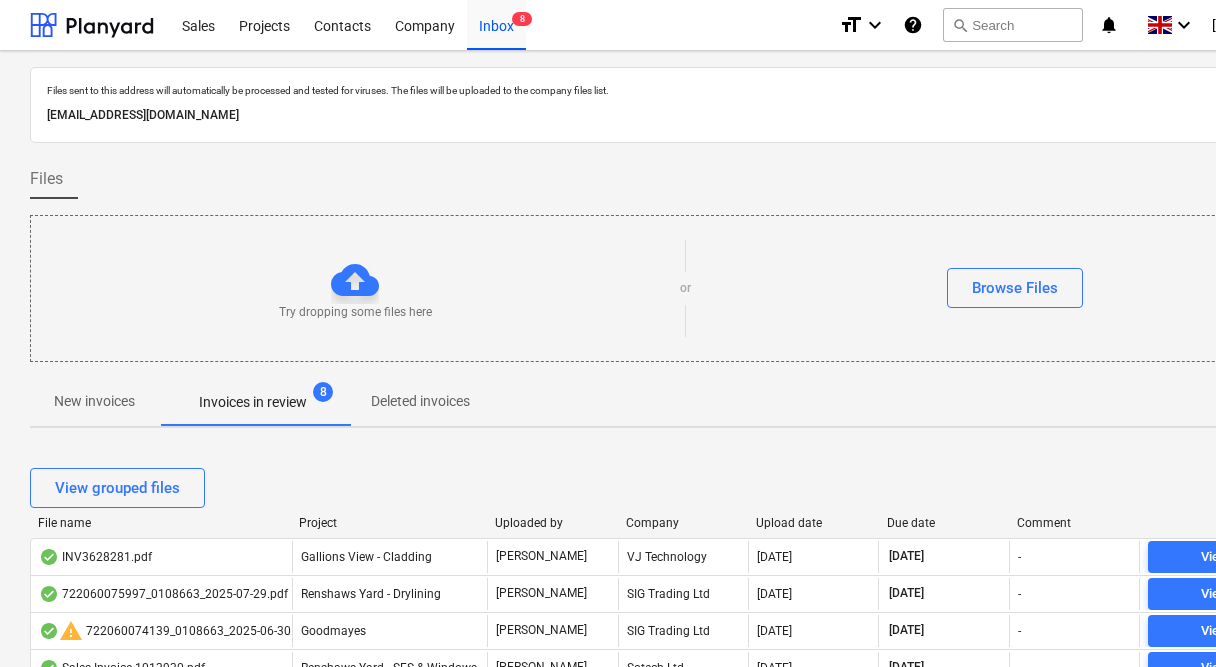 click on "Company" at bounding box center (683, 523) 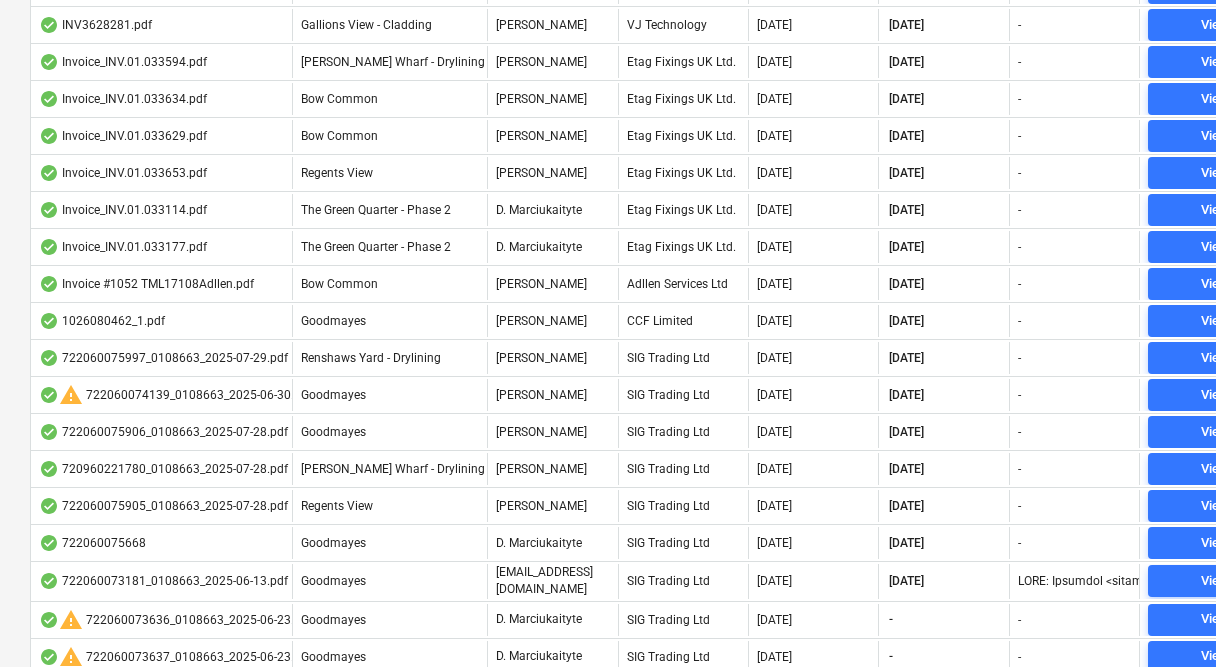 scroll, scrollTop: 0, scrollLeft: 0, axis: both 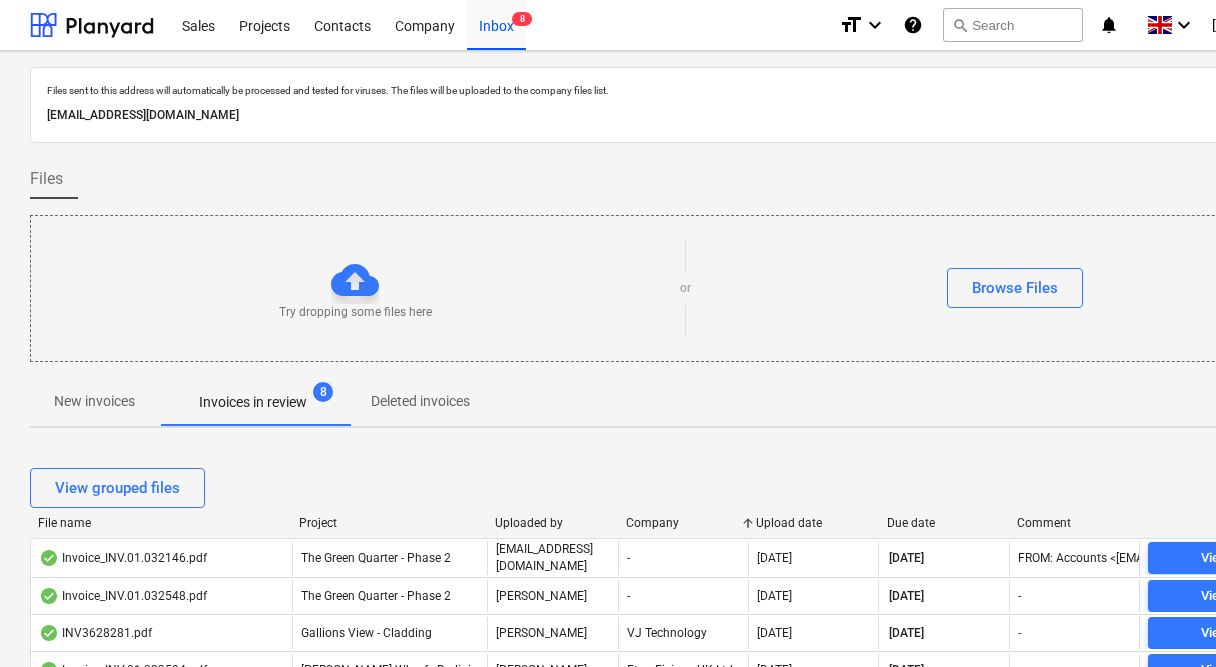 click on "New invoices" at bounding box center [94, 401] 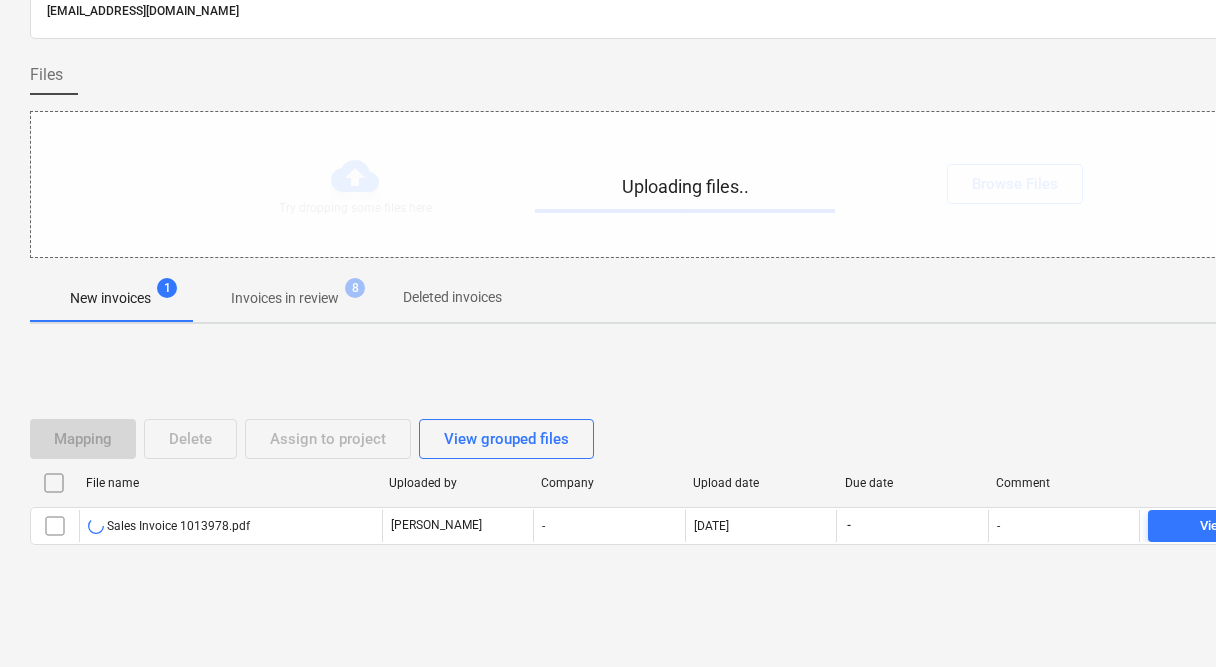 scroll, scrollTop: 106, scrollLeft: 0, axis: vertical 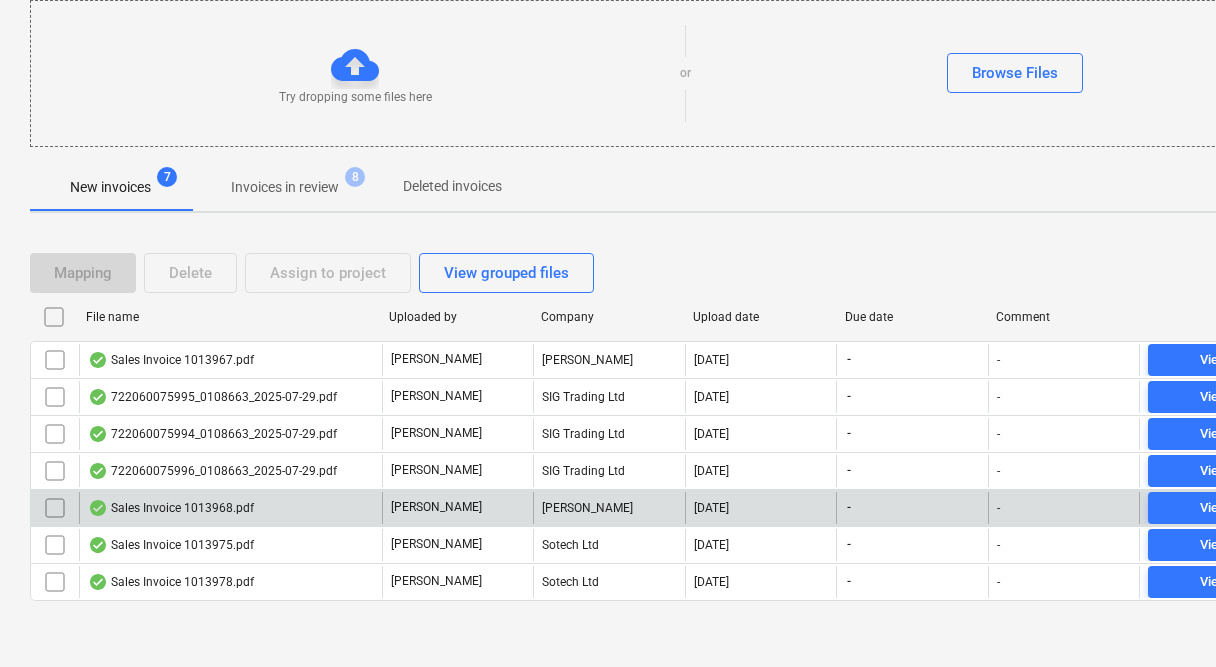 click on "Sales Invoice 1013968.pdf" at bounding box center [230, 508] 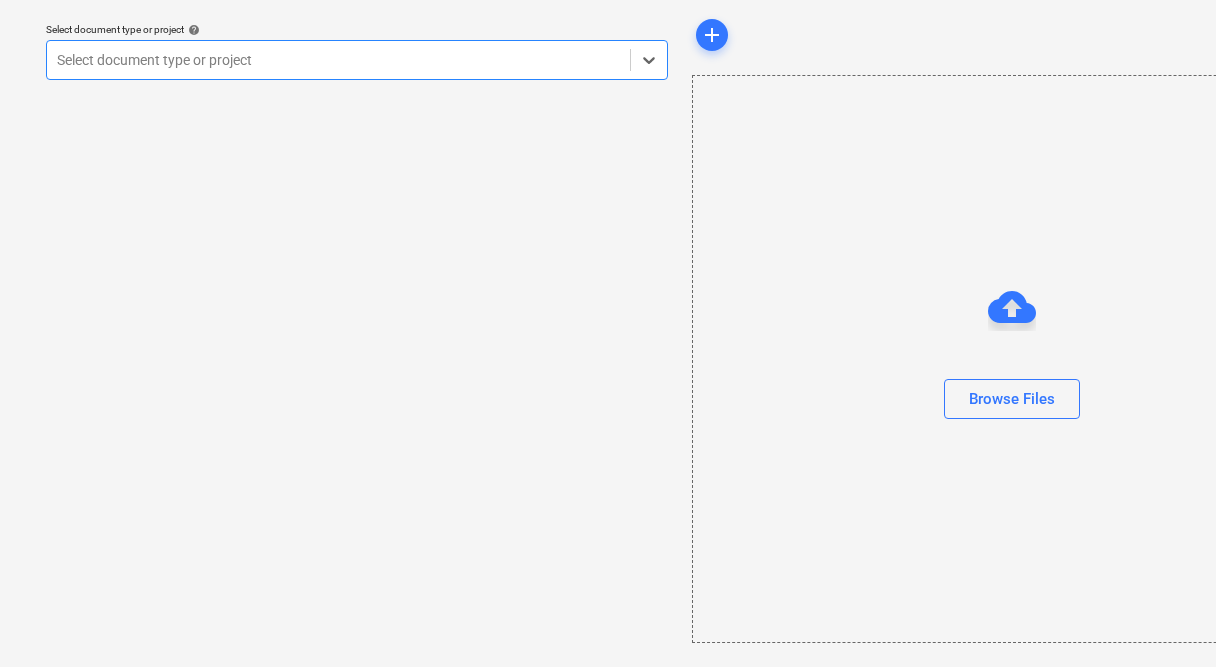 scroll, scrollTop: 58, scrollLeft: 0, axis: vertical 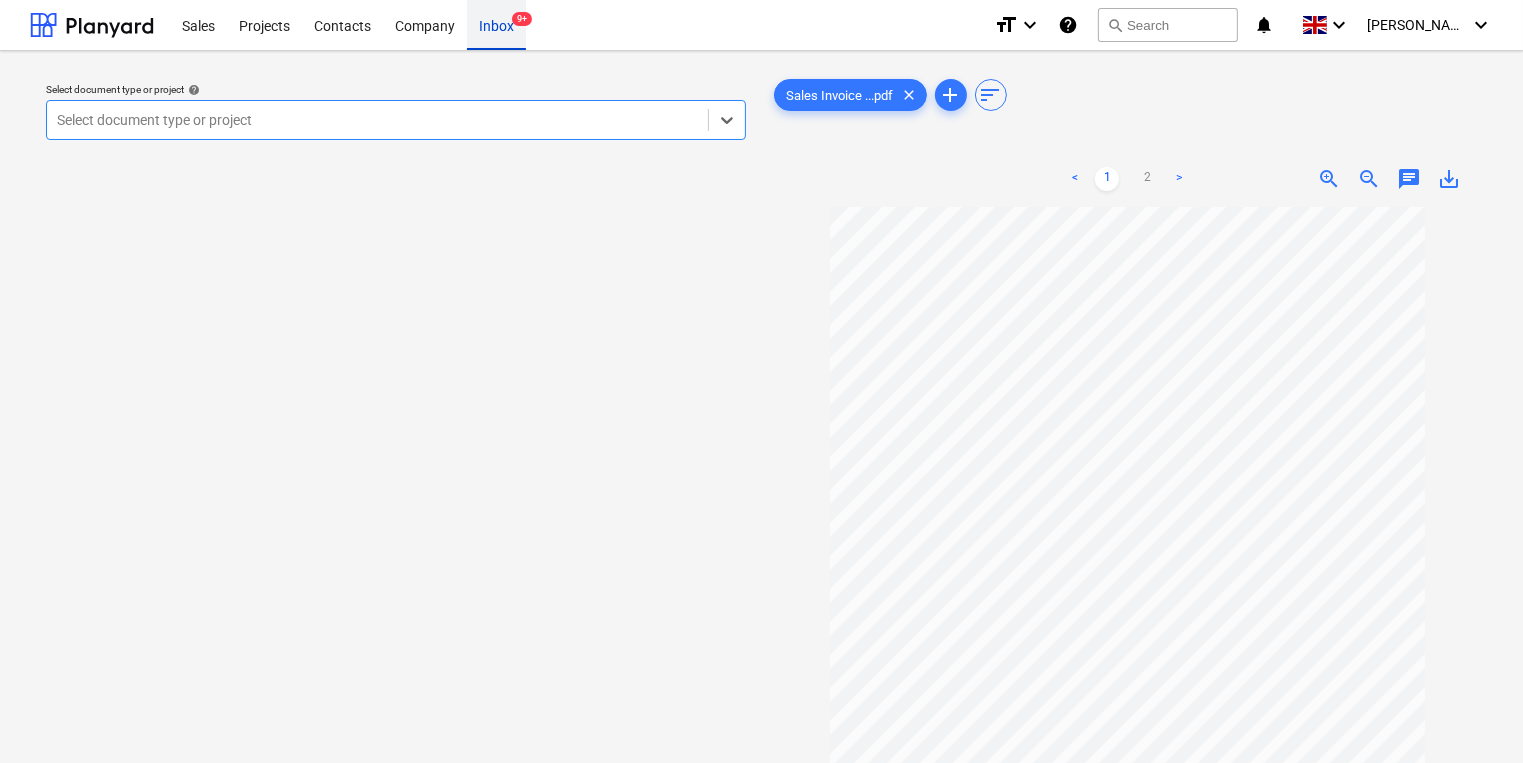 click on "Inbox 9+" at bounding box center [496, 24] 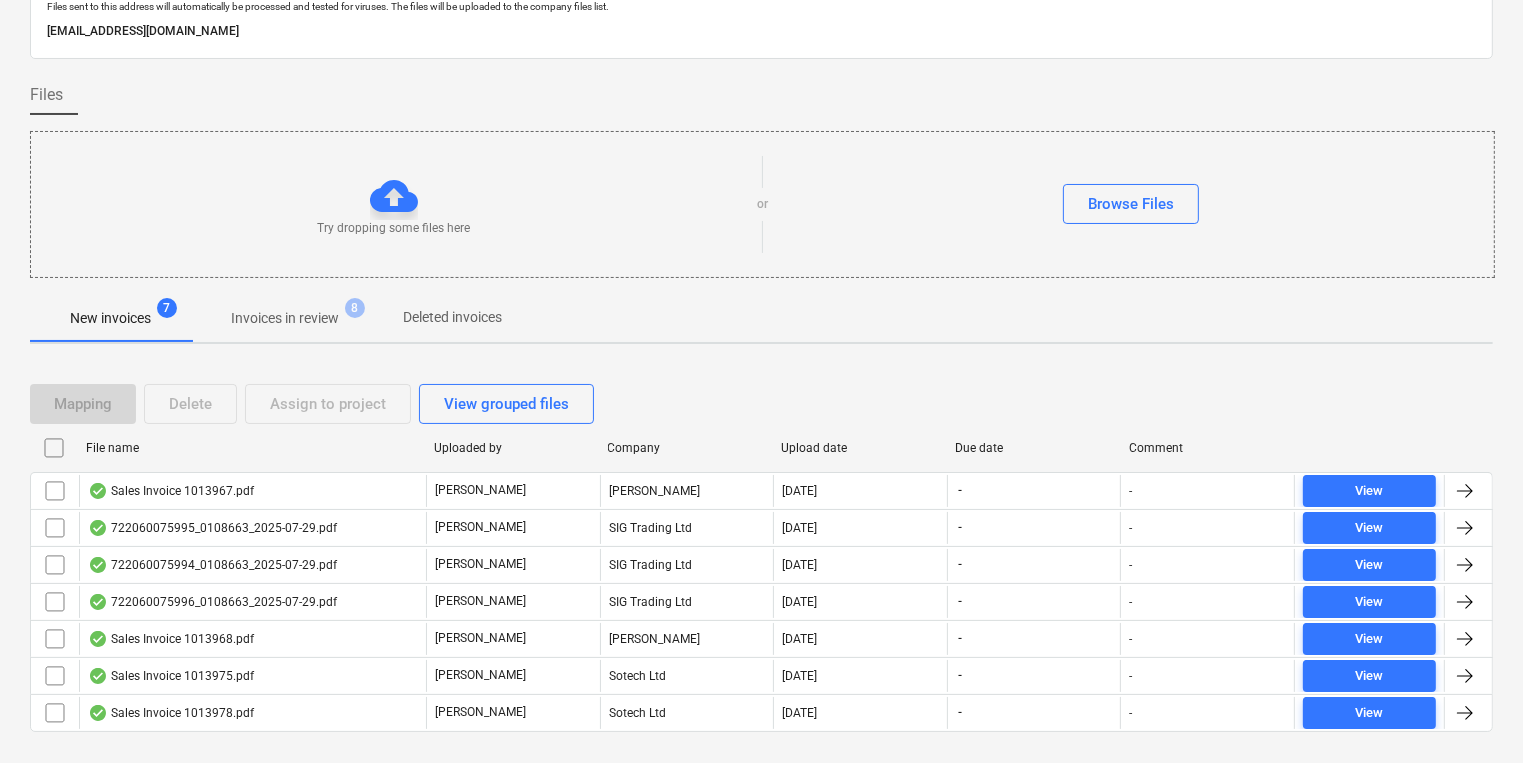 scroll, scrollTop: 121, scrollLeft: 0, axis: vertical 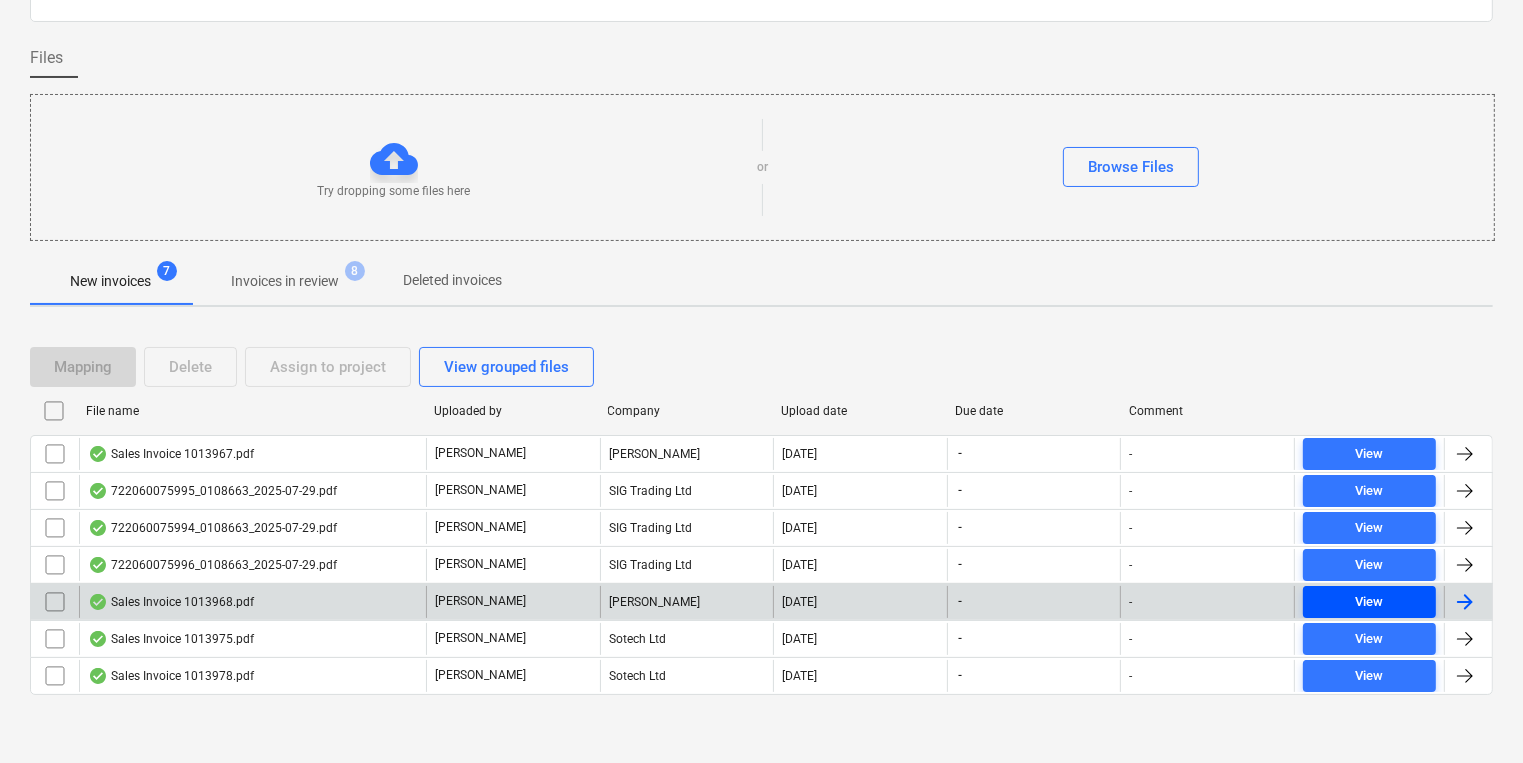 click on "View" at bounding box center [1370, 602] 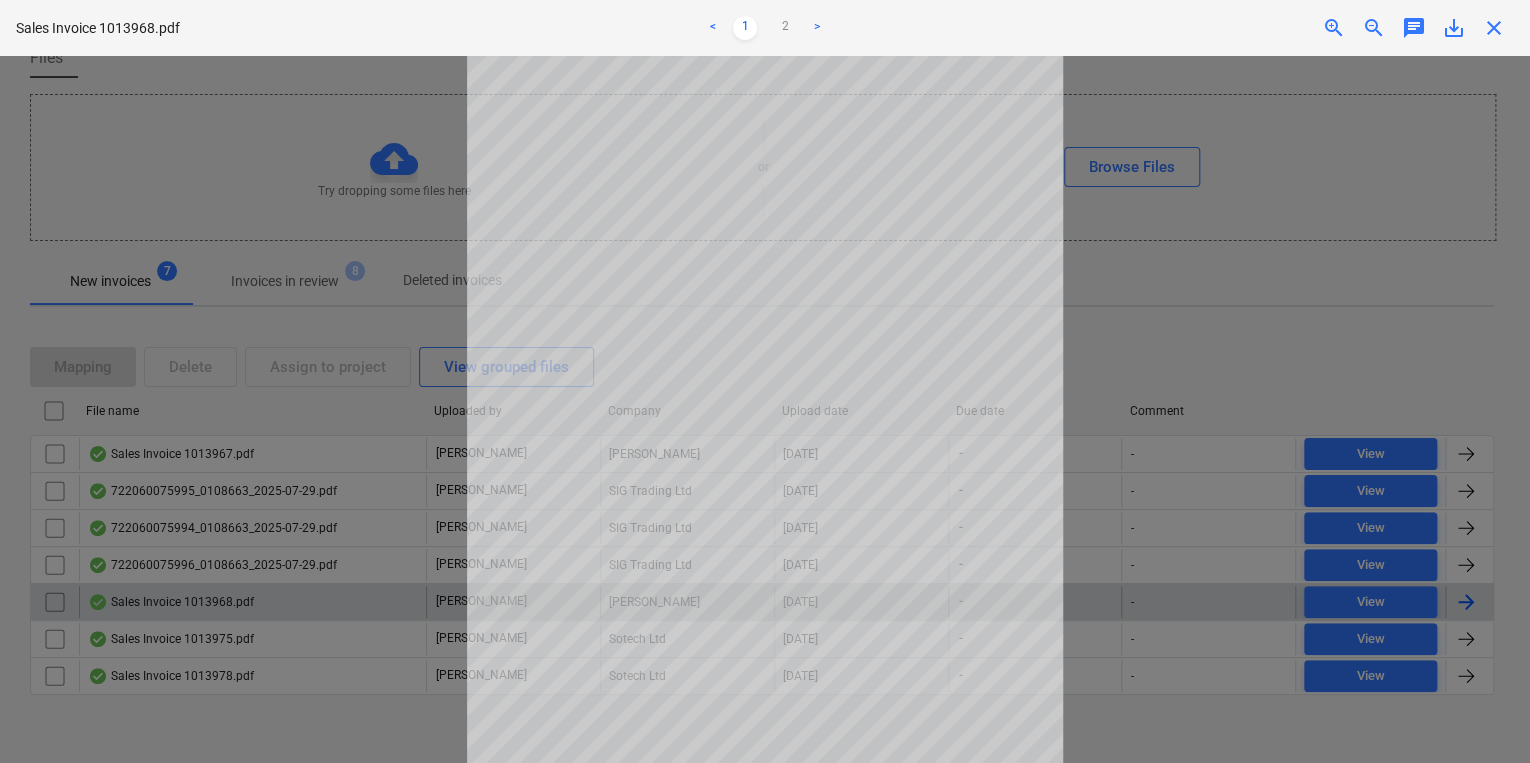 click on "close" at bounding box center [1494, 28] 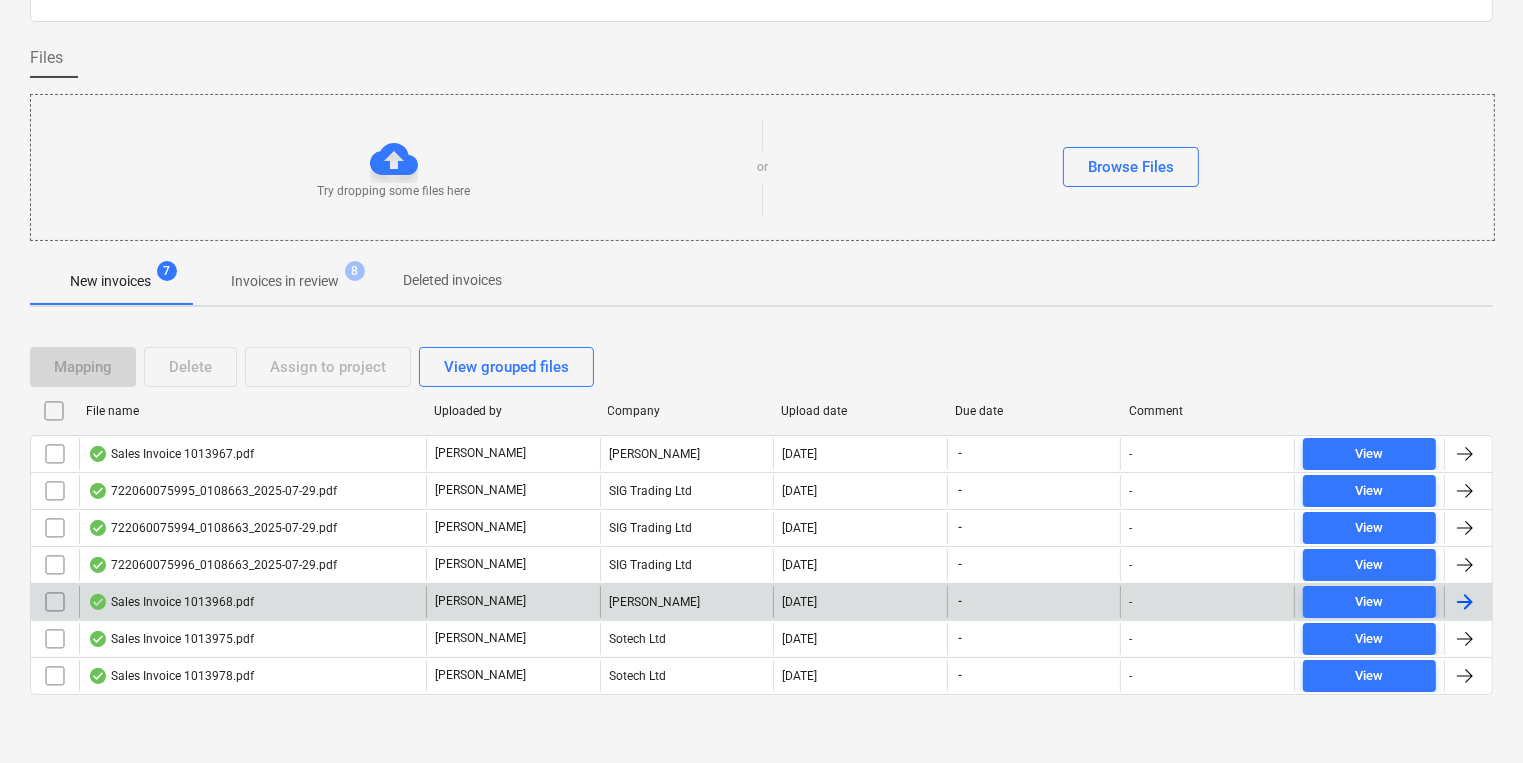click at bounding box center [55, 602] 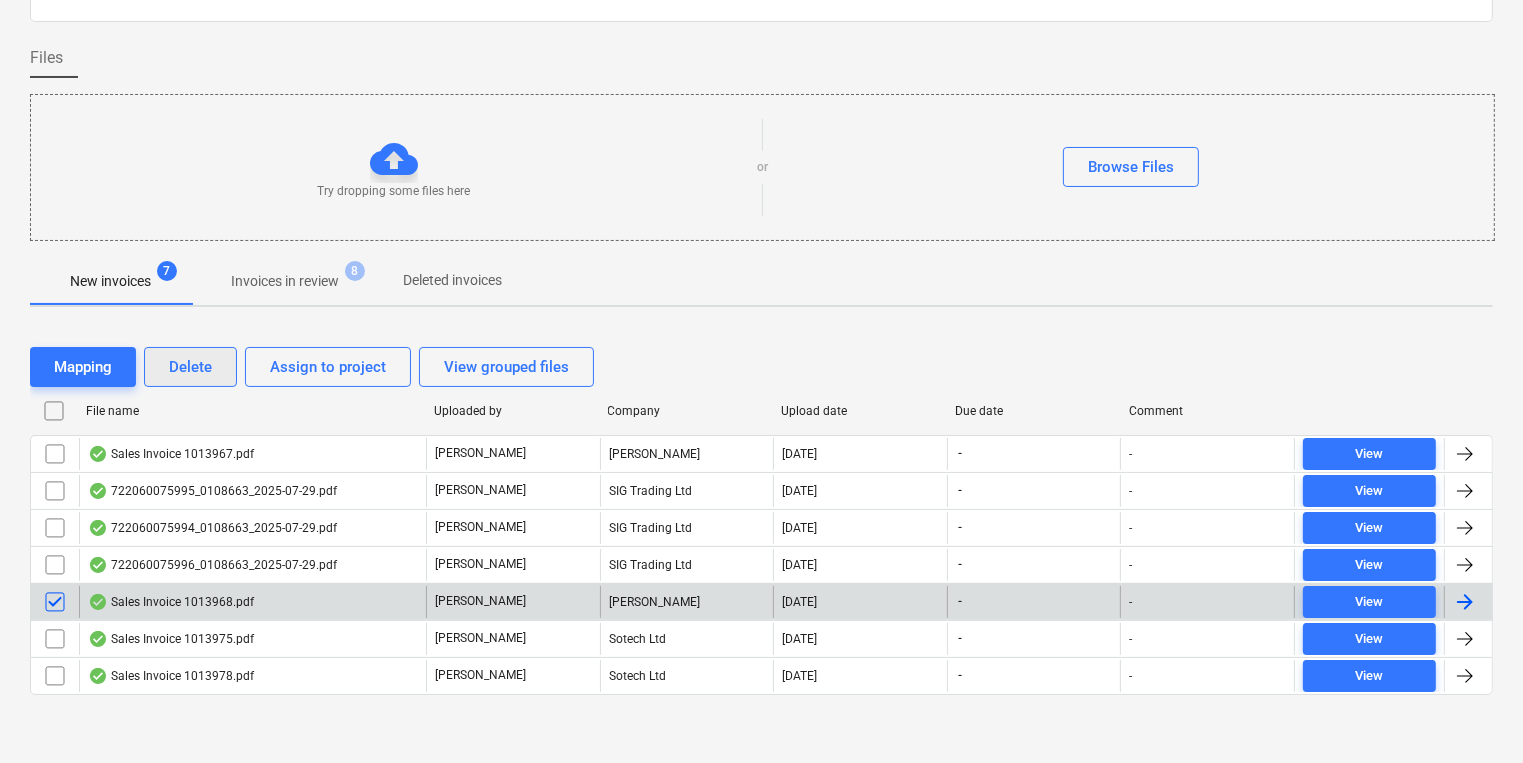 click on "Delete" at bounding box center (190, 367) 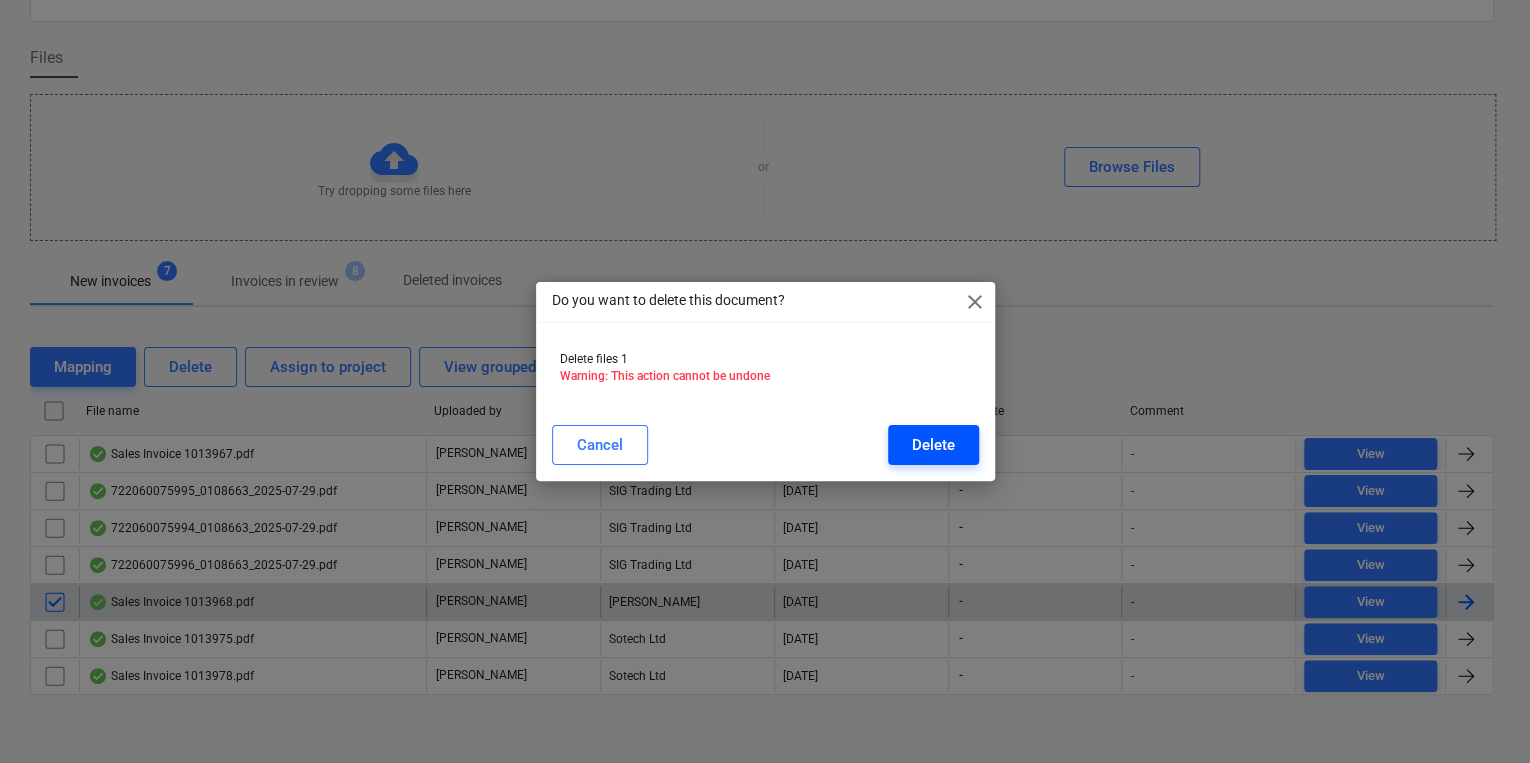 click on "Delete" at bounding box center (933, 445) 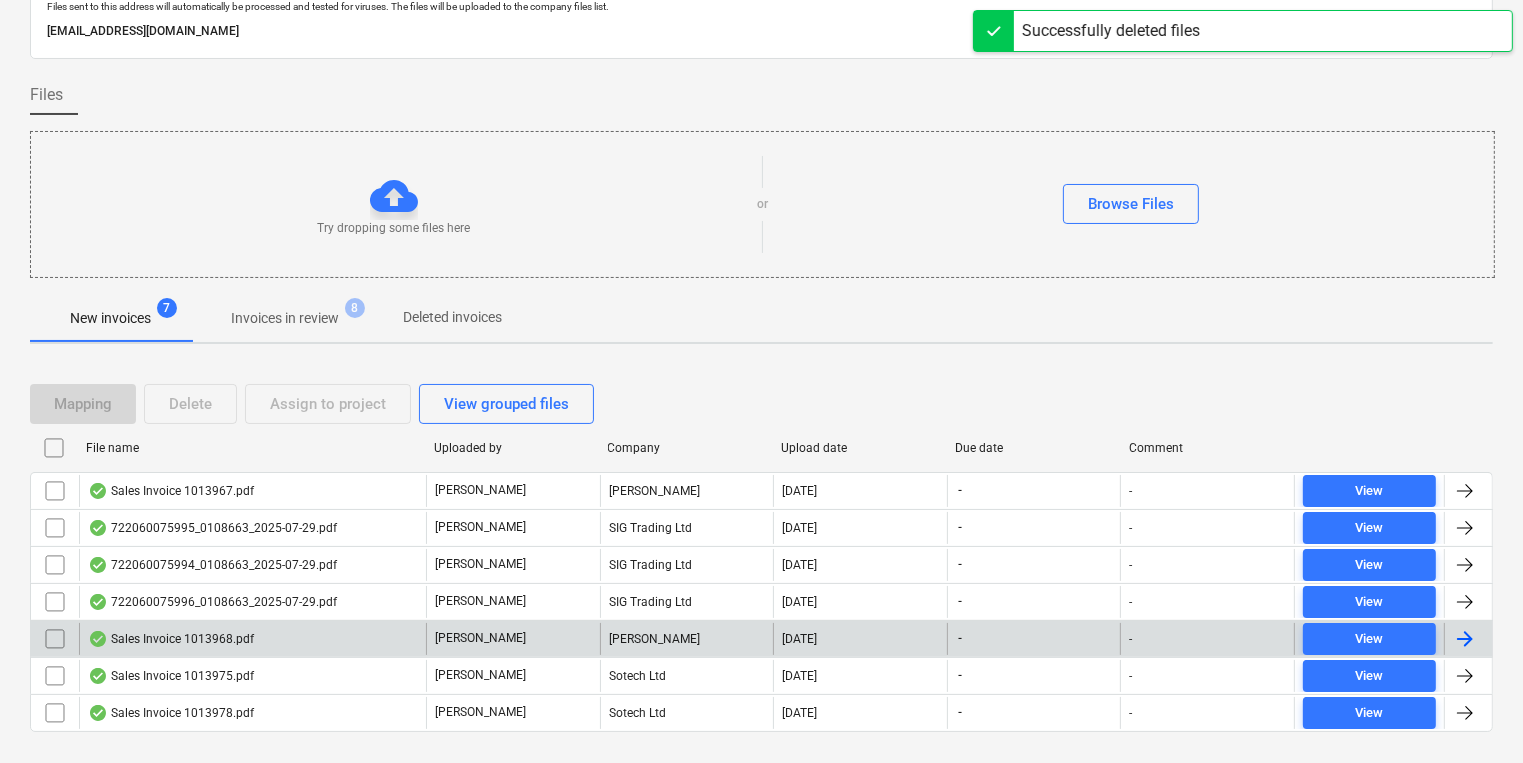 scroll, scrollTop: 84, scrollLeft: 0, axis: vertical 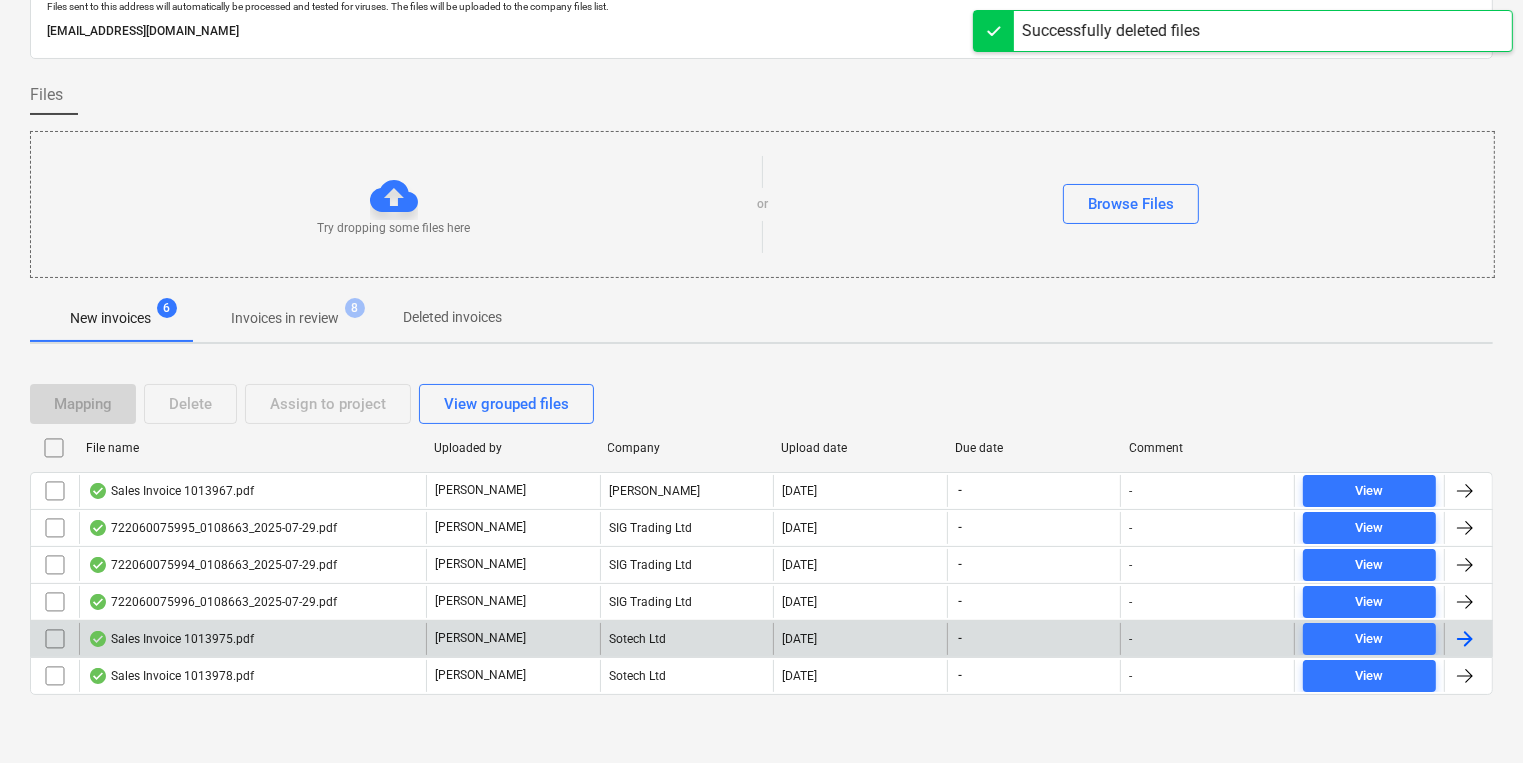 click on "Sales Invoice 1013975.pdf" at bounding box center [252, 639] 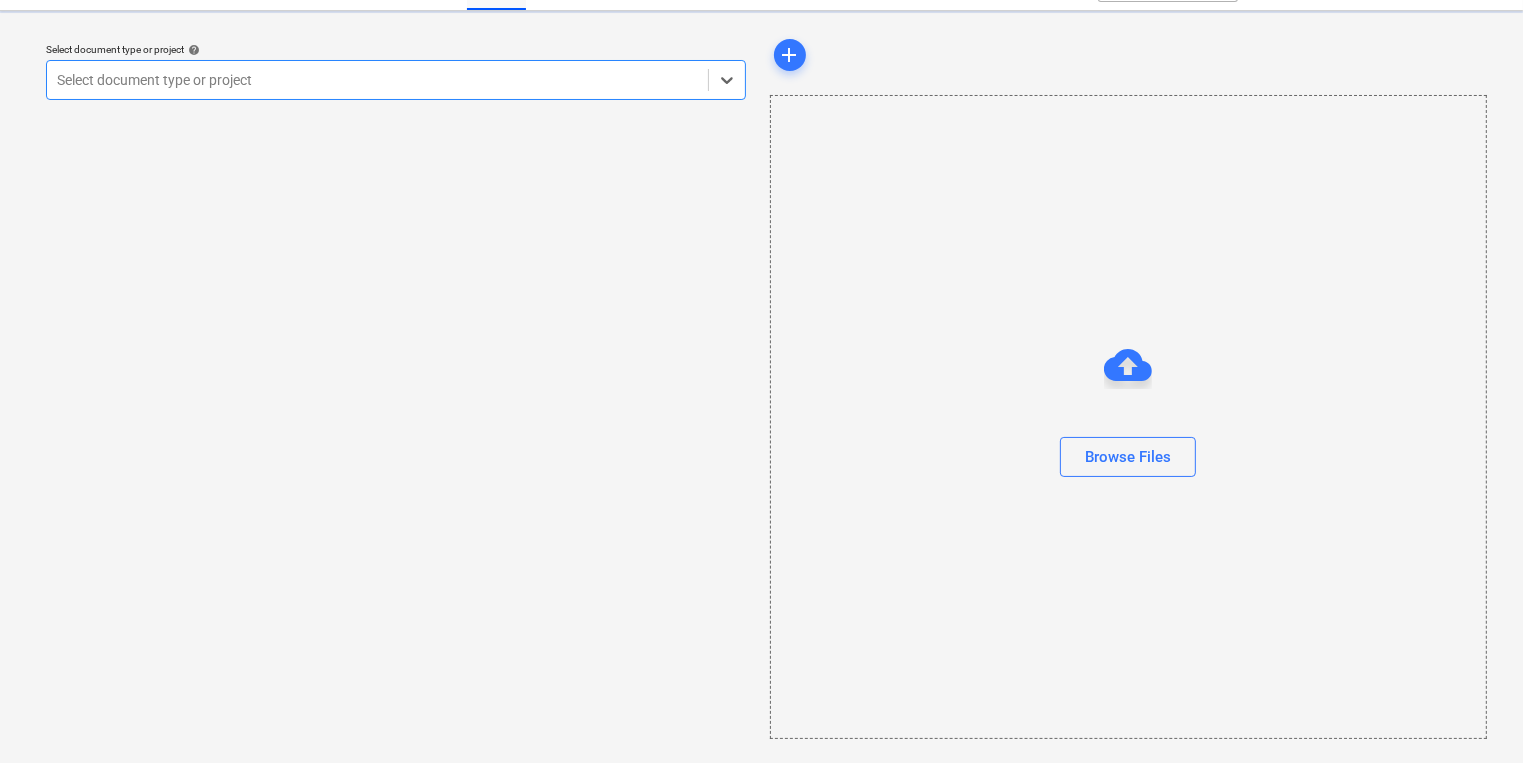 scroll, scrollTop: 0, scrollLeft: 0, axis: both 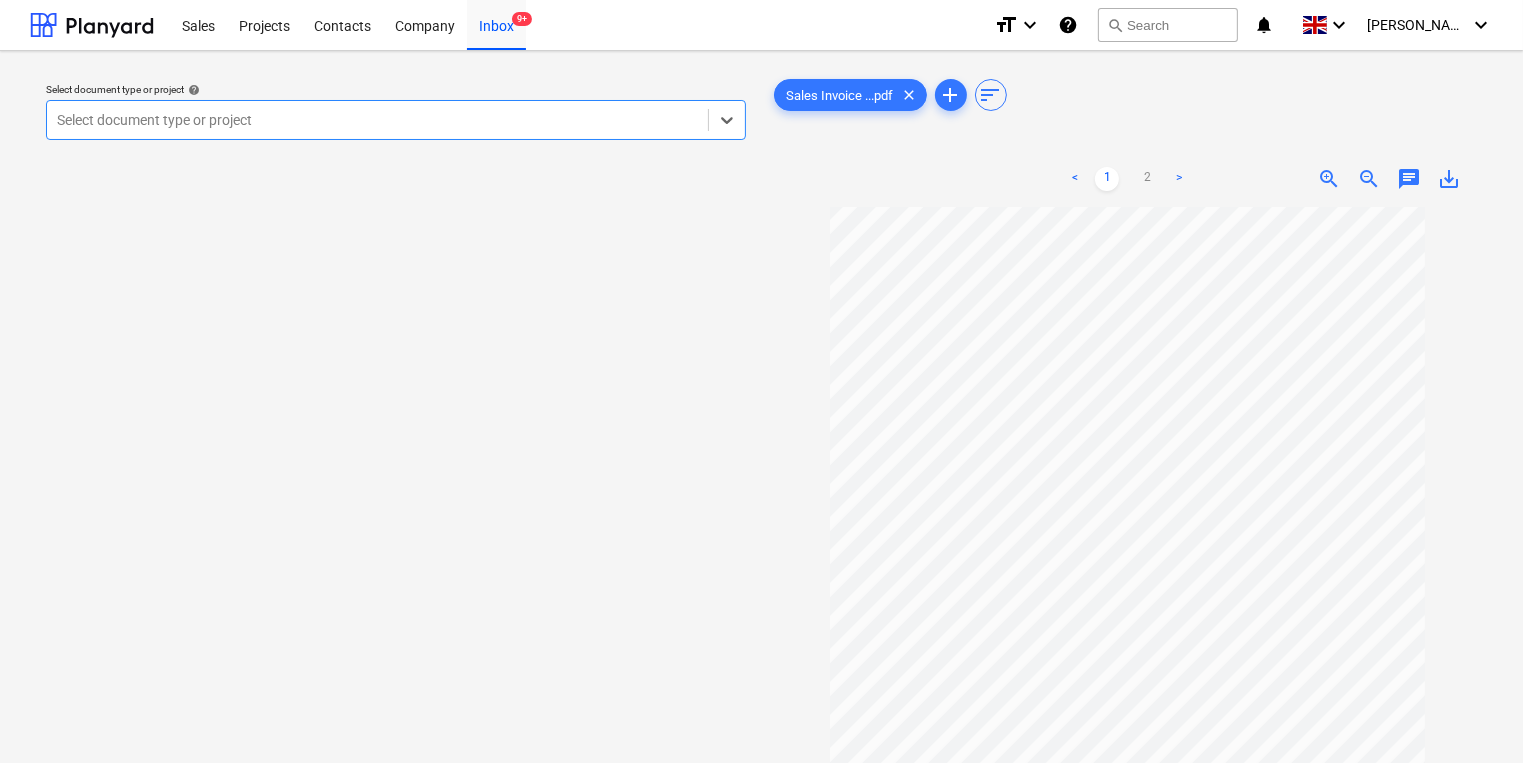 click at bounding box center (377, 120) 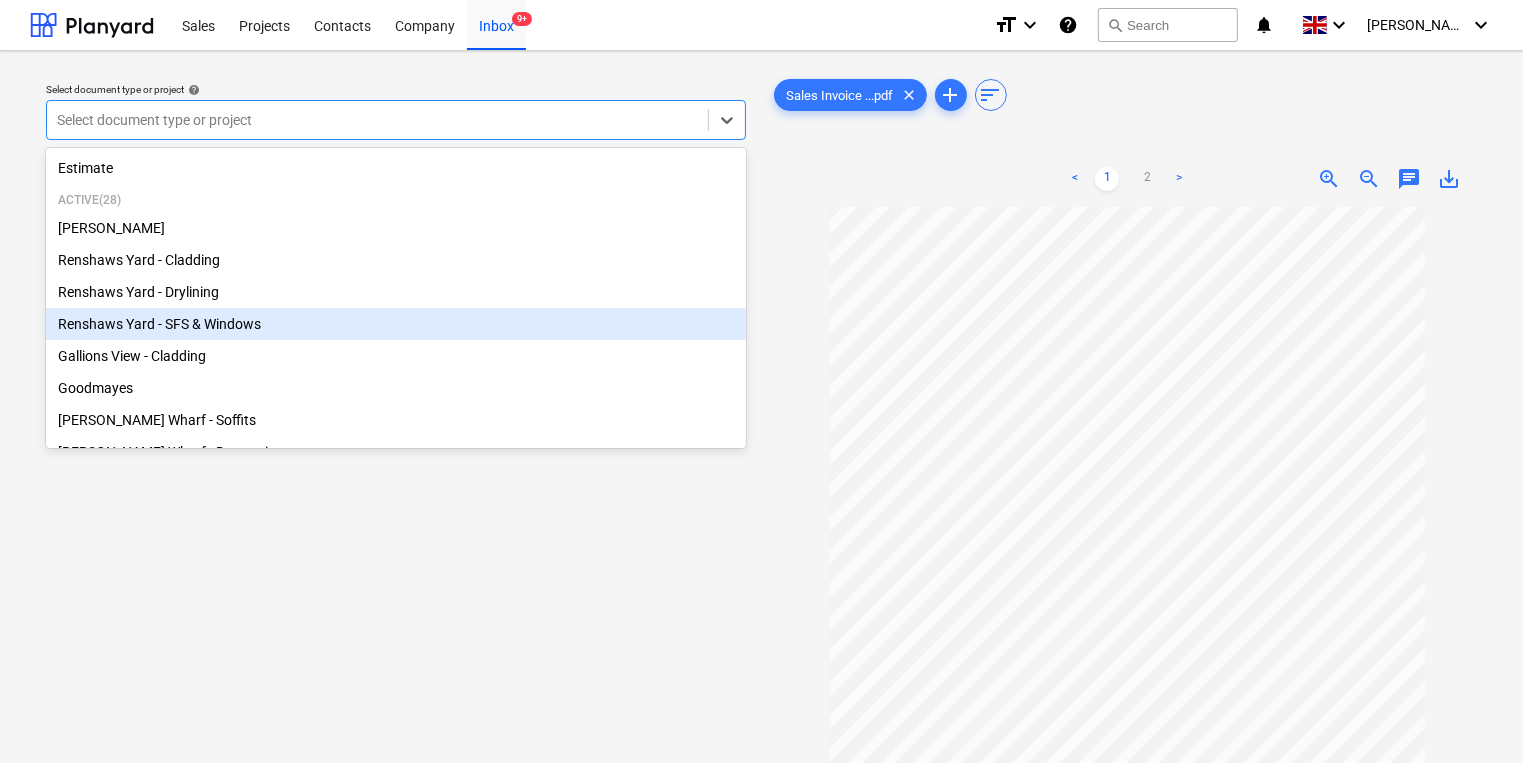 click on "Renshaws Yard - SFS & Windows" at bounding box center (396, 324) 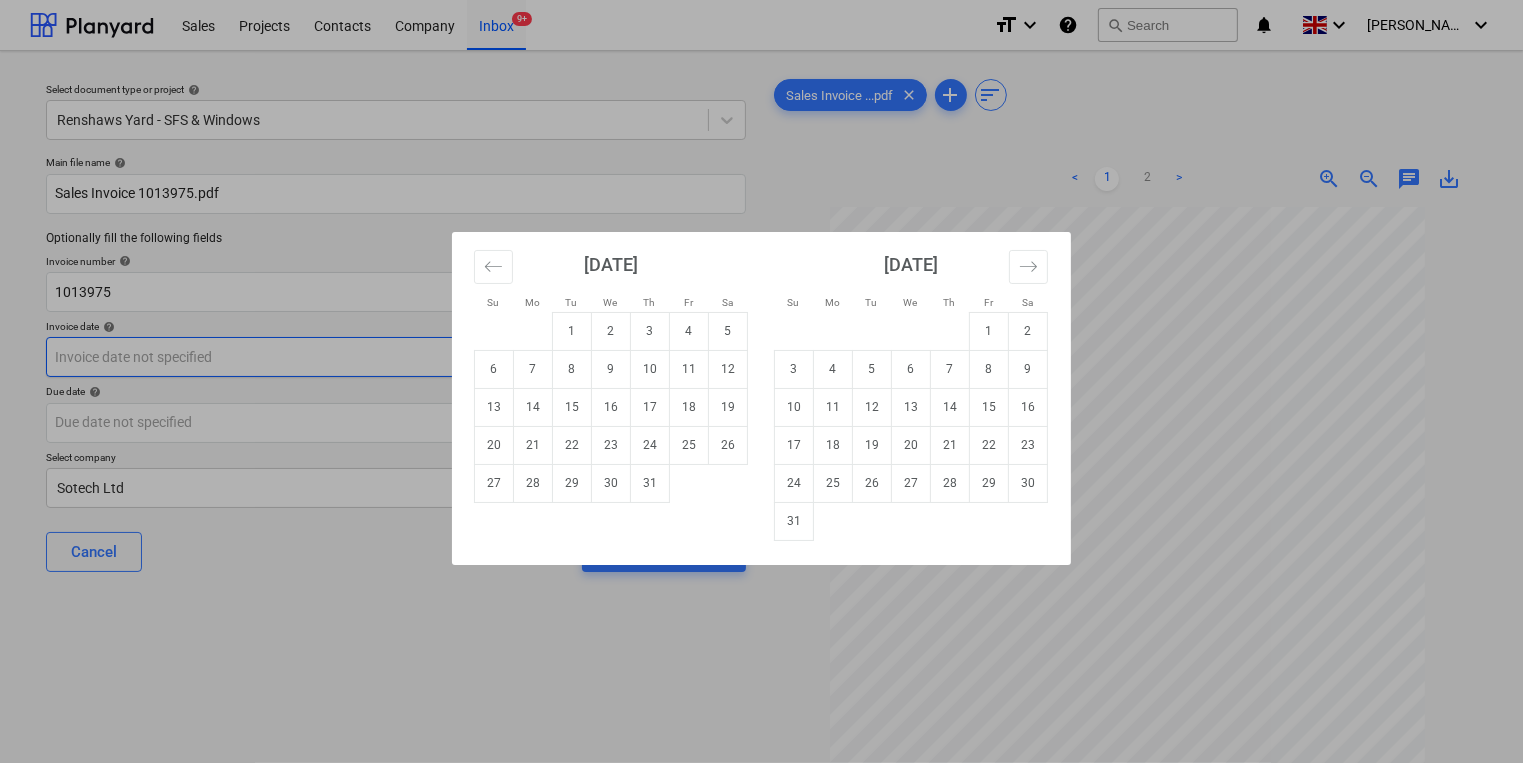 click on "Sales Projects Contacts Company Inbox 9+ format_size keyboard_arrow_down help search Search notifications 0 keyboard_arrow_down [PERSON_NAME] keyboard_arrow_down Select document type or project help Renshaws Yard - SFS & Windows Main file name help Sales Invoice 1013975.pdf Optionally fill the following fields Invoice number help 1013975 Invoice date help Press the down arrow key to interact with the calendar and
select a date. Press the question mark key to get the keyboard shortcuts for changing dates. Due date help Press the down arrow key to interact with the calendar and
select a date. Press the question mark key to get the keyboard shortcuts for changing dates. Select company Sotech Ltd   Cancel Assign to project Sales Invoice ...pdf clear add sort < 1 2 > zoom_in zoom_out chat 0 save_alt
Su Mo Tu We Th Fr Sa Su Mo Tu We Th Fr Sa [DATE] 1 2 3 4 5 6 7 8 9 10 11 12 13 14 15 16 17 18 19 20 21 22 23 24 25 26 27 28 29 [DATE] 1 2 3 4 5 6 7 8 9 10 11 12 13 14 15 16 17 18 19 20 21 22" at bounding box center [761, 381] 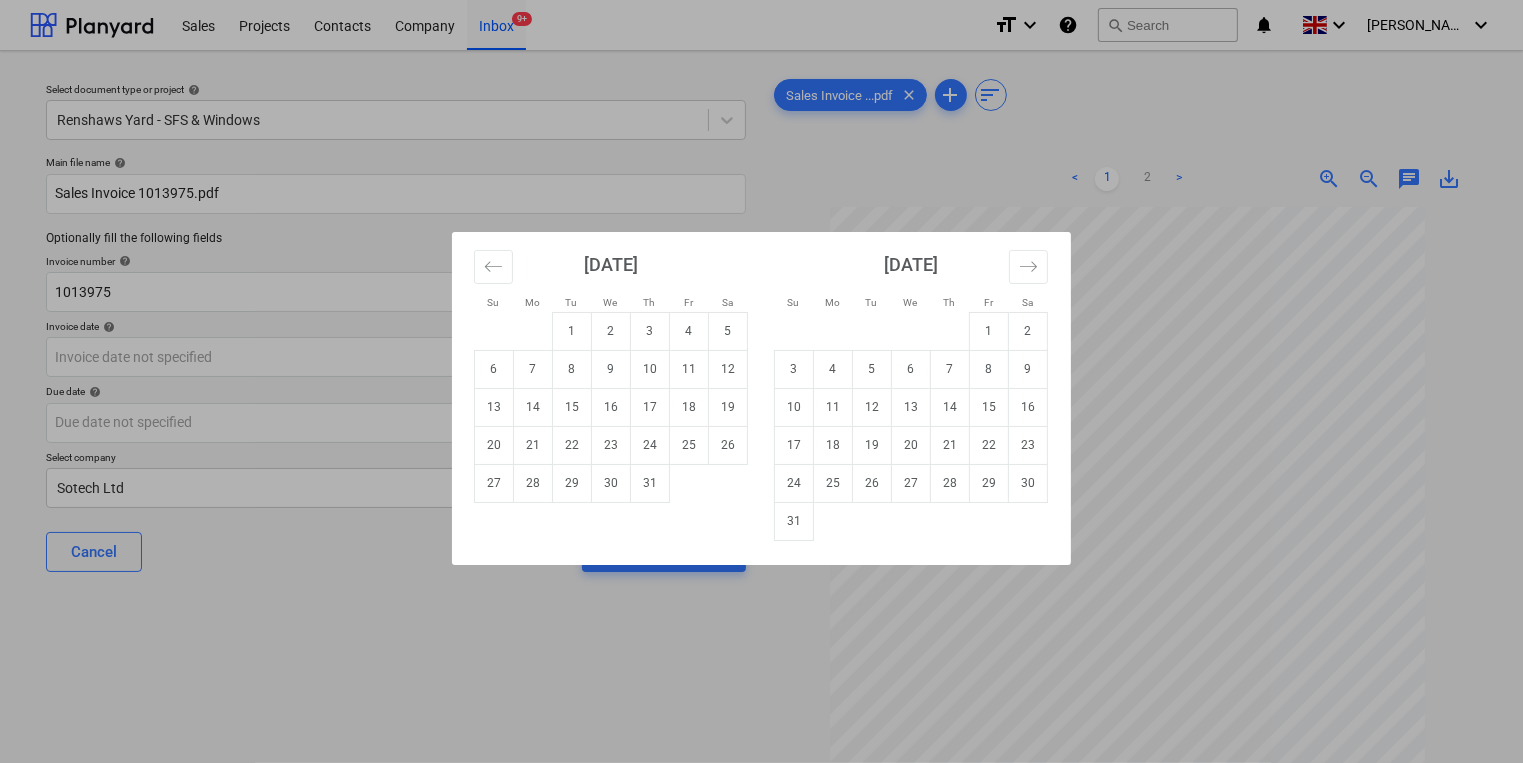 click on "Su Mo Tu We Th Fr Sa Su Mo Tu We Th Fr Sa [DATE] 1 2 3 4 5 6 7 8 9 10 11 12 13 14 15 16 17 18 19 20 21 22 23 24 25 26 27 28 29 [DATE] 1 2 3 4 5 6 7 8 9 10 11 12 13 14 15 16 17 18 19 20 21 22 23 24 25 26 27 28 29 30 [DATE] 1 2 3 4 5 6 7 8 9 10 11 12 13 14 15 16 17 18 19 20 21 22 23 24 25 26 27 28 29 30 31 [DATE] 1 2 3 4 5 6 7 8 9 10 11 12 13 14 15 16 17 18 19 20 21 22 23 24 25 26 27 28 29 30" at bounding box center (761, 381) 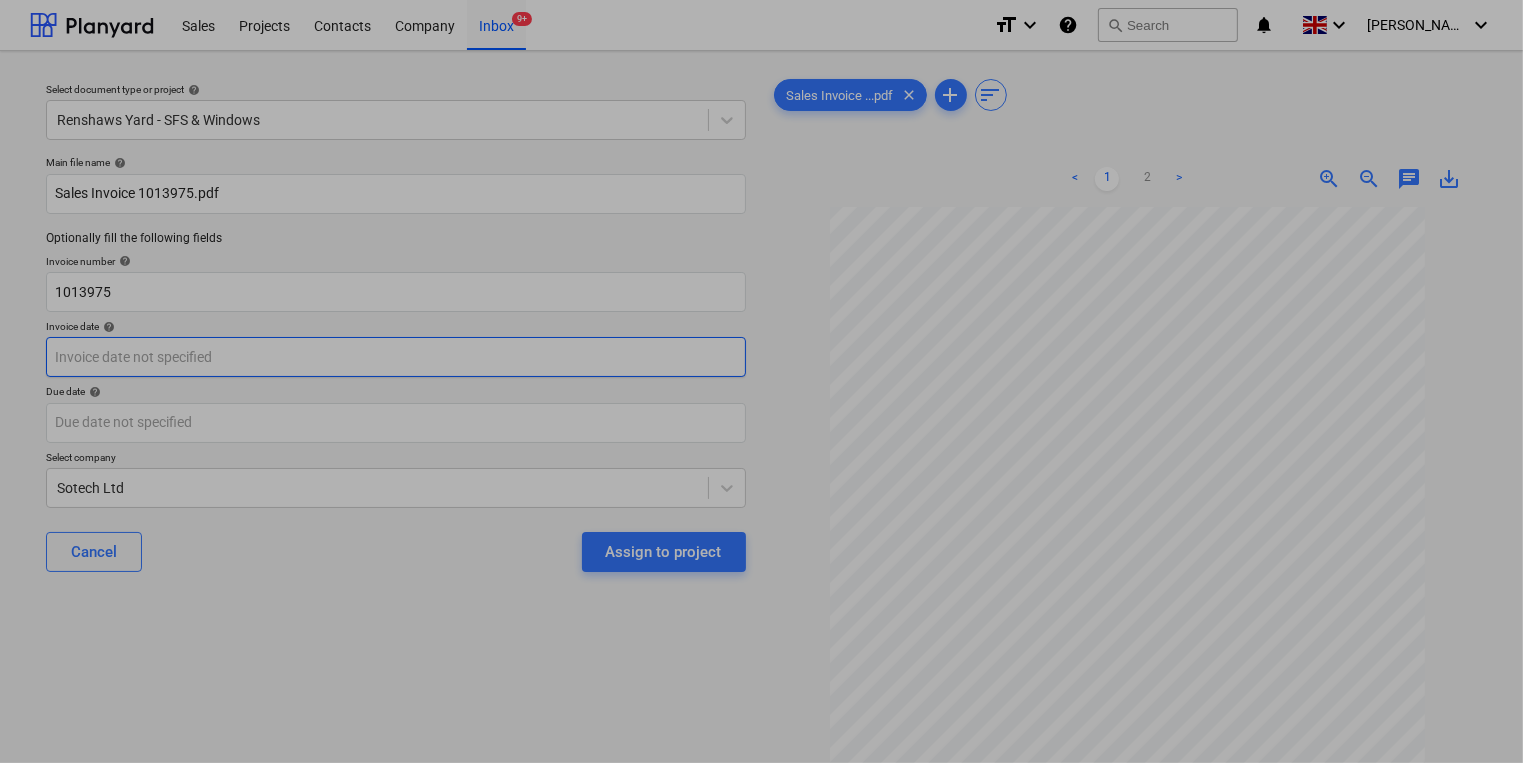 click on "Sales Projects Contacts Company Inbox 9+ format_size keyboard_arrow_down help search Search notifications 0 keyboard_arrow_down [PERSON_NAME] keyboard_arrow_down Select document type or project help Renshaws Yard - SFS & Windows Main file name help Sales Invoice 1013975.pdf Optionally fill the following fields Invoice number help 1013975 Invoice date help Press the down arrow key to interact with the calendar and
select a date. Press the question mark key to get the keyboard shortcuts for changing dates. Due date help Press the down arrow key to interact with the calendar and
select a date. Press the question mark key to get the keyboard shortcuts for changing dates. Select company Sotech Ltd   Cancel Assign to project Sales Invoice ...pdf clear add sort < 1 2 > zoom_in zoom_out chat 0 save_alt
Su Mo Tu We Th Fr Sa Su Mo Tu We Th Fr Sa [DATE] 1 2 3 4 5 6 7 8 9 10 11 12 13 14 15 16 17 18 19 20 21 22 23 24 25 26 27 28 29 [DATE] 1 2 3 4 5 6 7 8 9 10 11 12 13 14 15 16 17 18 19 20 21 22" at bounding box center (761, 381) 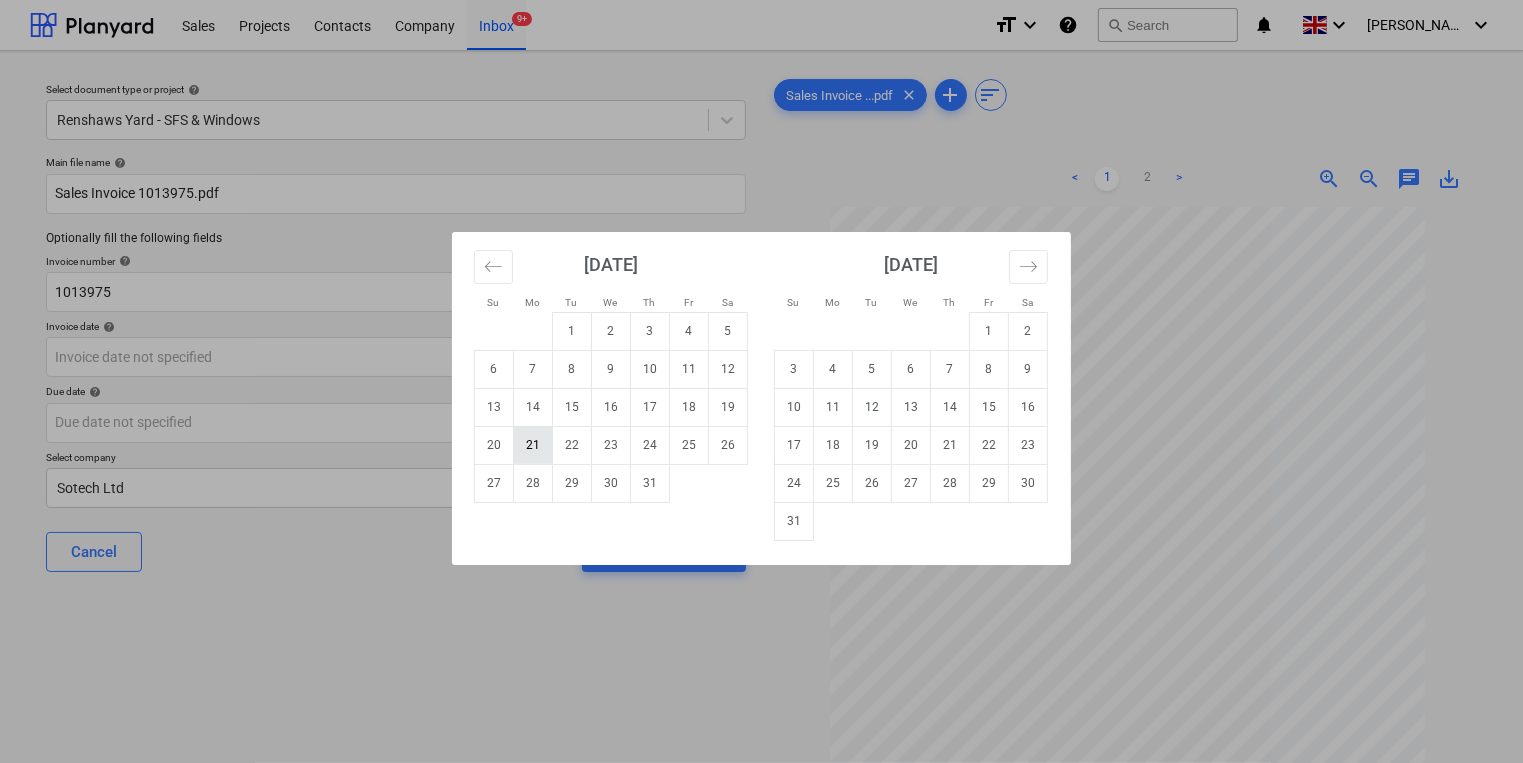 click on "21" at bounding box center (533, 445) 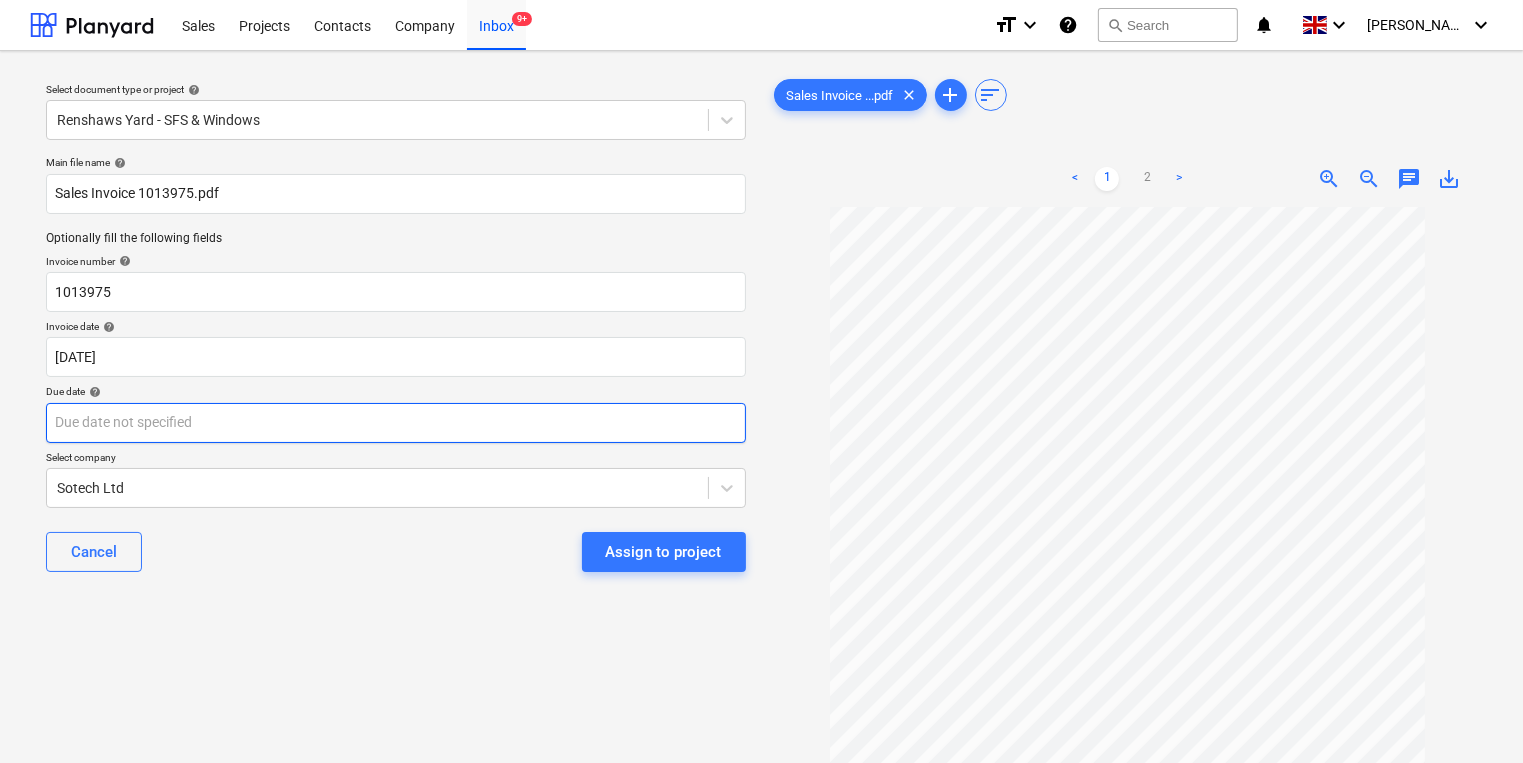 click on "Sales Projects Contacts Company Inbox 9+ format_size keyboard_arrow_down help search Search notifications 0 keyboard_arrow_down [PERSON_NAME] keyboard_arrow_down Select document type or project help Renshaws Yard - SFS & Windows Main file name help Sales Invoice 1013975.pdf Optionally fill the following fields Invoice number help 1013975 Invoice date help [DATE] 21.07.2025 Press the down arrow key to interact with the calendar and
select a date. Press the question mark key to get the keyboard shortcuts for changing dates. Due date help Press the down arrow key to interact with the calendar and
select a date. Press the question mark key to get the keyboard shortcuts for changing dates. Select company Sotech Ltd   Cancel Assign to project Sales Invoice ...pdf clear add sort < 1 2 > zoom_in zoom_out chat 0 save_alt" at bounding box center (761, 381) 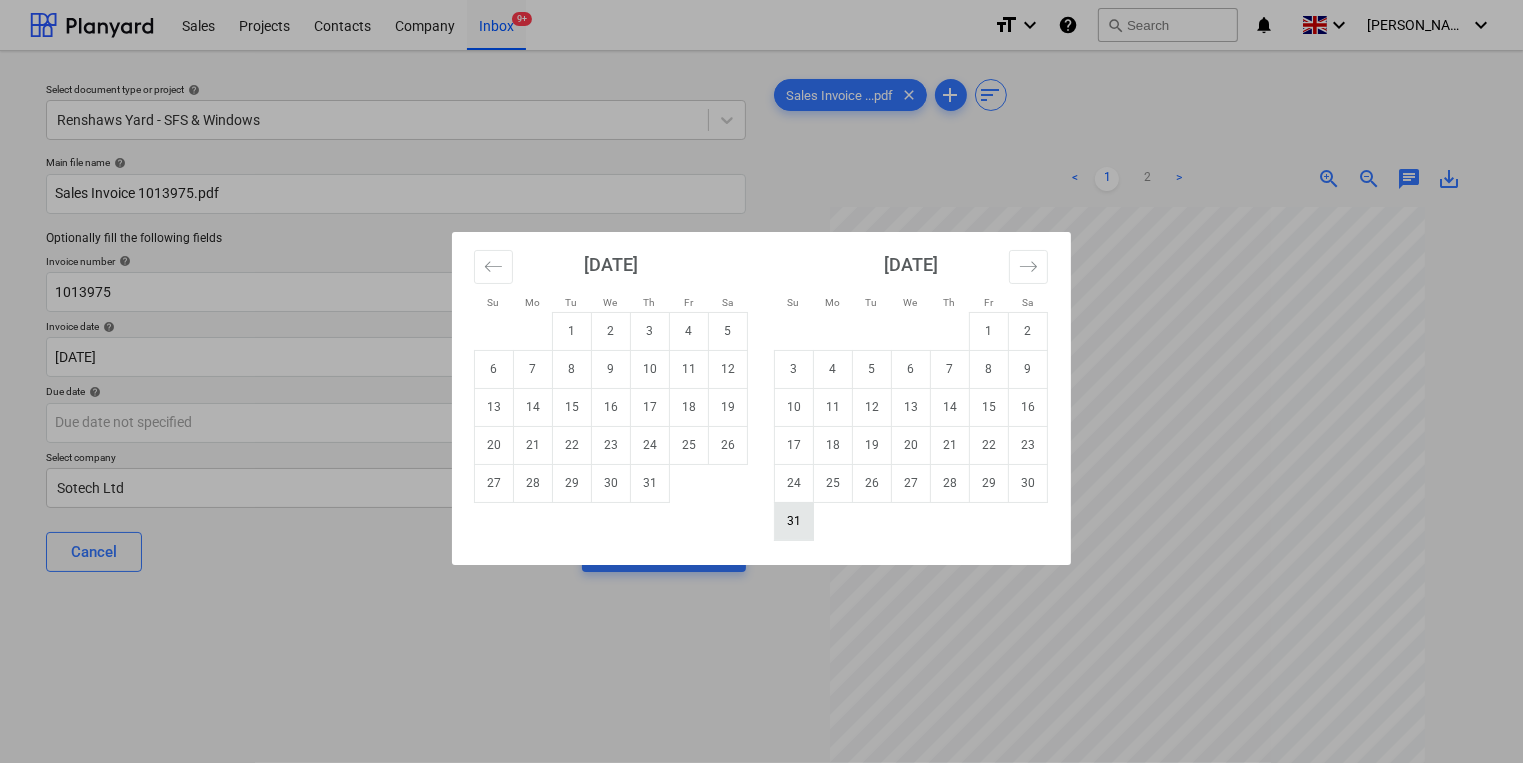 click on "31" at bounding box center [794, 521] 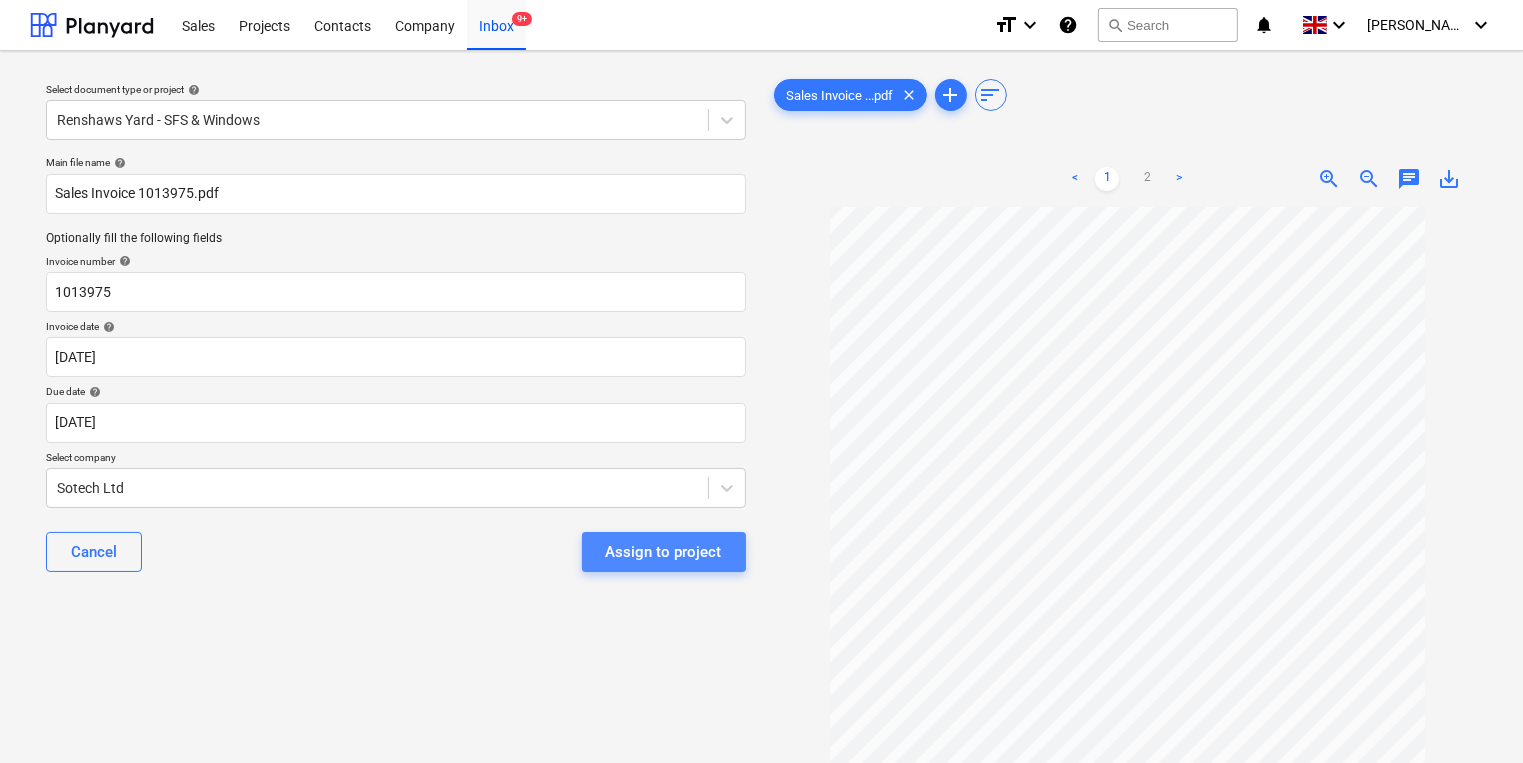 click on "Assign to project" at bounding box center (664, 552) 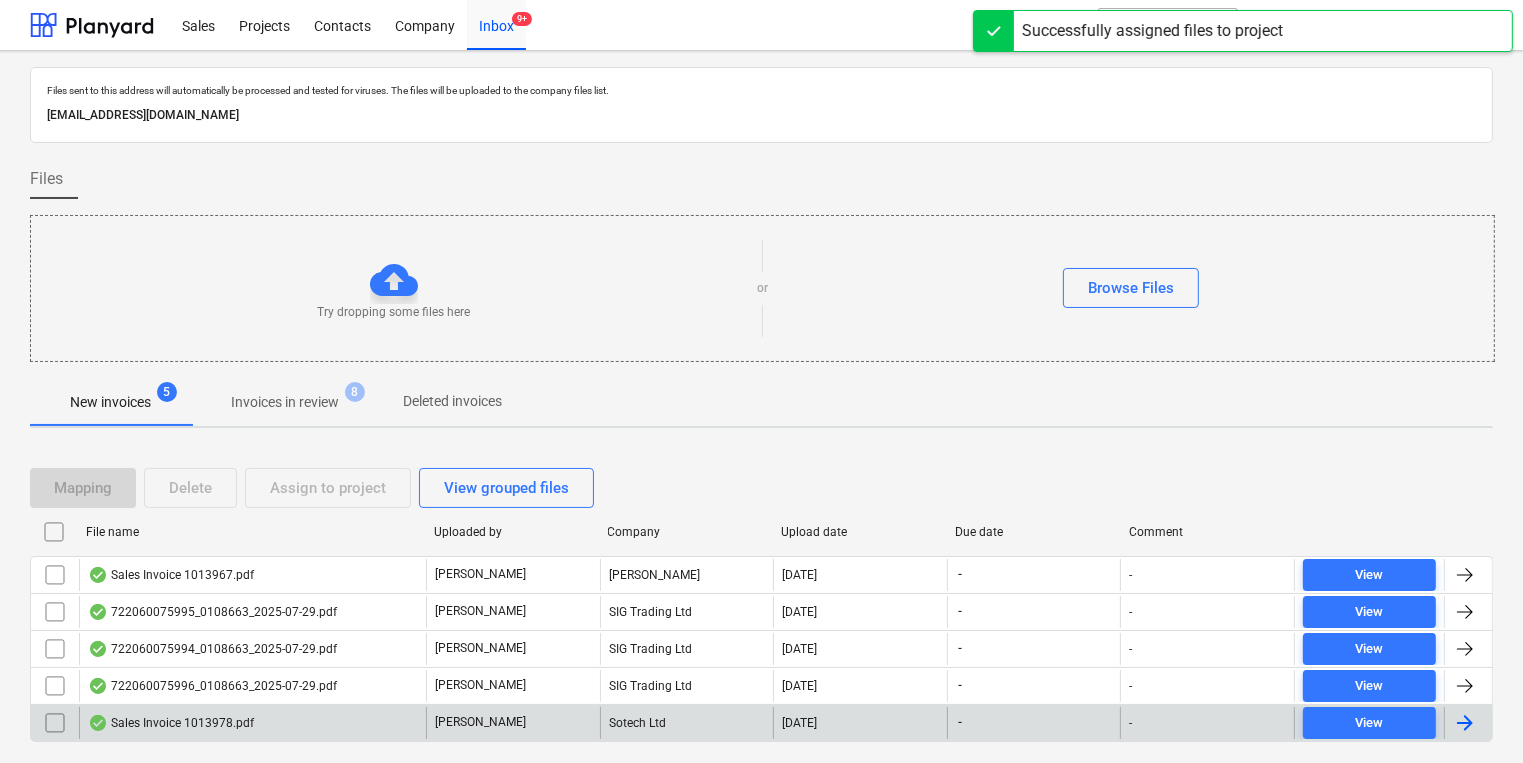click on "Sales Invoice 1013978.pdf" at bounding box center (252, 723) 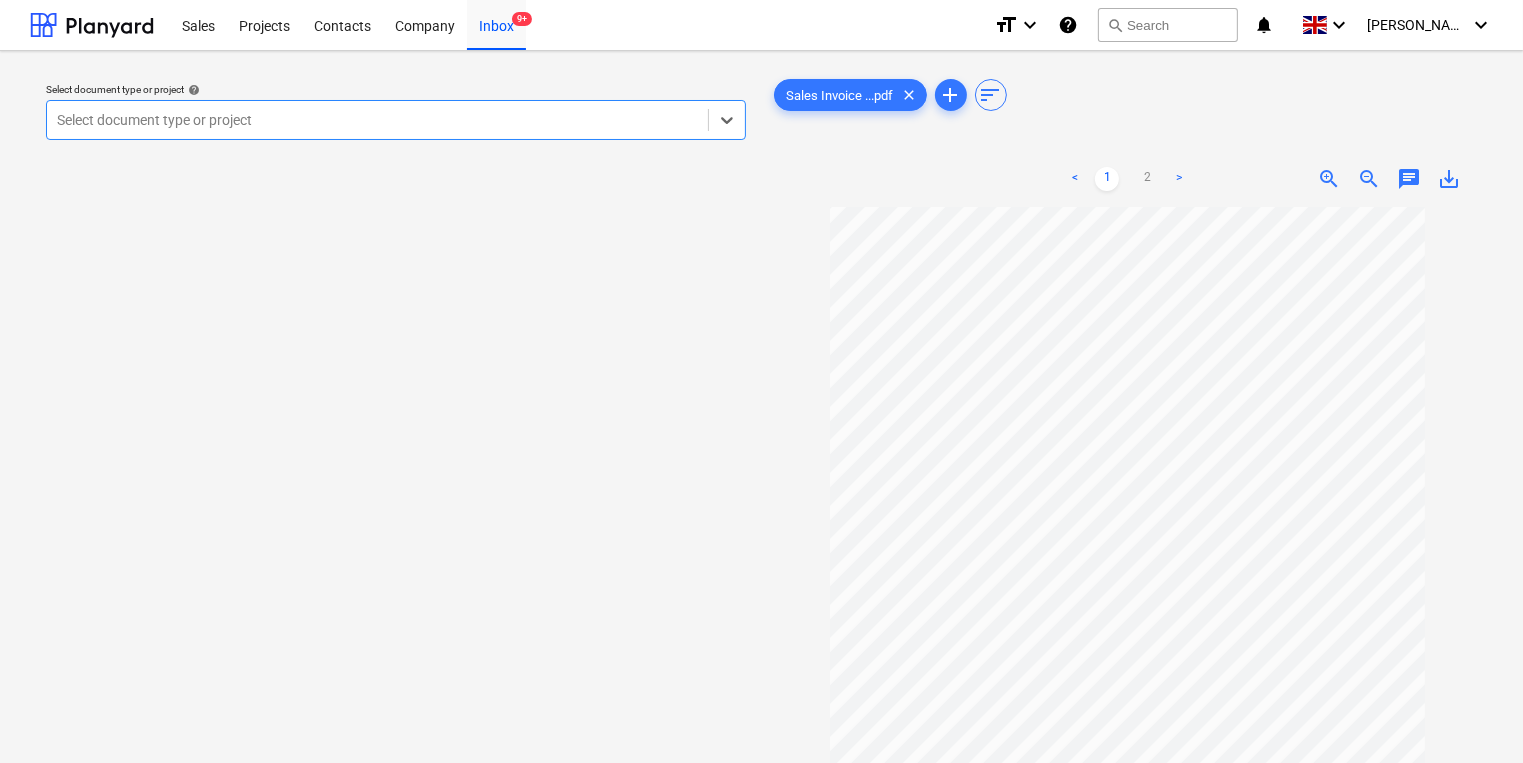 scroll, scrollTop: 138, scrollLeft: 0, axis: vertical 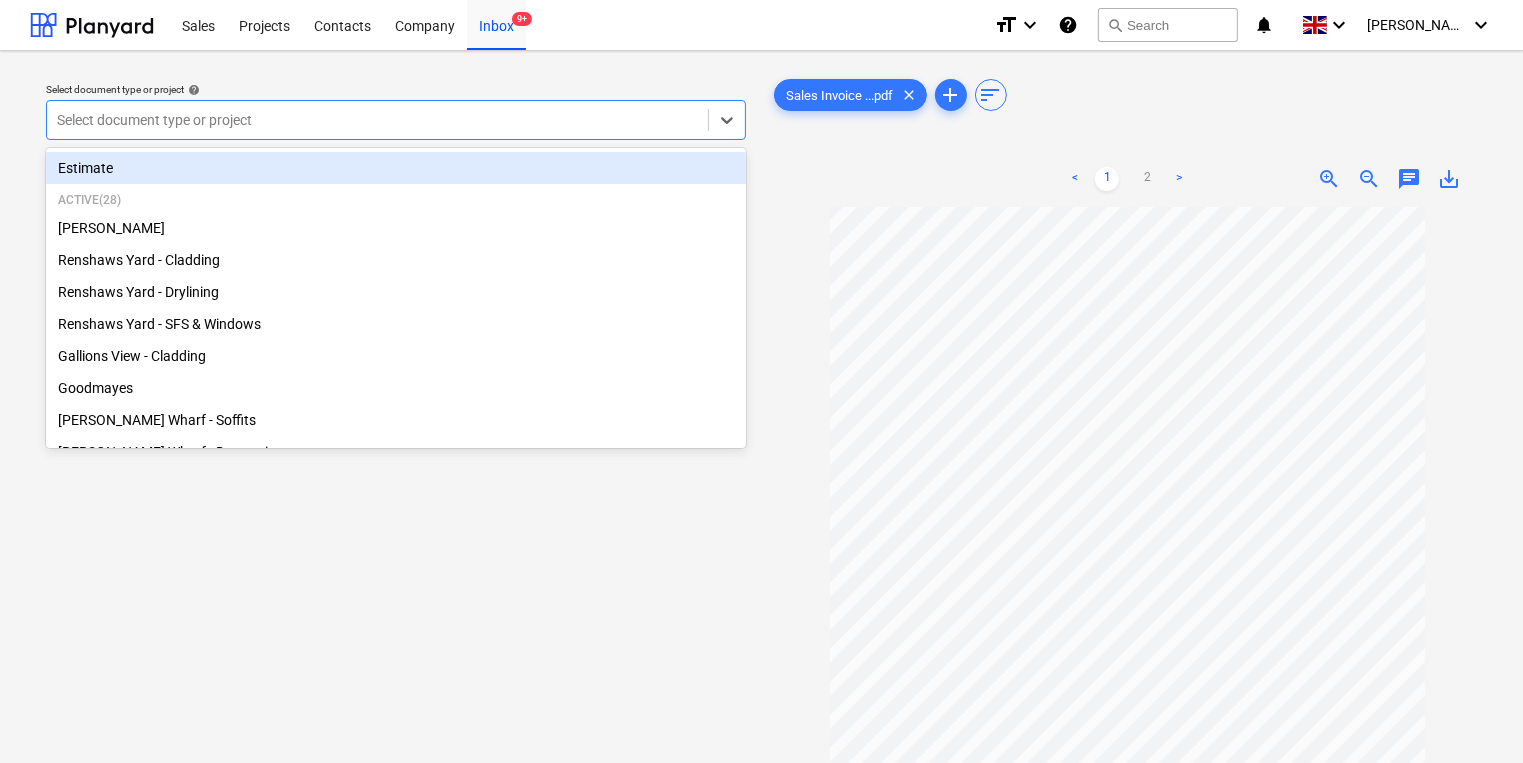 click at bounding box center [377, 120] 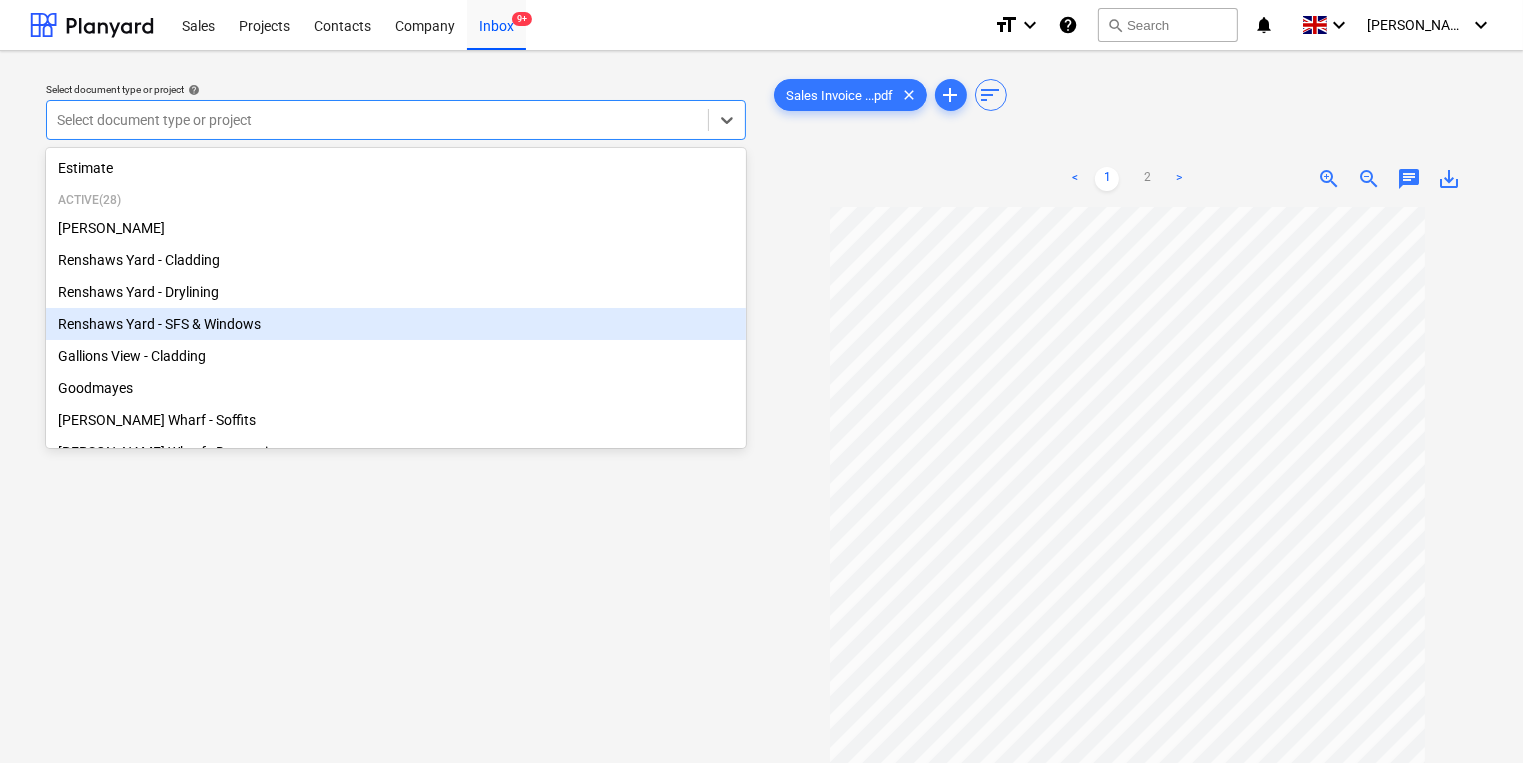 click on "Renshaws Yard - SFS & Windows" at bounding box center [396, 324] 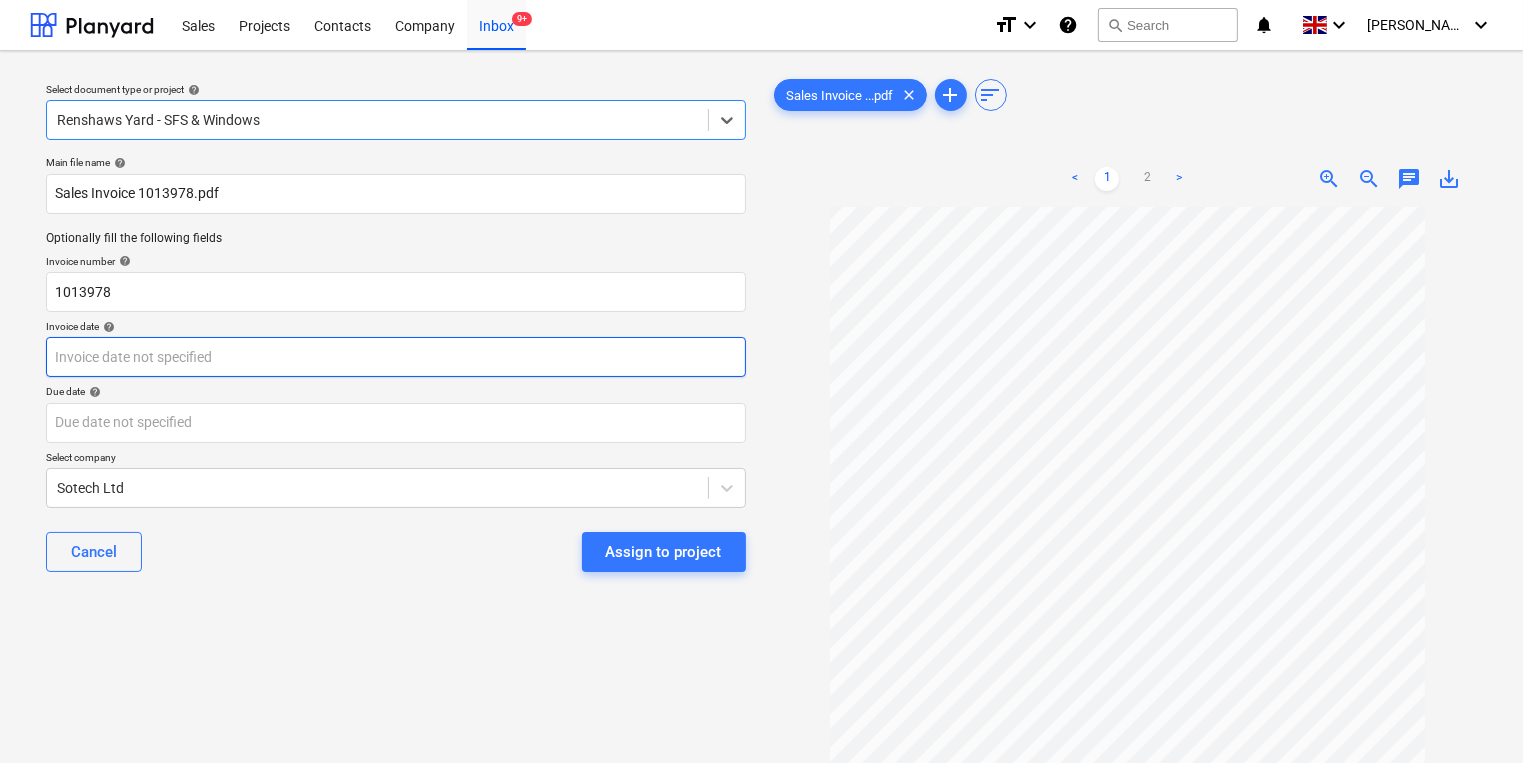 click on "Sales Projects Contacts Company Inbox 9+ format_size keyboard_arrow_down help search Search notifications 0 keyboard_arrow_down [PERSON_NAME] keyboard_arrow_down Select document type or project help option Renshaws Yard - SFS & Windows, selected.   Select is focused ,type to refine list, press Down to open the menu,  Renshaws Yard - SFS & Windows Main file name help Sales Invoice 1013978.pdf Optionally fill the following fields Invoice number help 1013978 Invoice date help Press the down arrow key to interact with the calendar and
select a date. Press the question mark key to get the keyboard shortcuts for changing dates. Due date help Press the down arrow key to interact with the calendar and
select a date. Press the question mark key to get the keyboard shortcuts for changing dates. Select company Sotech Ltd   Cancel Assign to project Sales Invoice ...pdf clear add sort < 1 2 > zoom_in zoom_out chat 0 save_alt" at bounding box center (761, 381) 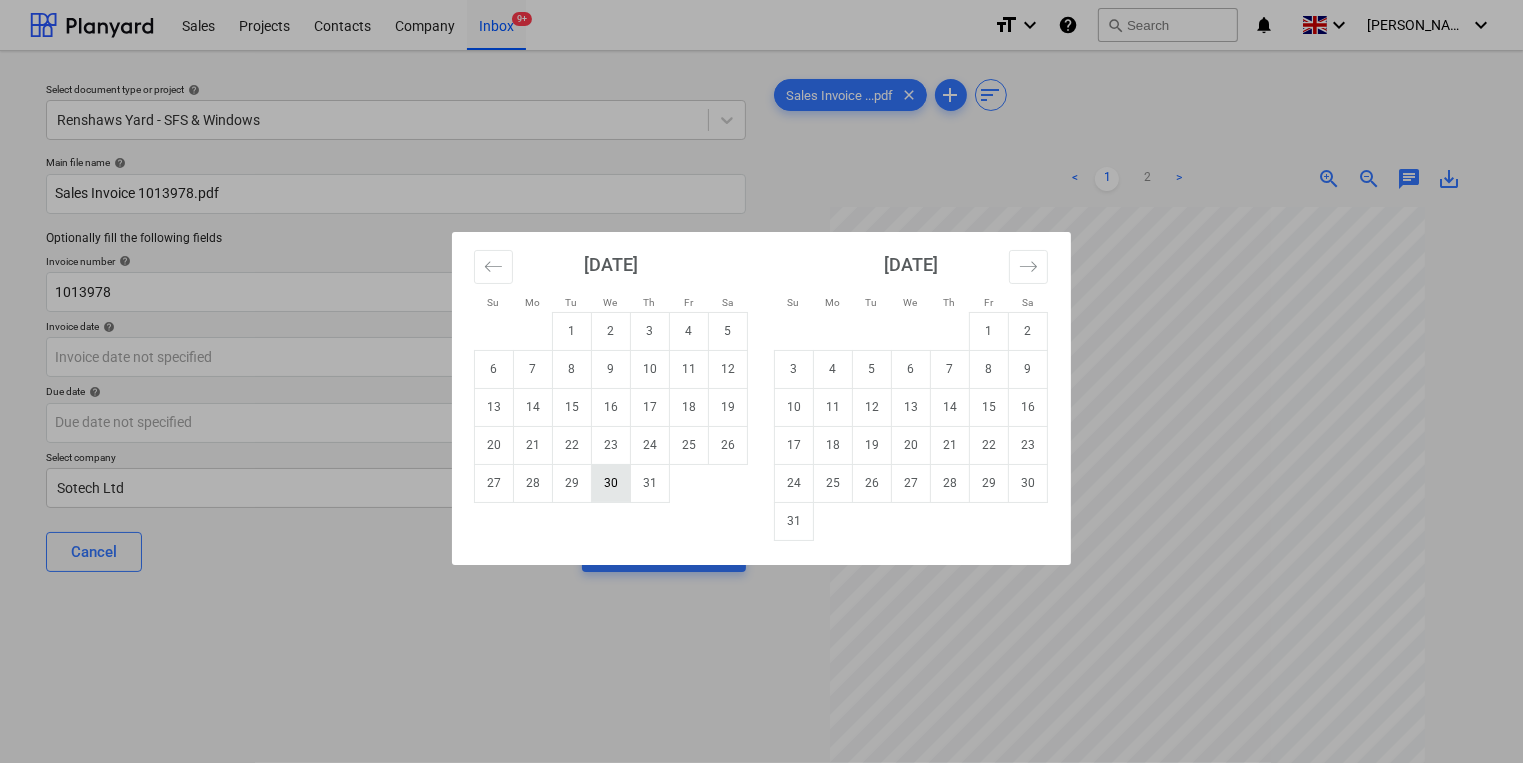 click on "30" at bounding box center [611, 483] 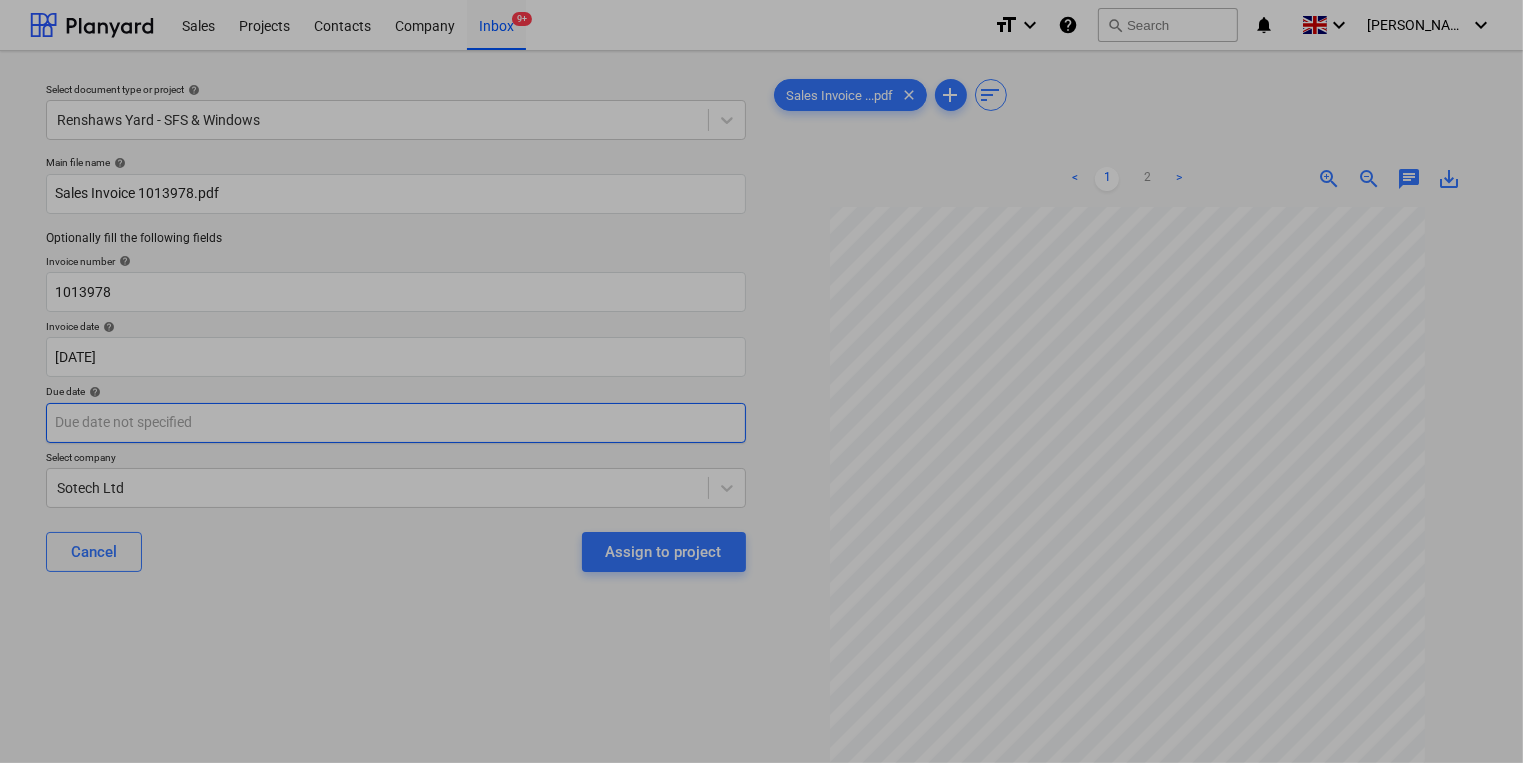click on "Sales Projects Contacts Company Inbox 9+ format_size keyboard_arrow_down help search Search notifications 0 keyboard_arrow_down [PERSON_NAME] keyboard_arrow_down Select document type or project help Renshaws Yard - SFS & Windows Main file name help Sales Invoice 1013978.pdf Optionally fill the following fields Invoice number help 1013978 Invoice date help [DATE] [DATE] Press the down arrow key to interact with the calendar and
select a date. Press the question mark key to get the keyboard shortcuts for changing dates. Due date help Press the down arrow key to interact with the calendar and
select a date. Press the question mark key to get the keyboard shortcuts for changing dates. Select company Sotech Ltd   Cancel Assign to project Sales Invoice ...pdf clear add sort < 1 2 > zoom_in zoom_out chat 0 save_alt
Su Mo Tu We Th Fr Sa Su Mo Tu We Th Fr Sa [DATE] 1 2 3 4 5 6 7 8 9 10 11 12 13 14 15 16 17 18 19 20 21 22 23 24 25 26 27 28 29 [DATE] 1 2 3 4 5 6 7 8 9 10 11 12 13 14" at bounding box center (761, 381) 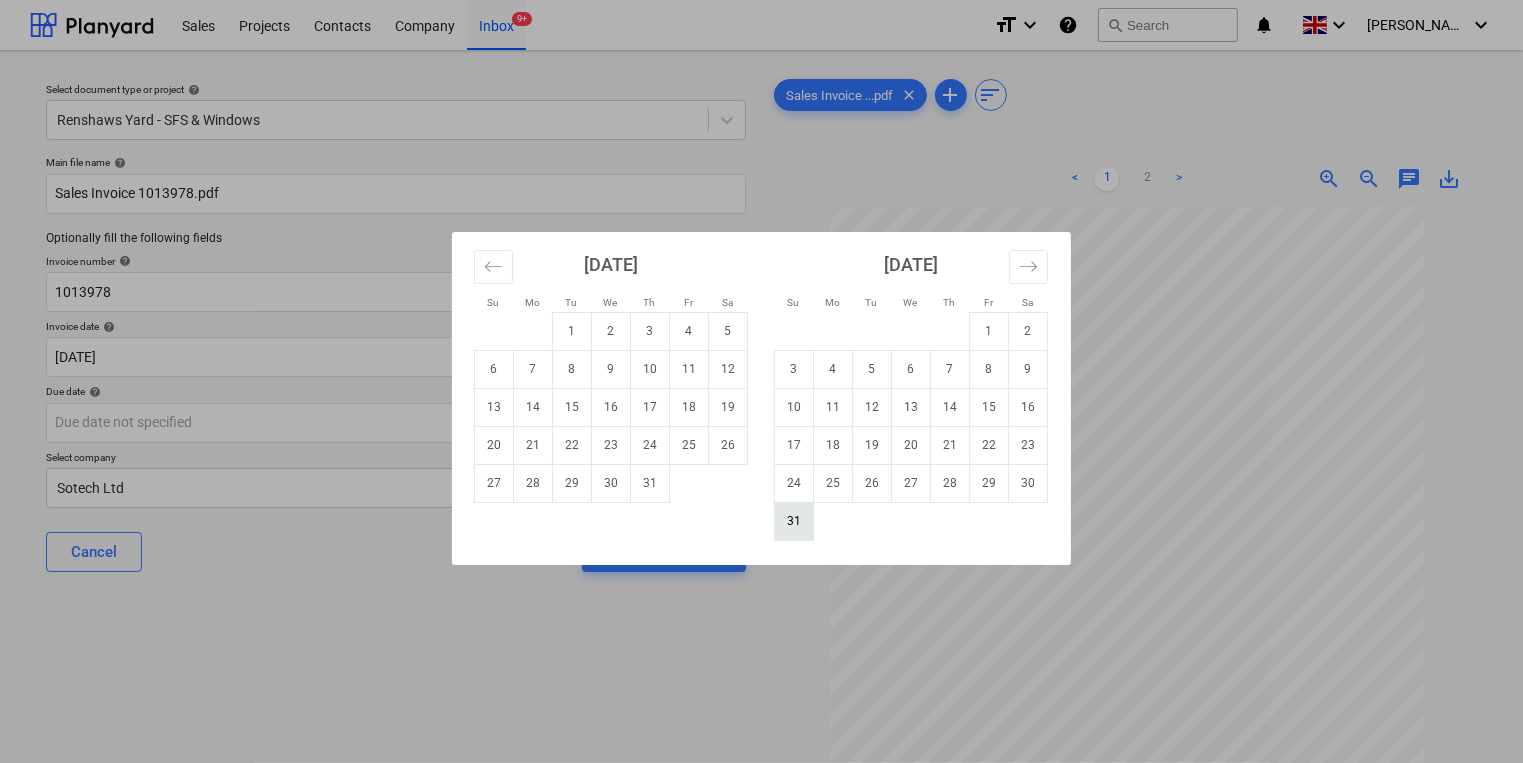click on "31" at bounding box center [794, 521] 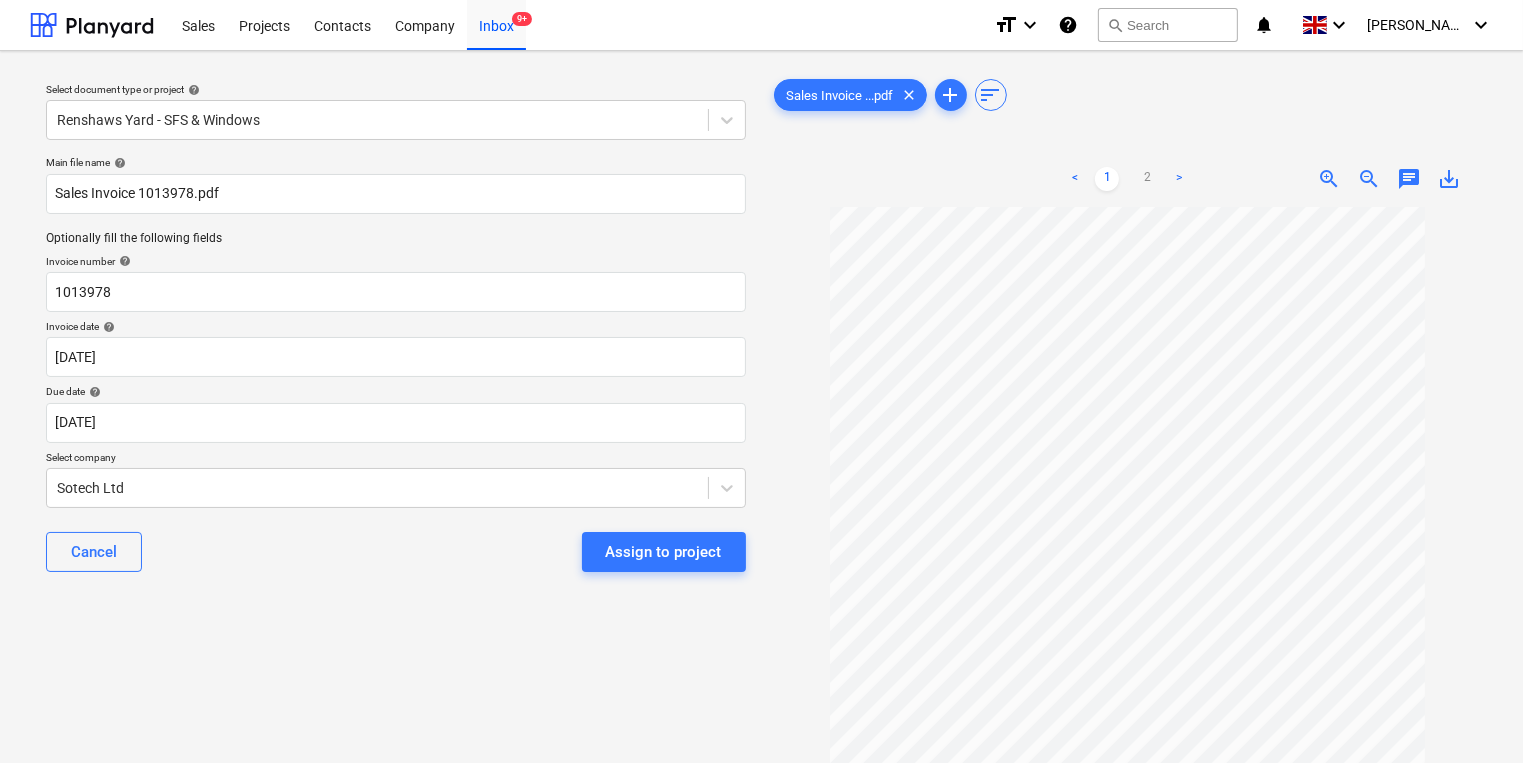 scroll, scrollTop: 0, scrollLeft: 0, axis: both 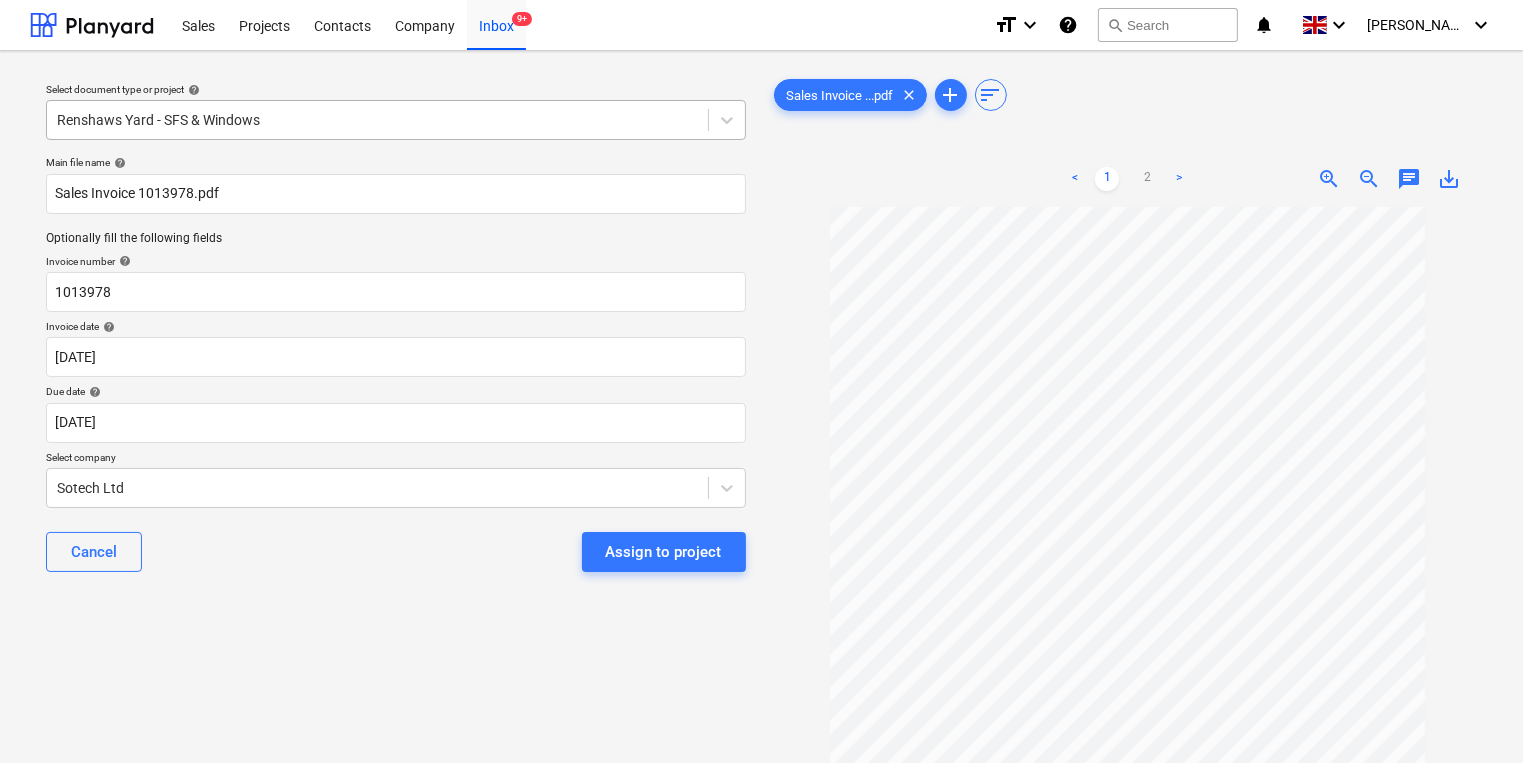 click at bounding box center (377, 120) 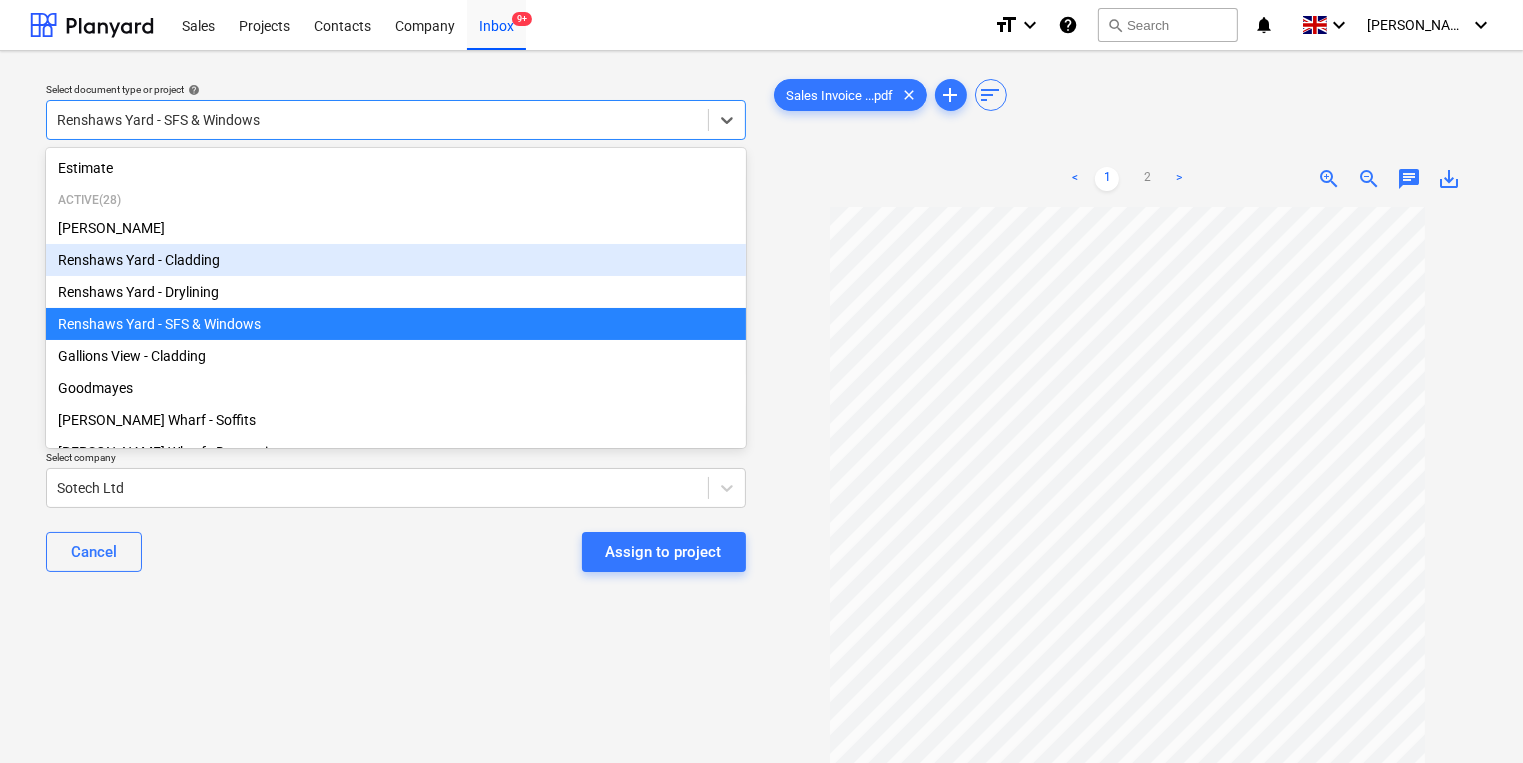 click on "Renshaws Yard - Cladding" at bounding box center (396, 260) 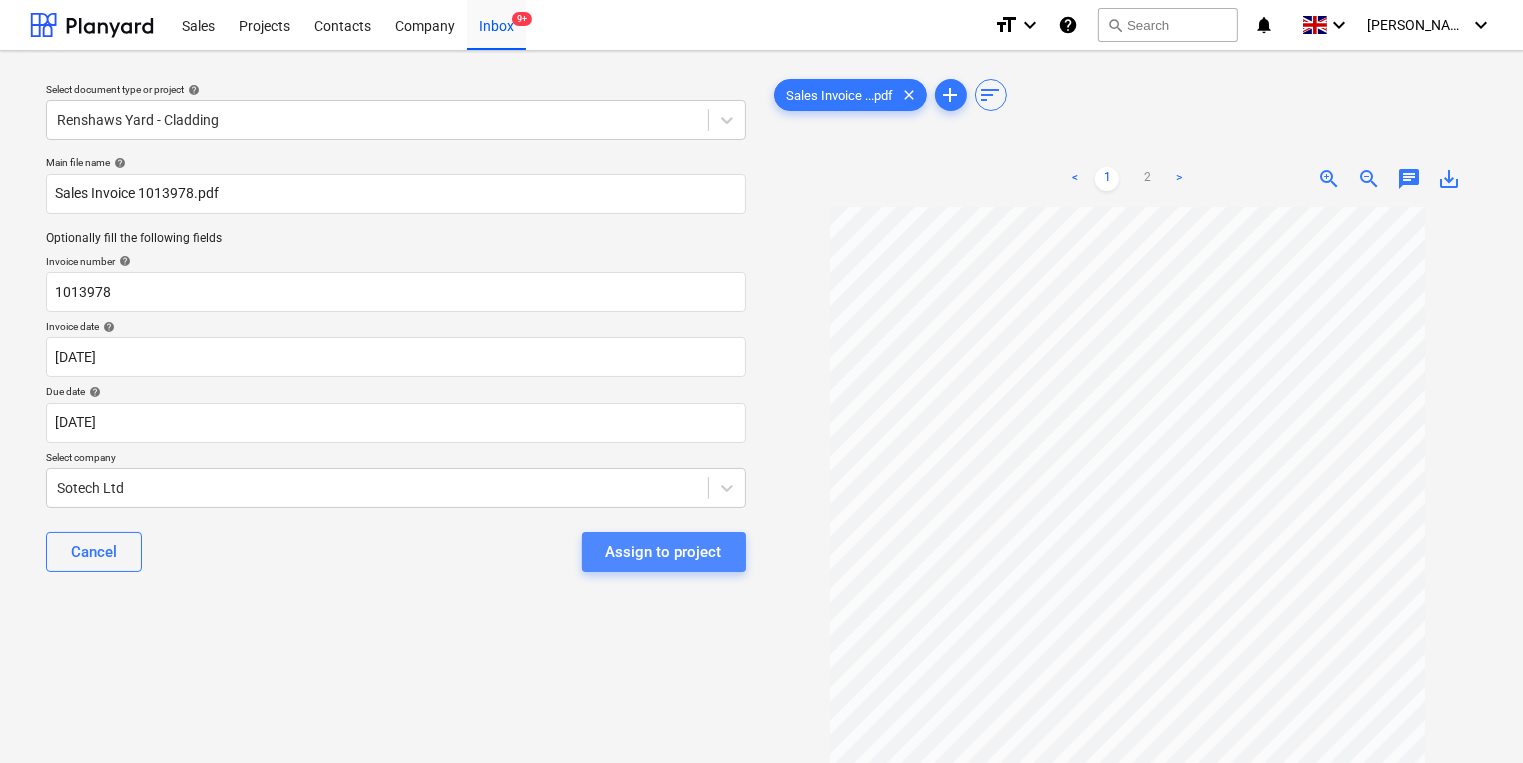 click on "Assign to project" at bounding box center [664, 552] 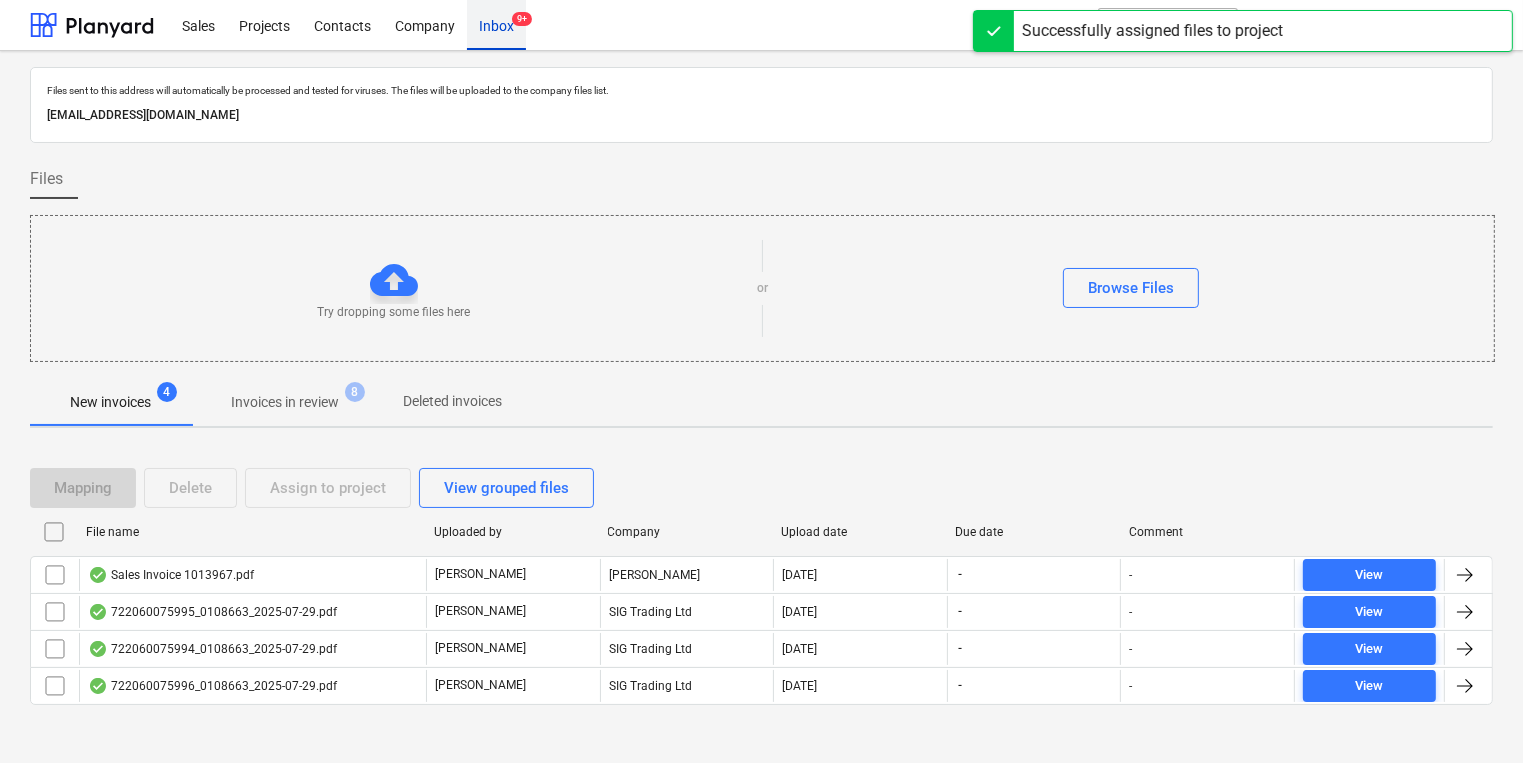 click on "Inbox 9+" at bounding box center [496, 24] 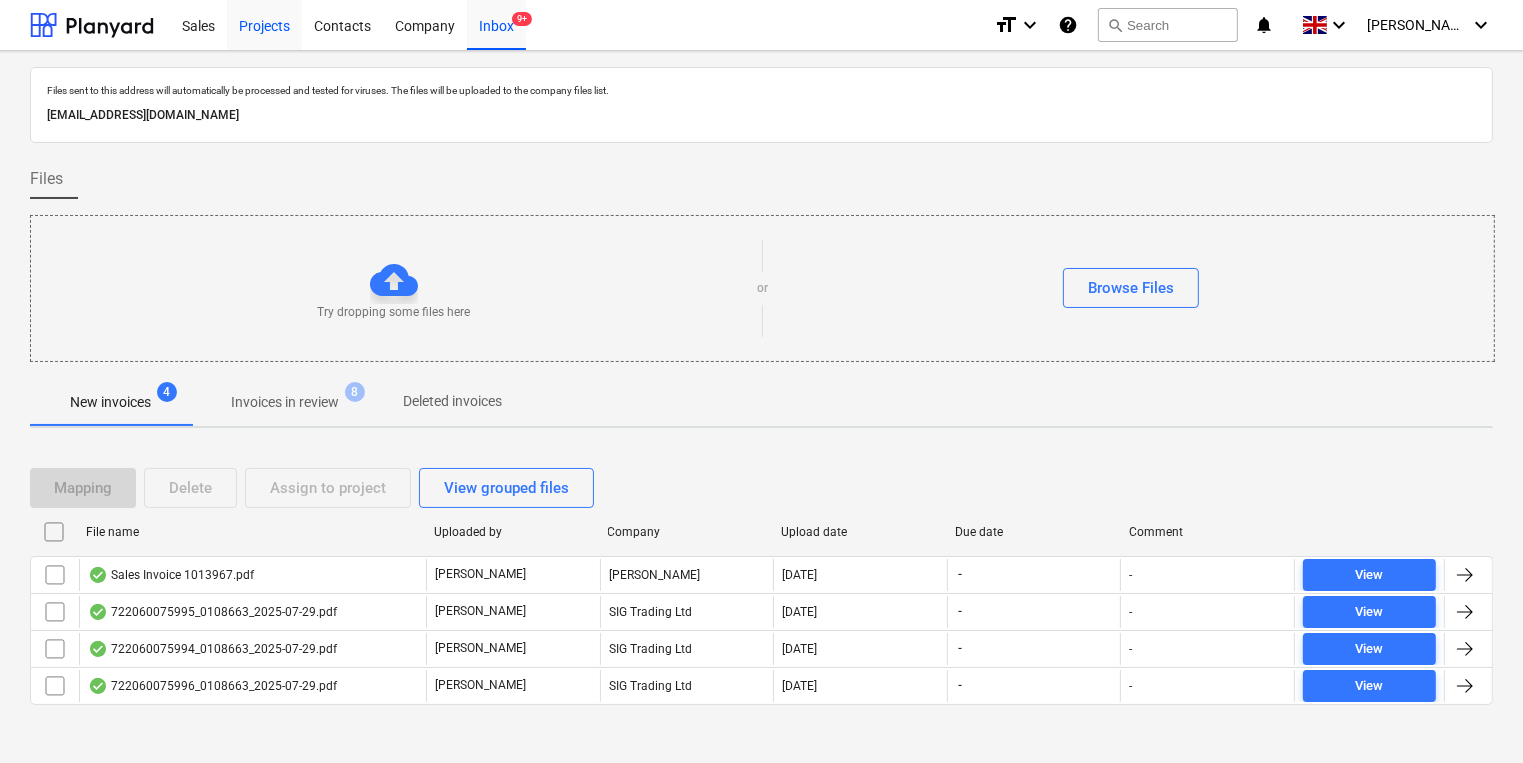click on "Projects" at bounding box center (264, 24) 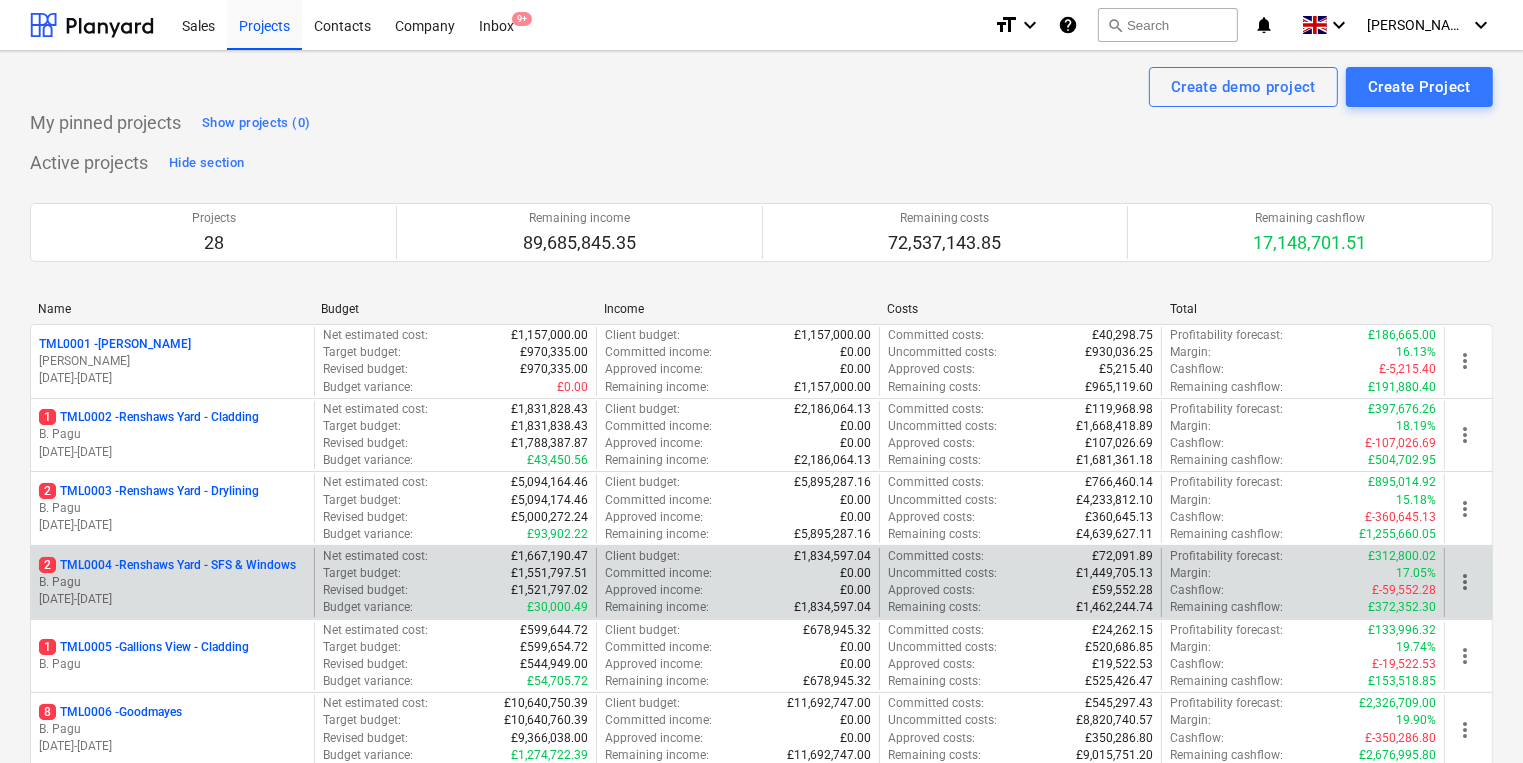 click on "B. Pagu" at bounding box center [172, 582] 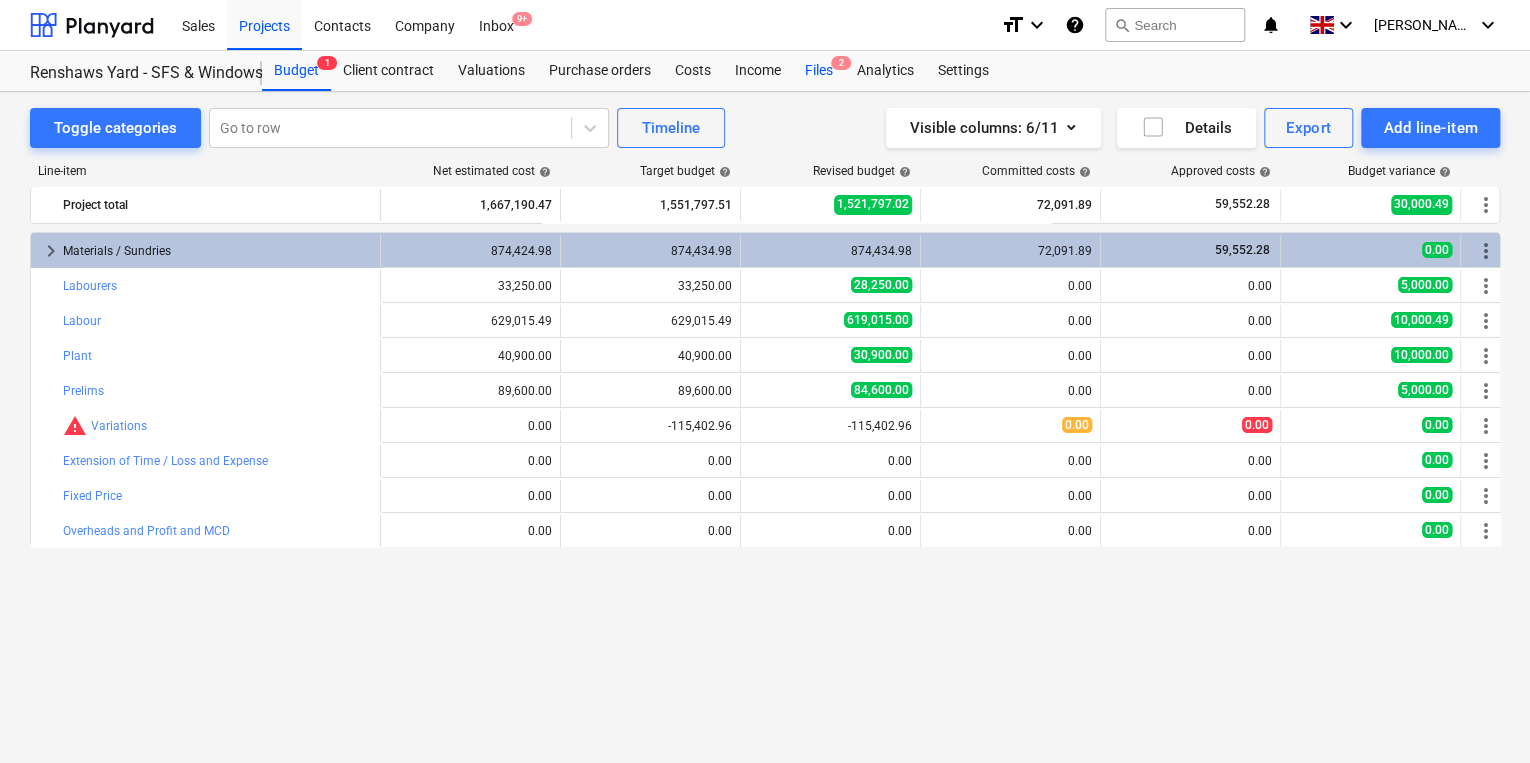 click on "Files 2" at bounding box center (819, 71) 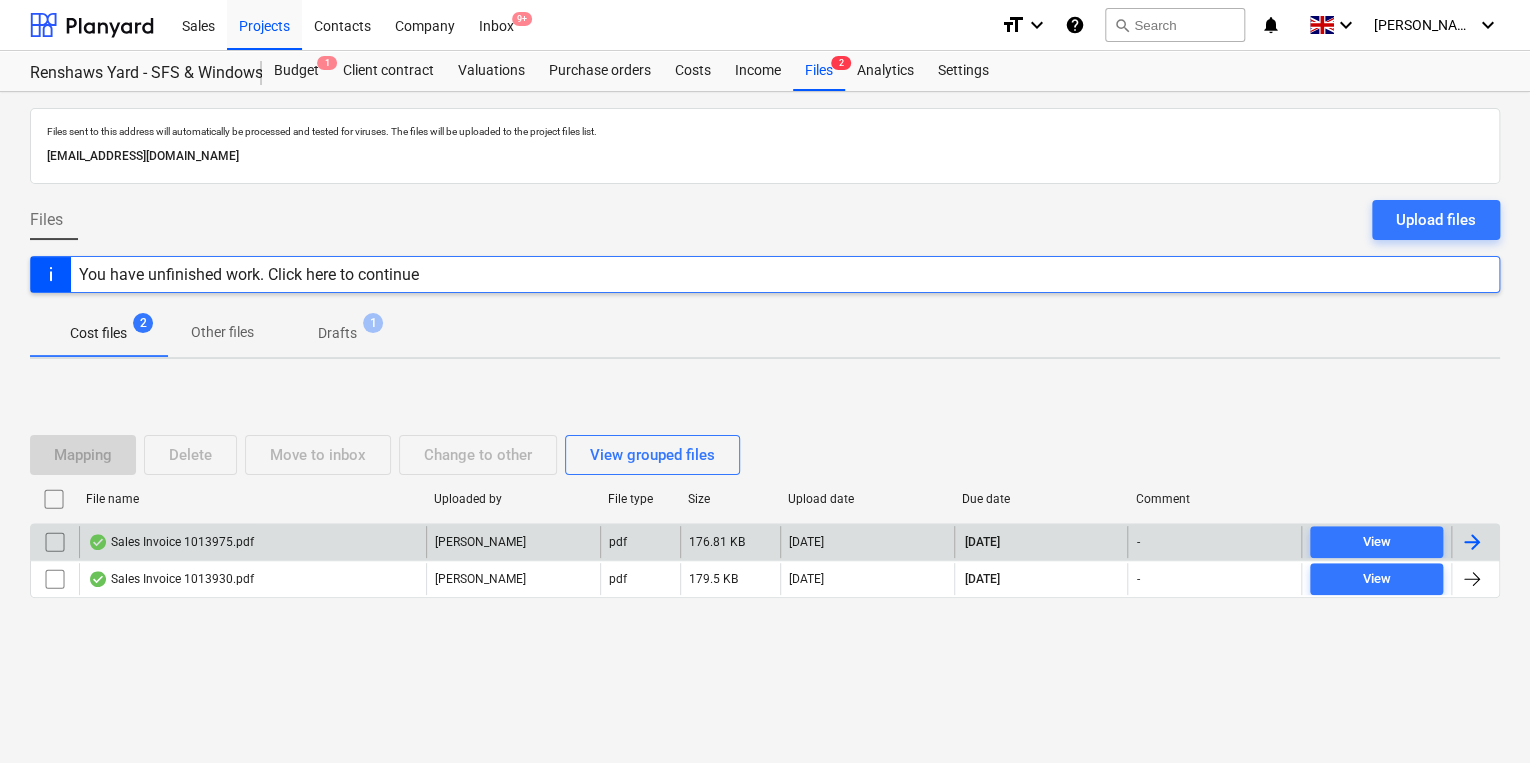 click on "Sales Invoice 1013975.pdf" at bounding box center (252, 542) 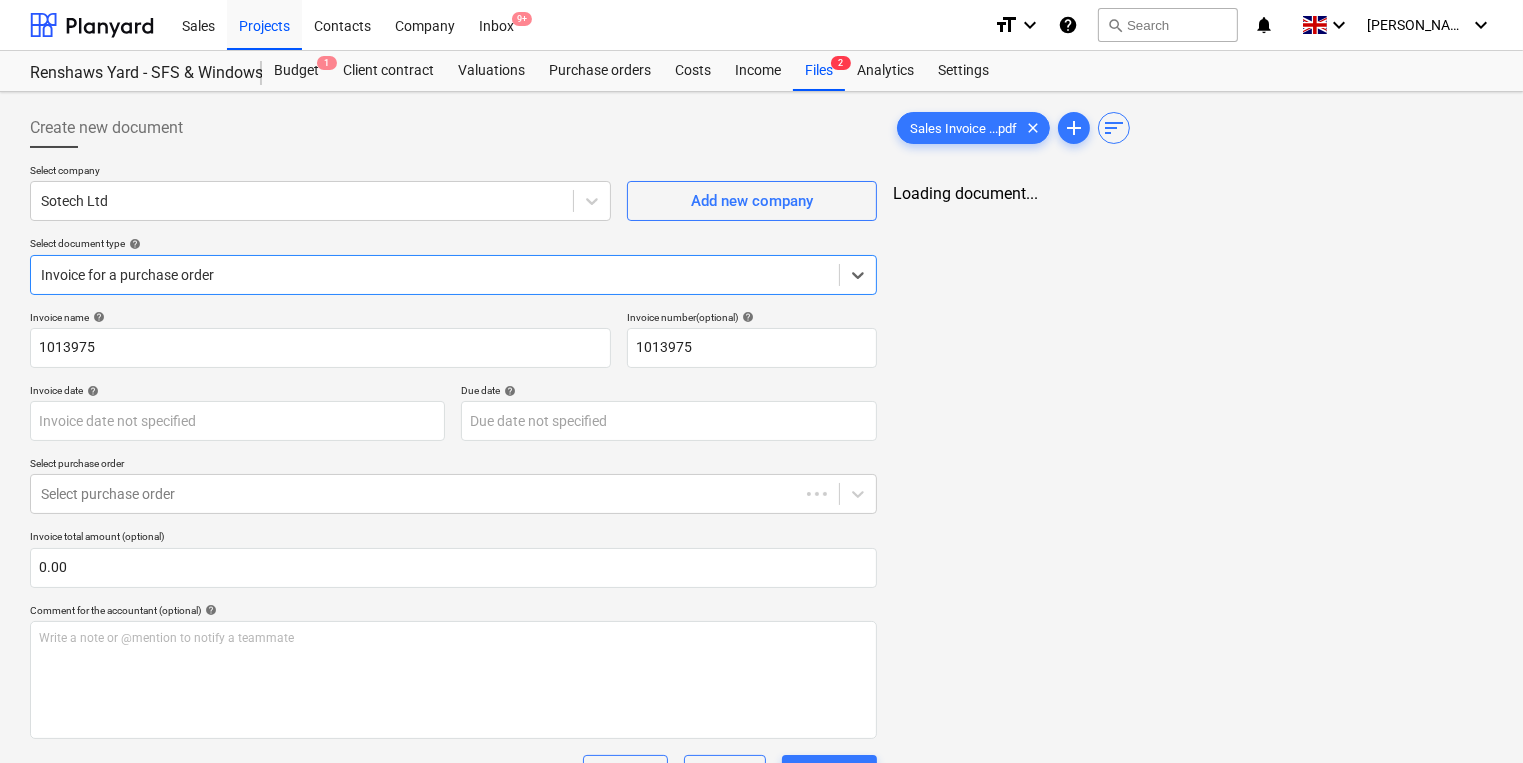type on "[DATE]" 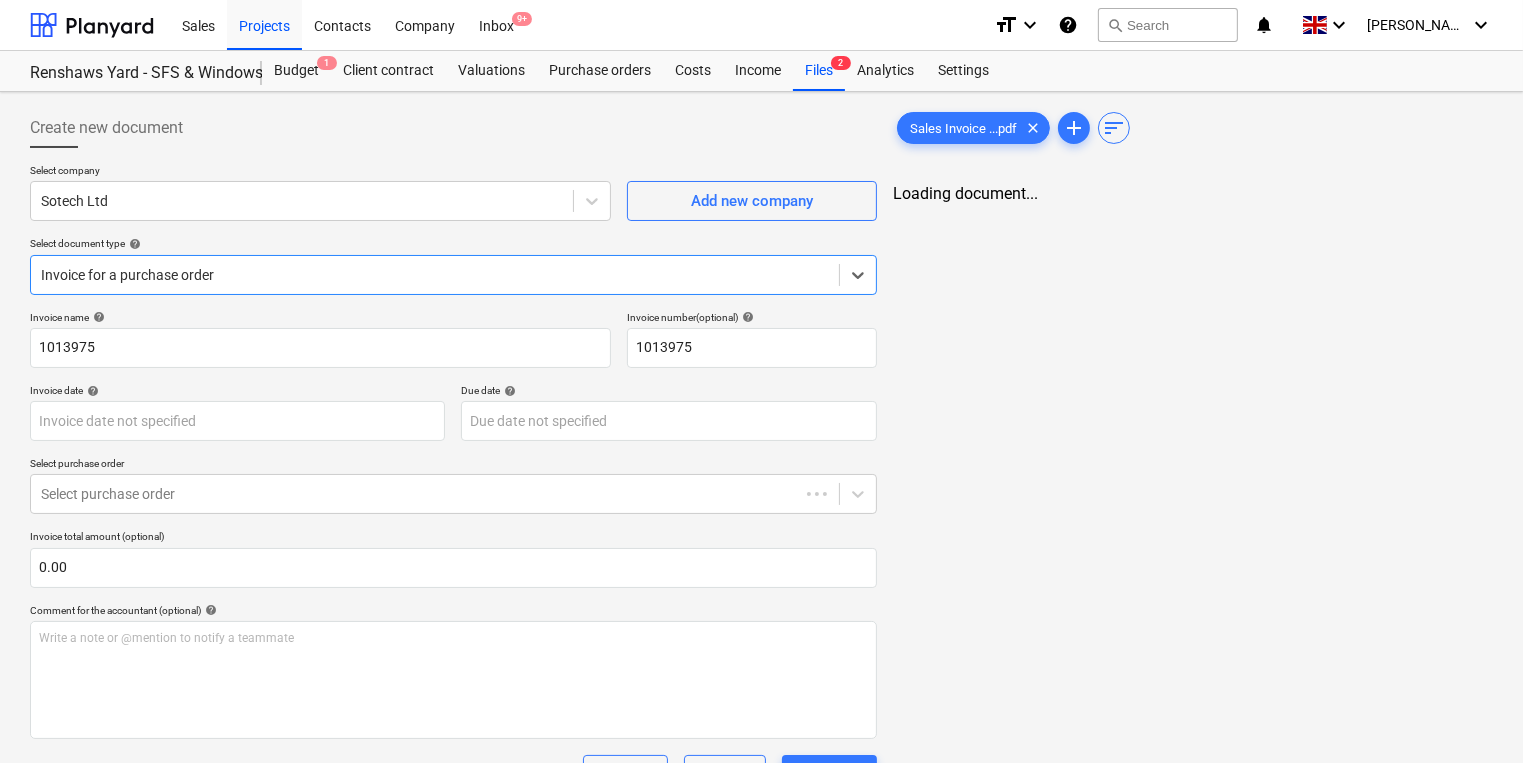 type on "[DATE]" 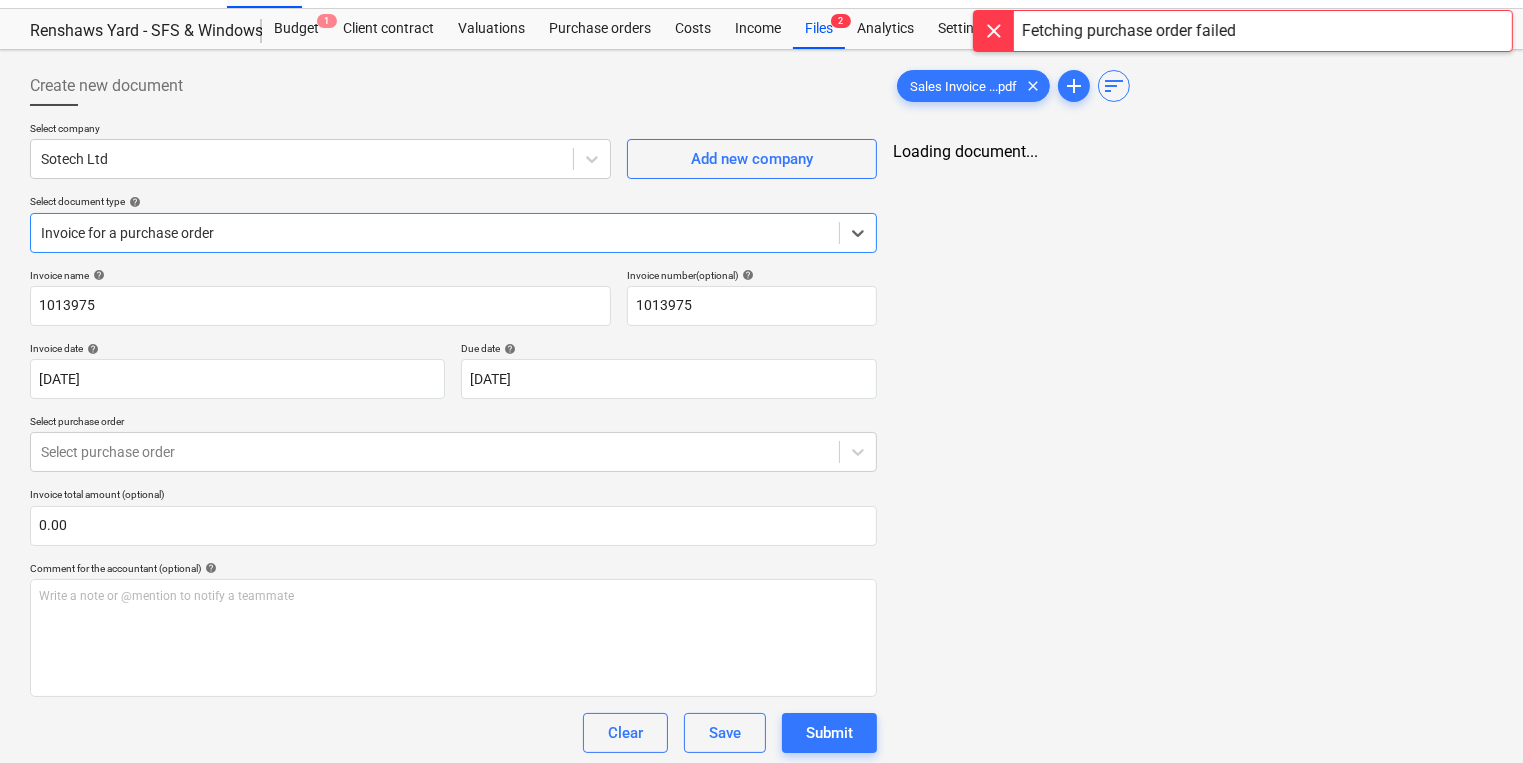 scroll, scrollTop: 0, scrollLeft: 0, axis: both 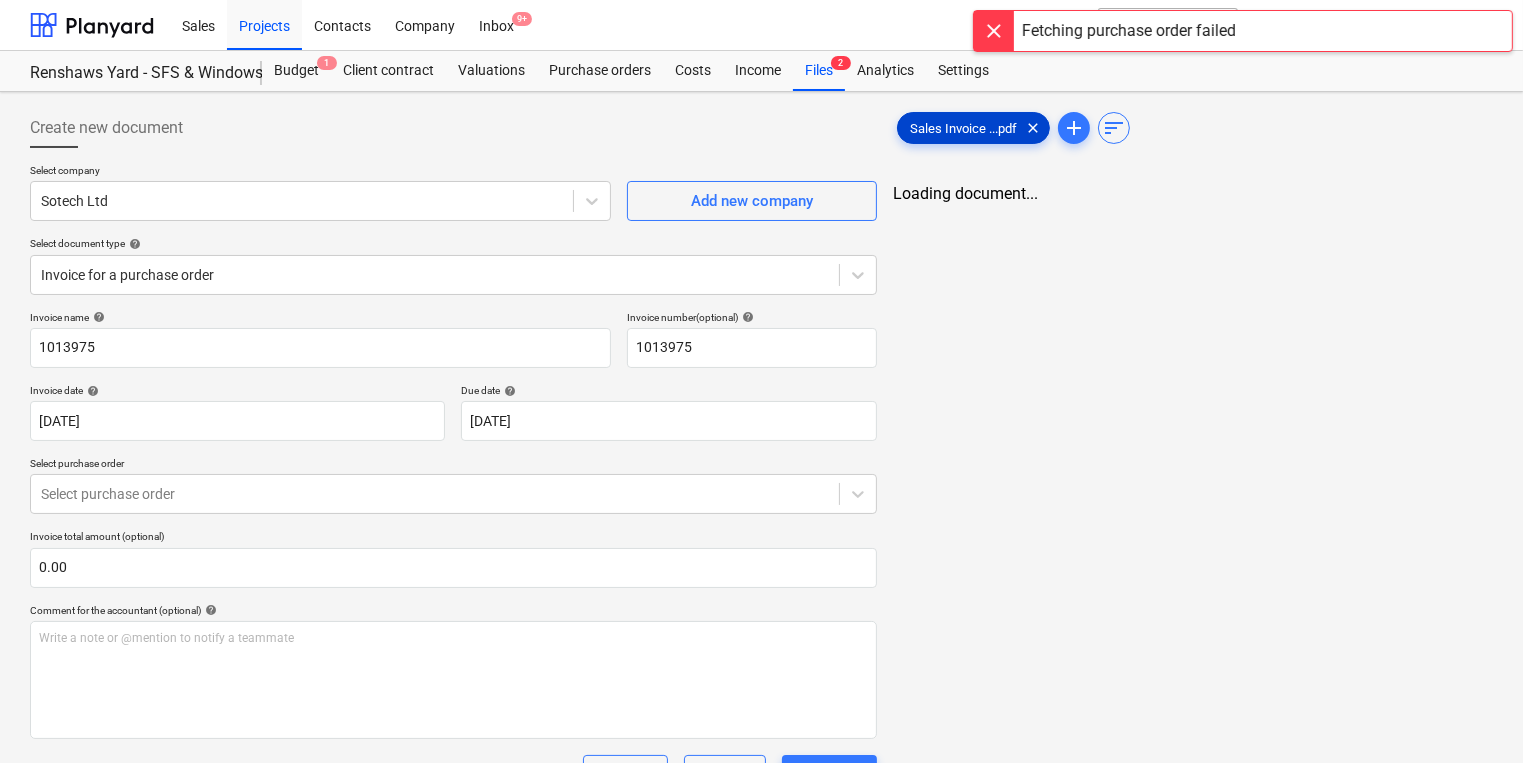 click on "Sales Invoice ...pdf" at bounding box center (963, 128) 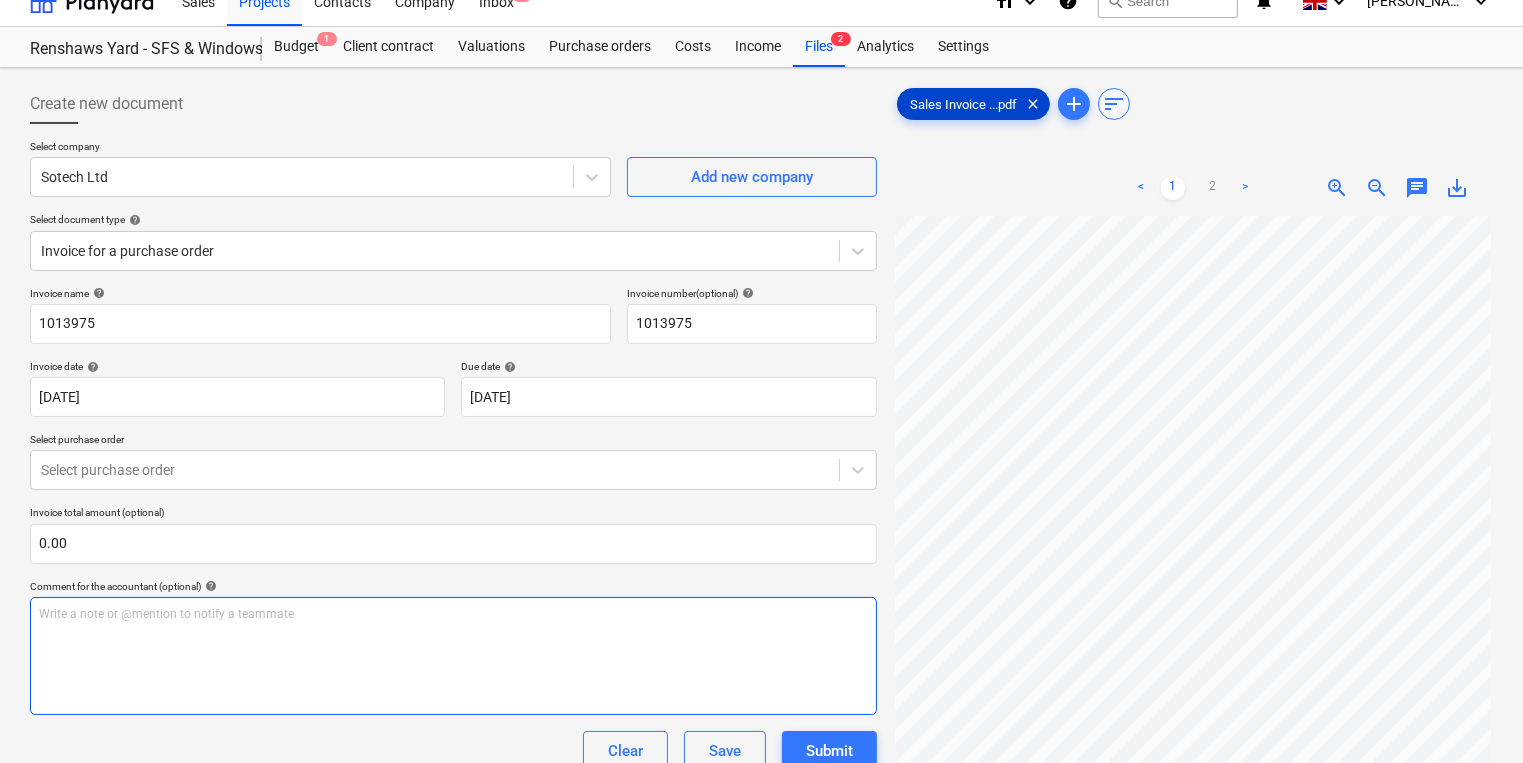 scroll, scrollTop: 0, scrollLeft: 0, axis: both 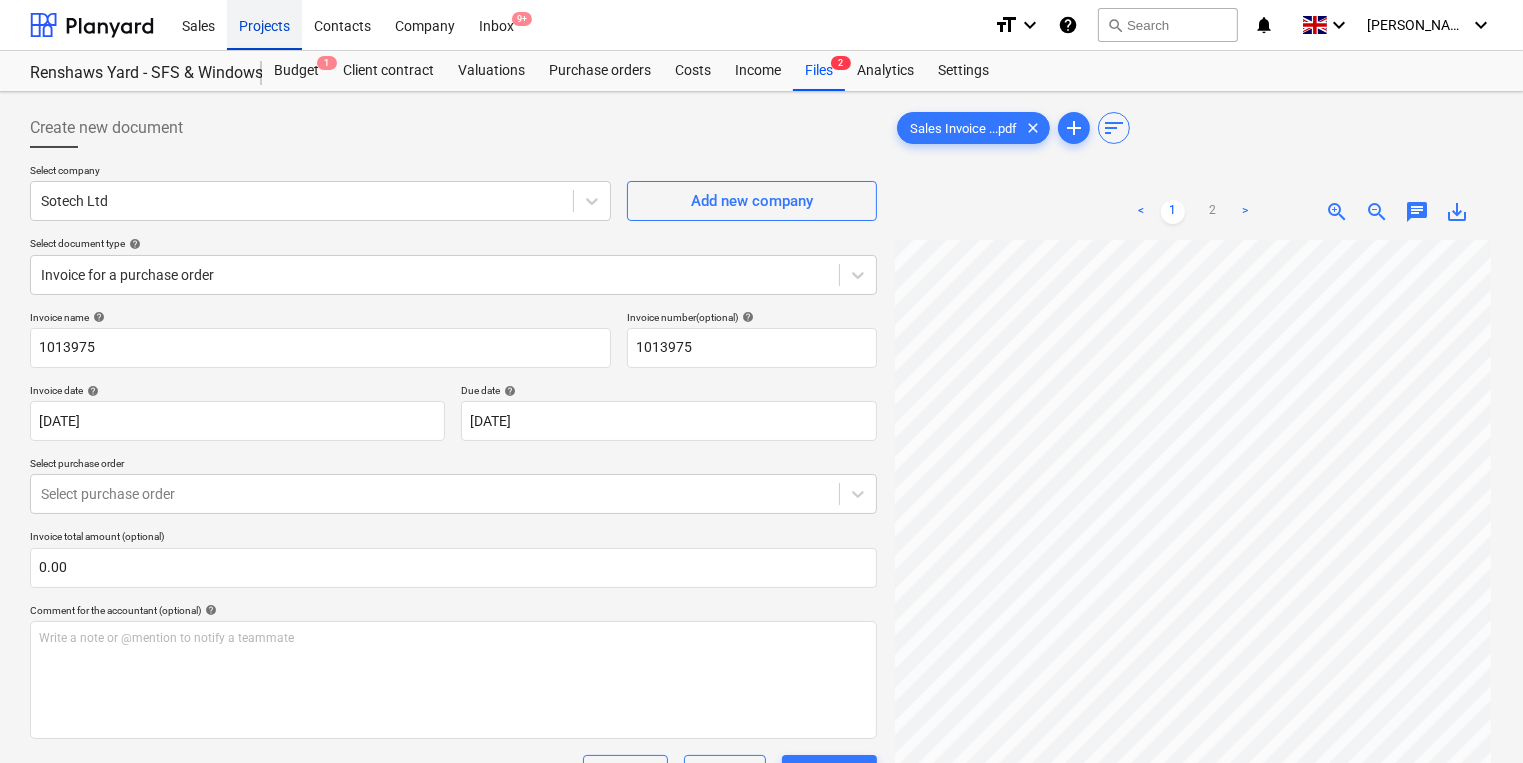 click on "Projects" at bounding box center (264, 24) 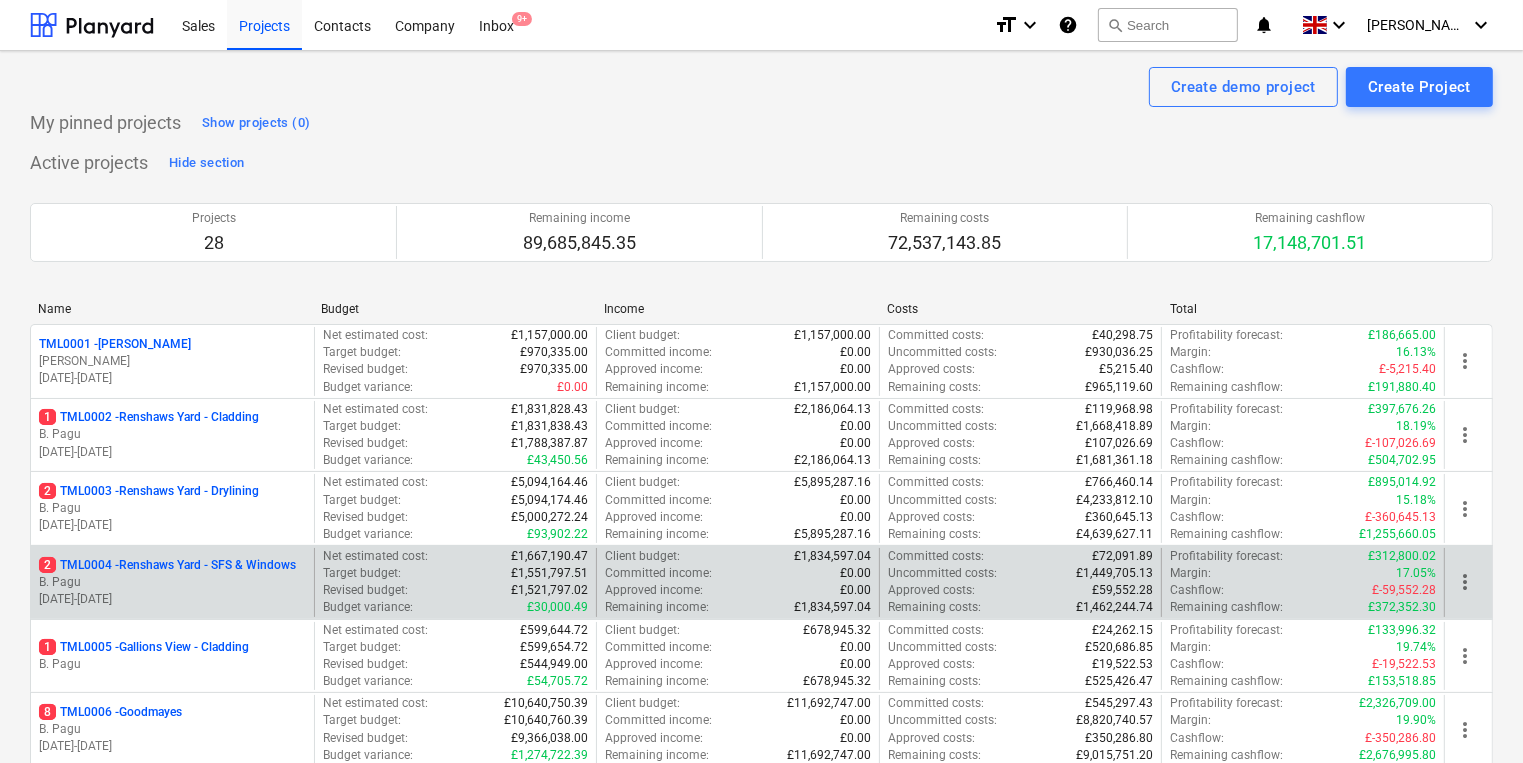 click on "B. Pagu" at bounding box center (172, 582) 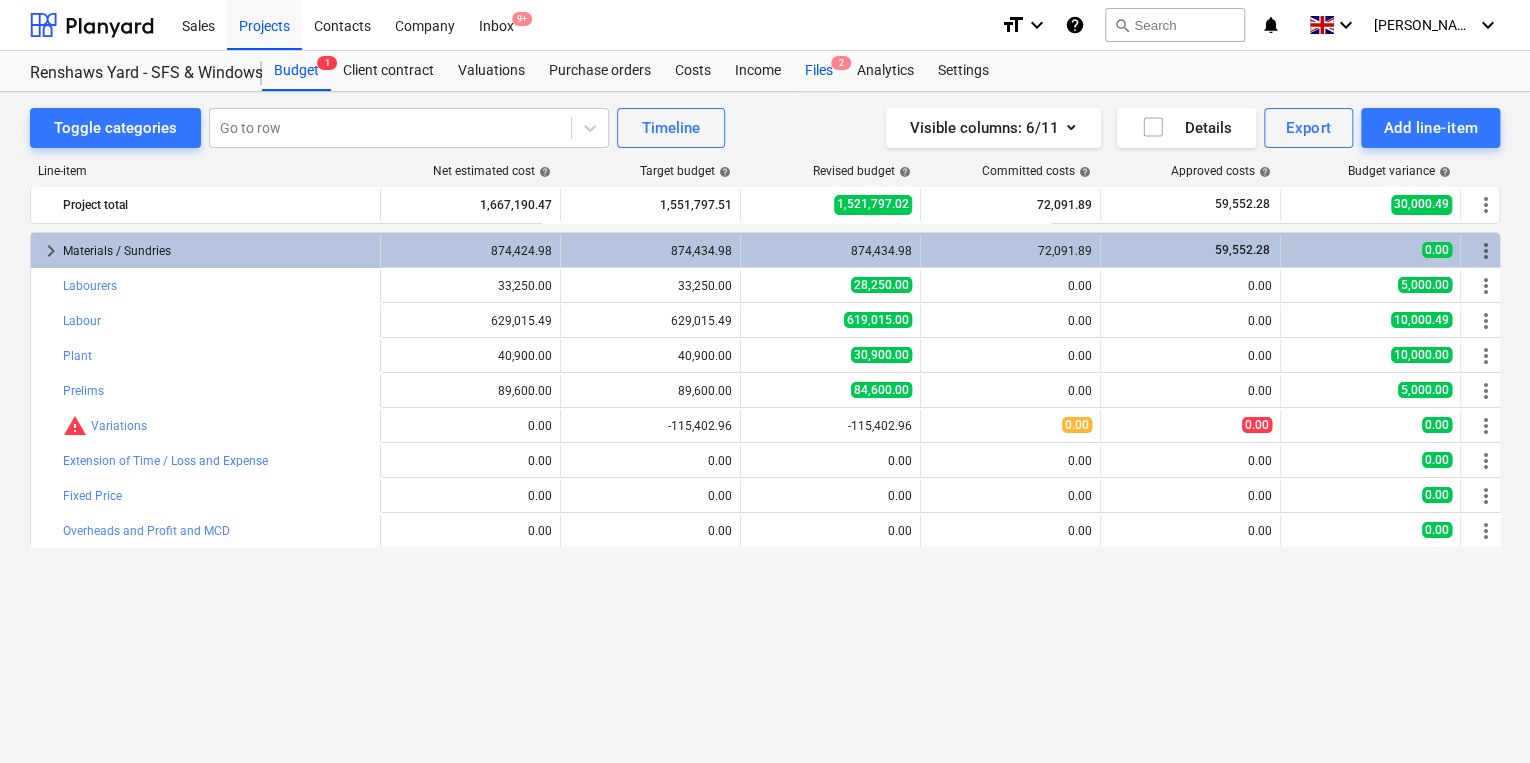click on "Files 2" at bounding box center (819, 71) 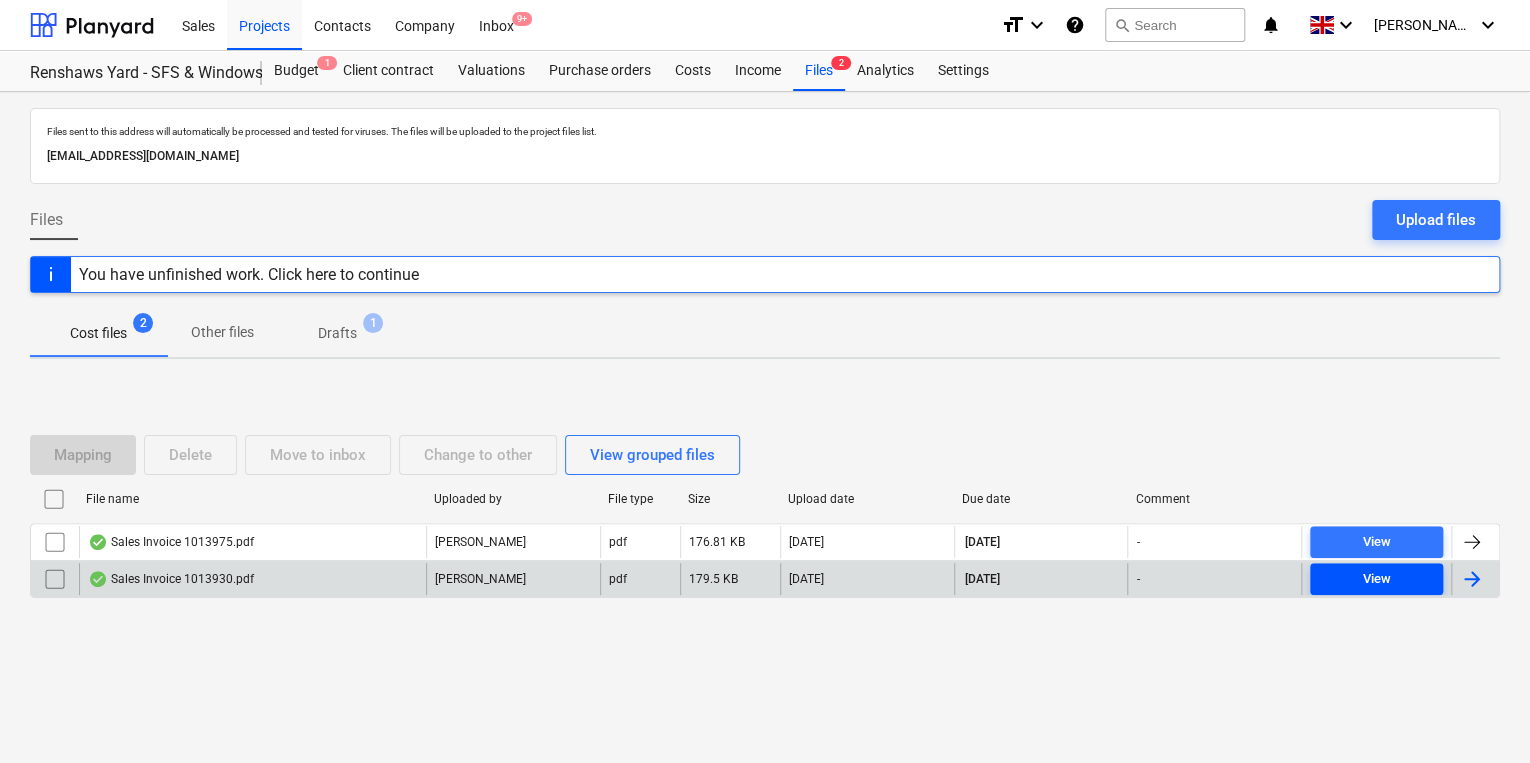 click on "View" at bounding box center [1376, 579] 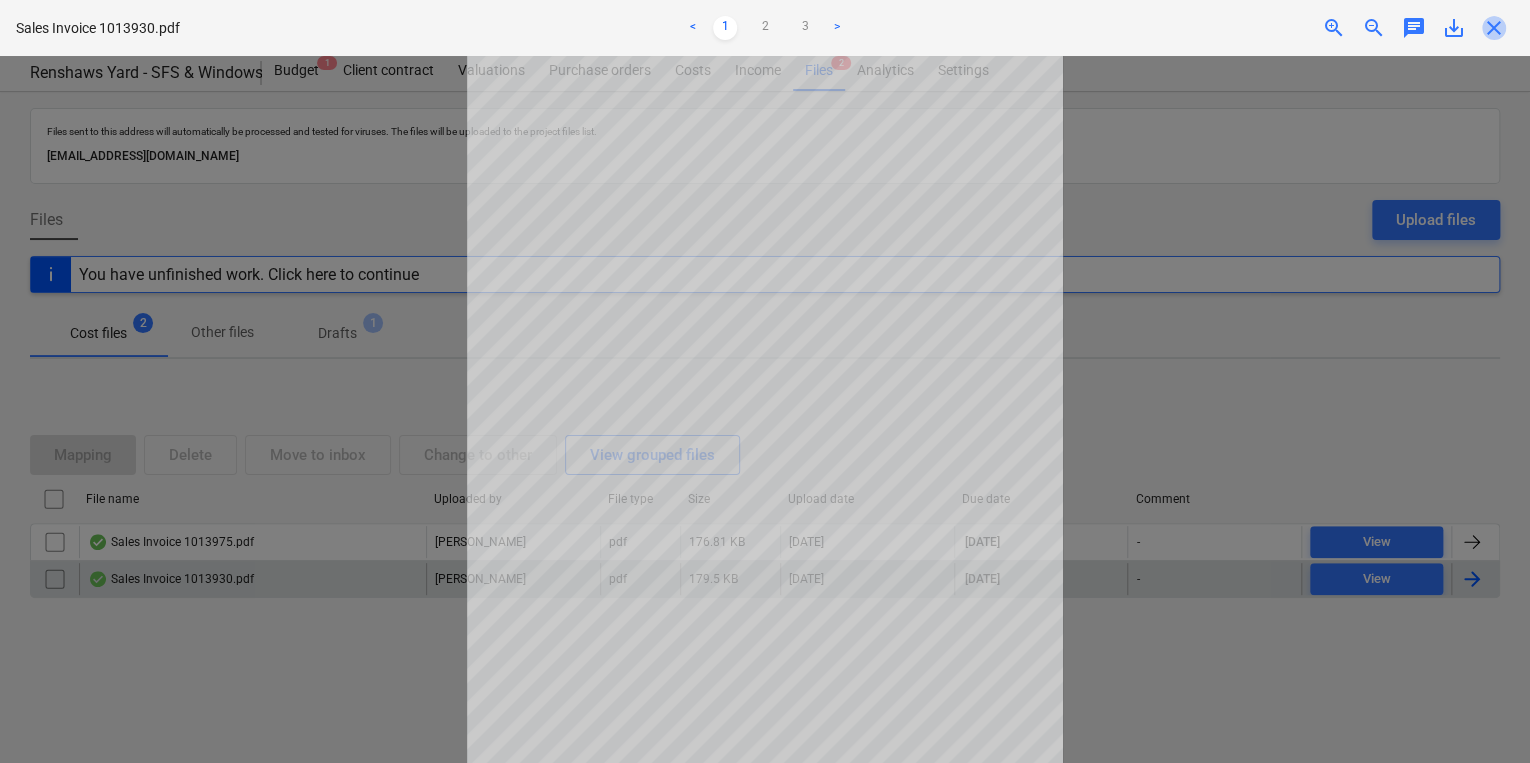 click on "close" at bounding box center [1494, 28] 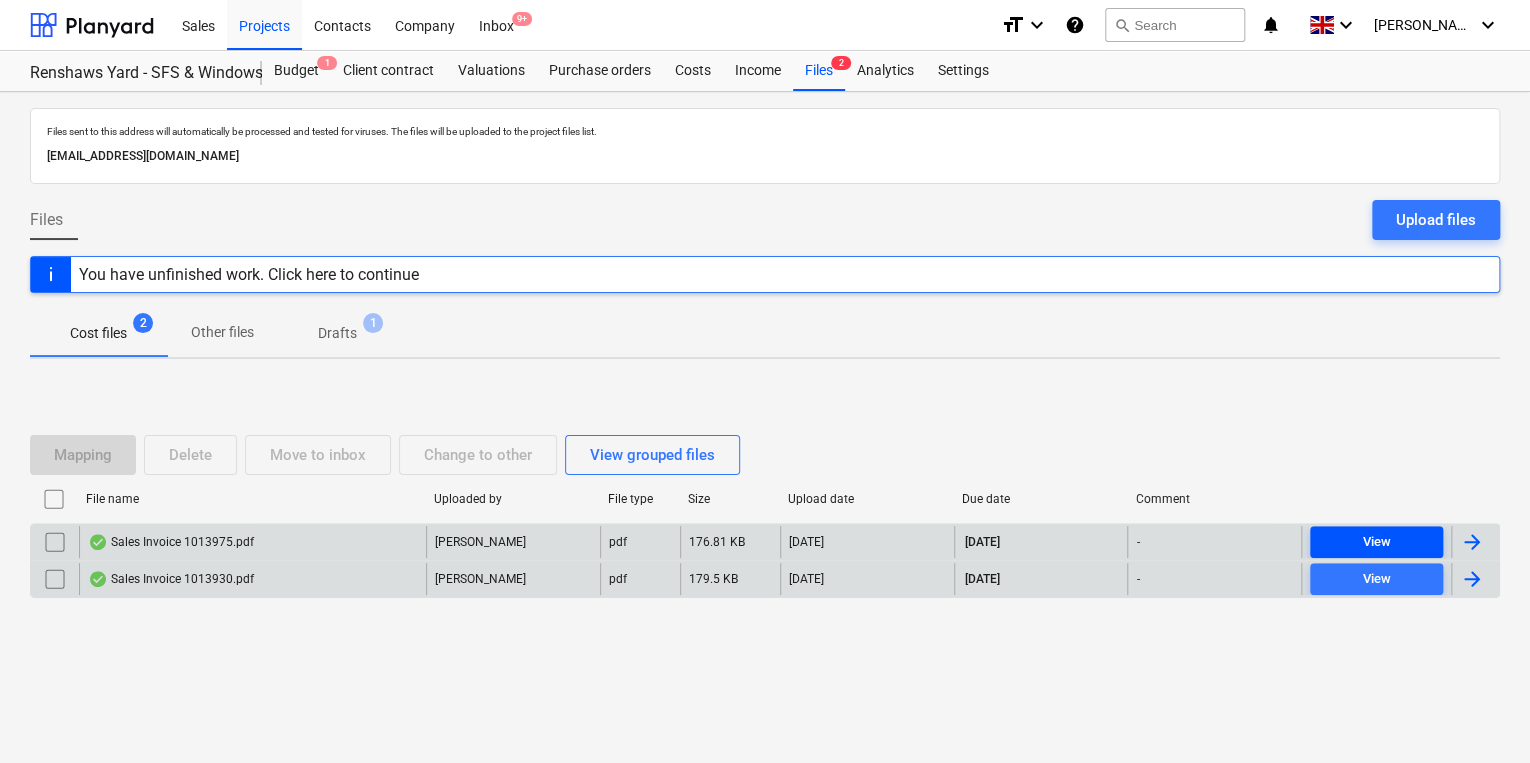 click on "View" at bounding box center (1376, 542) 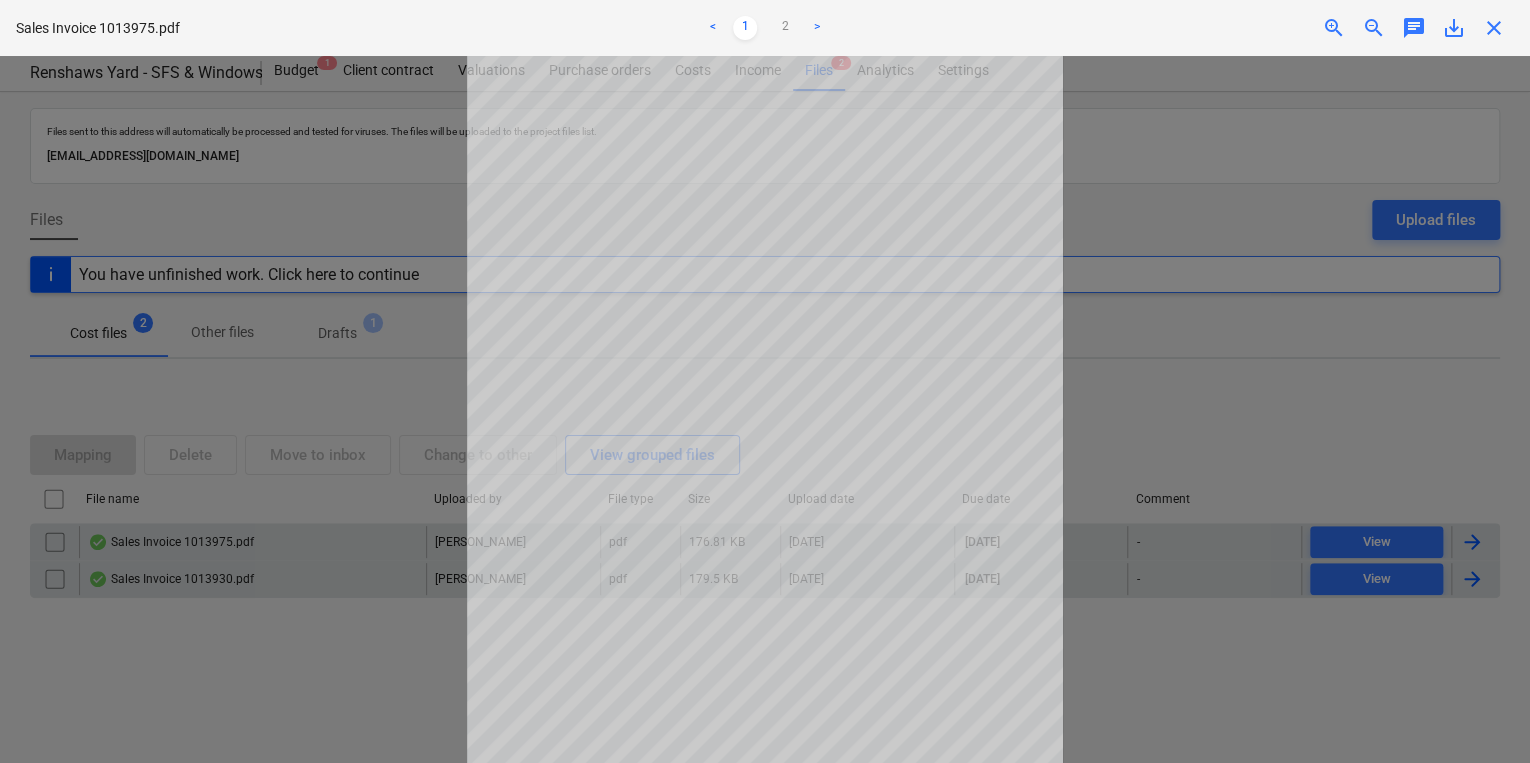 click on "close" at bounding box center [1494, 28] 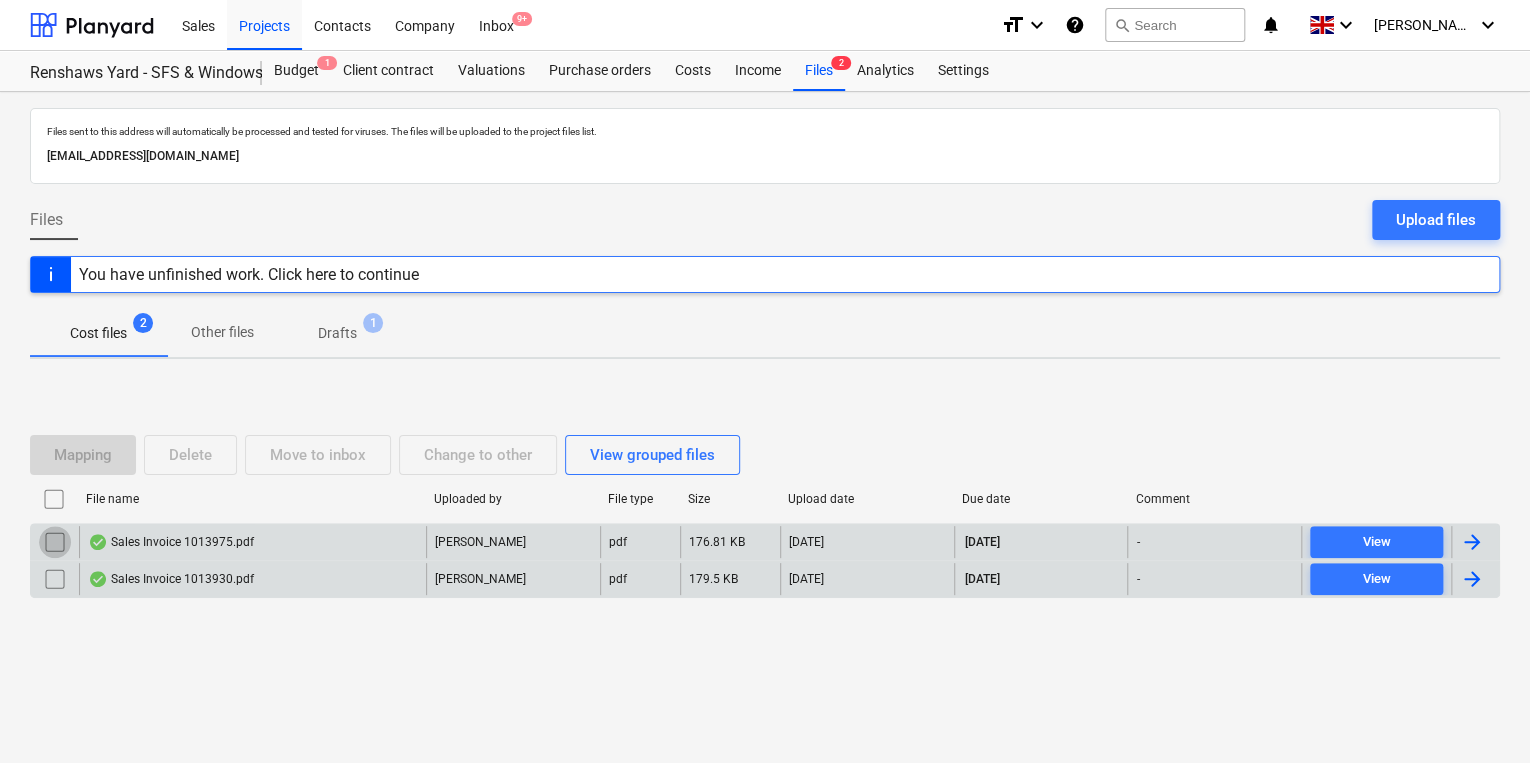 click at bounding box center (55, 542) 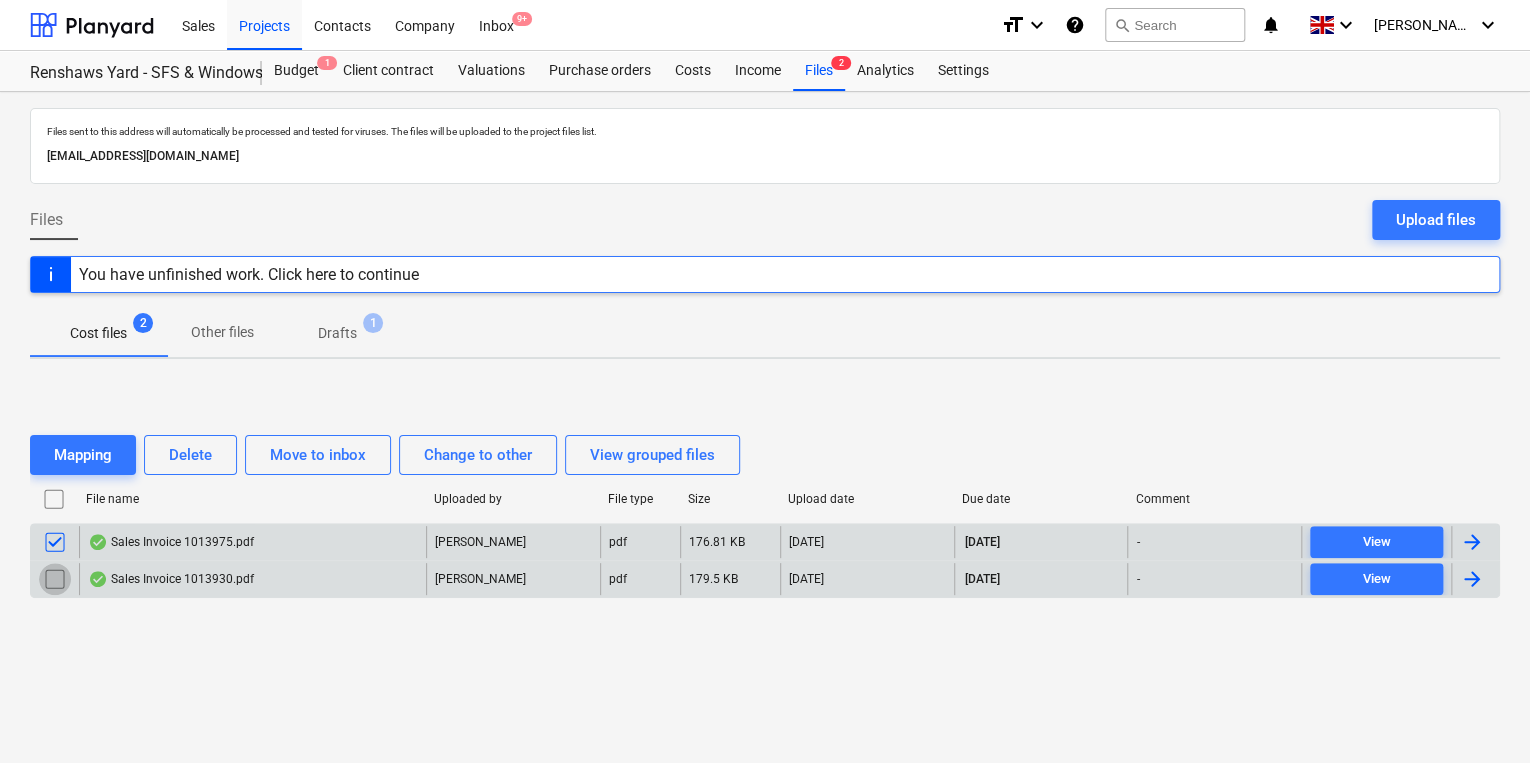 click at bounding box center (55, 579) 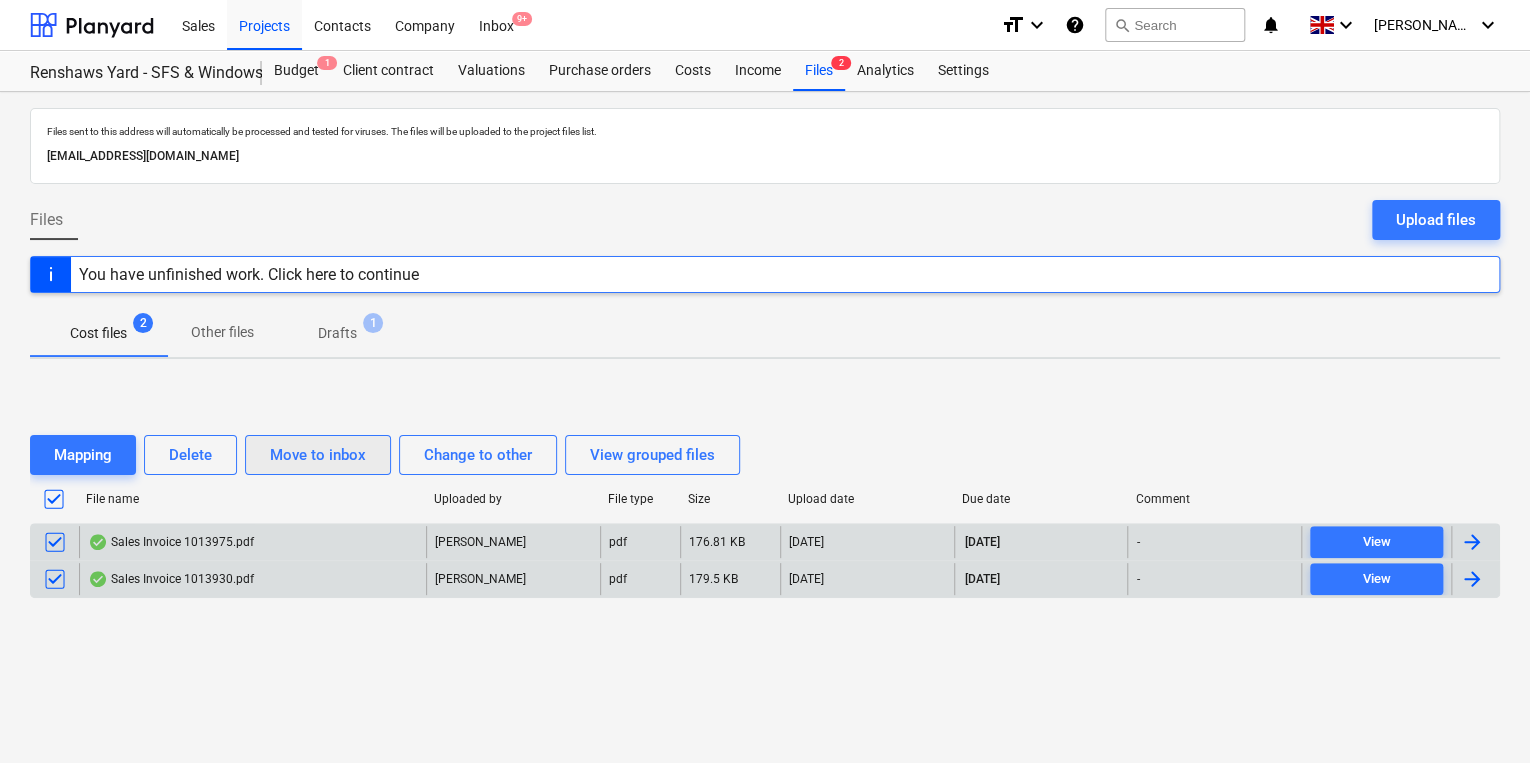 click on "Move to inbox" at bounding box center [318, 455] 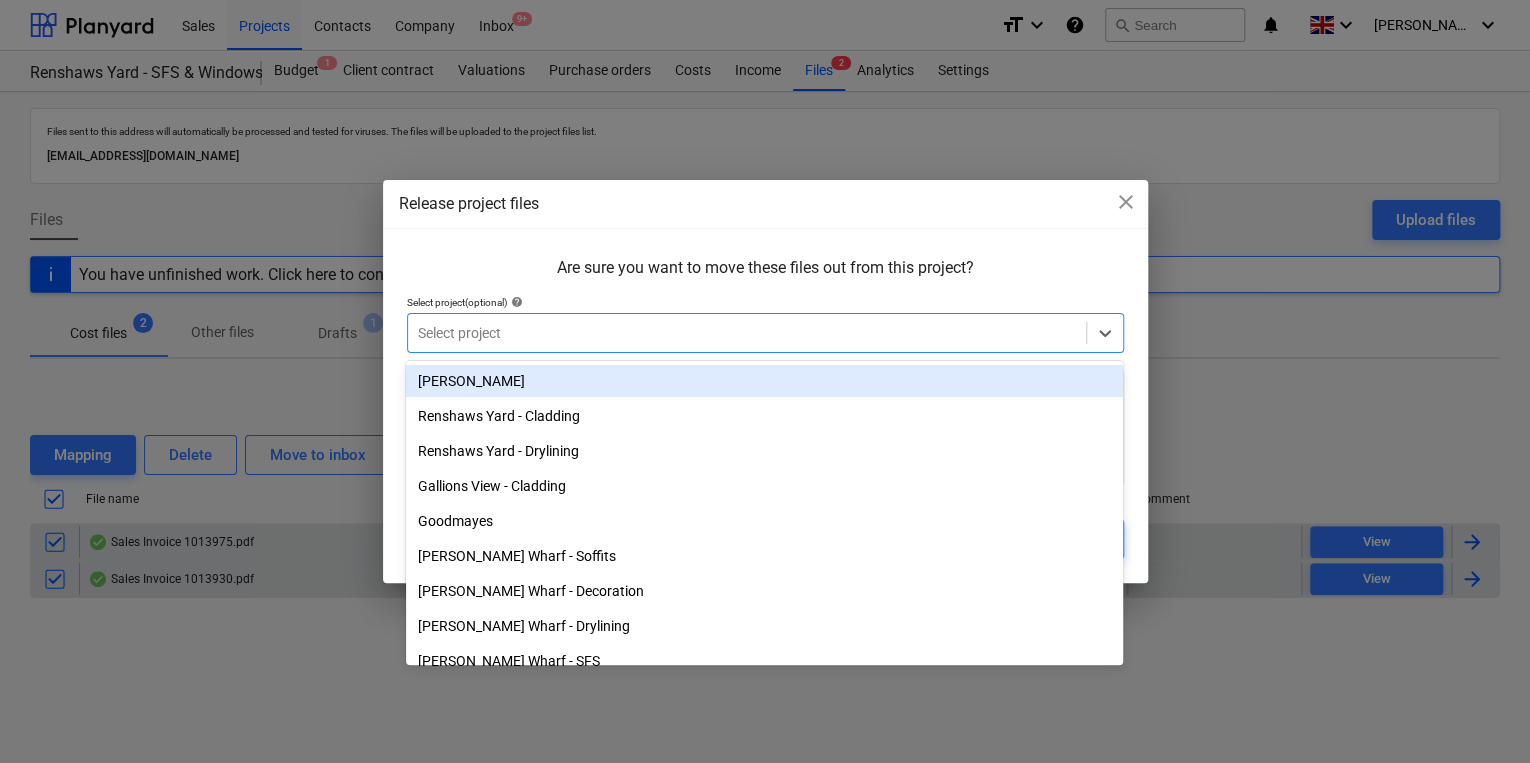 click at bounding box center (747, 333) 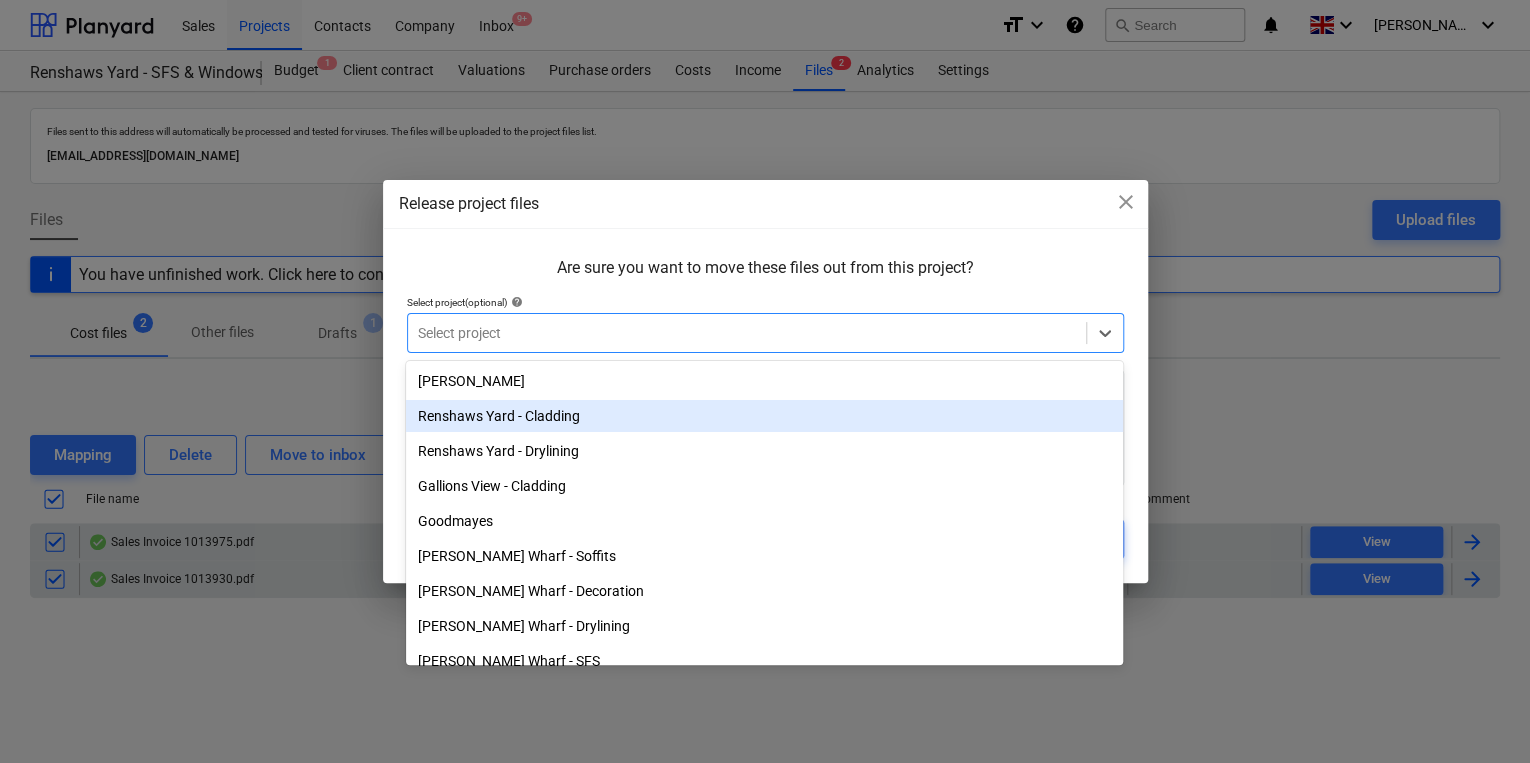 click on "Renshaws Yard - Cladding" at bounding box center (764, 416) 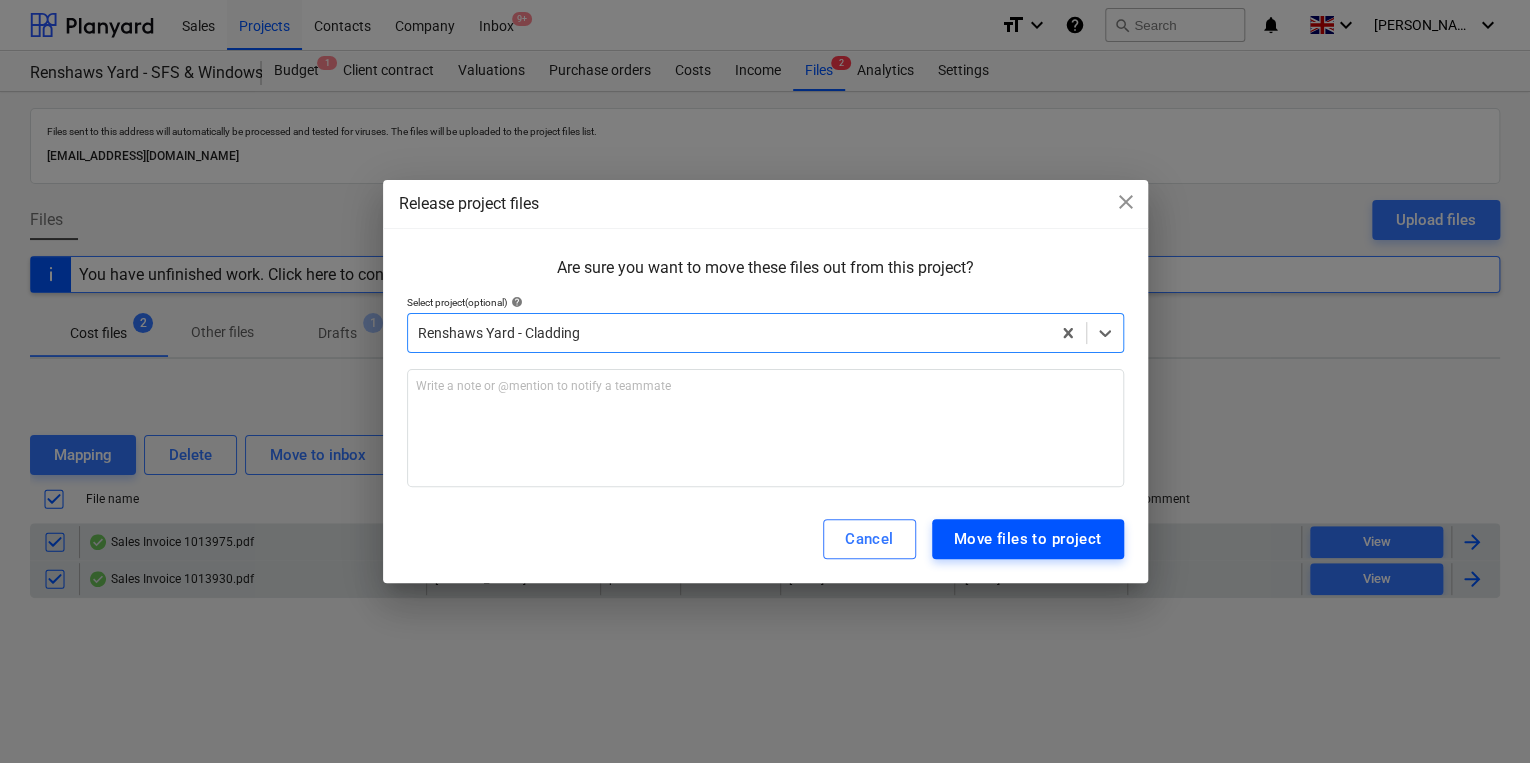 click on "Move files to project" at bounding box center (1028, 539) 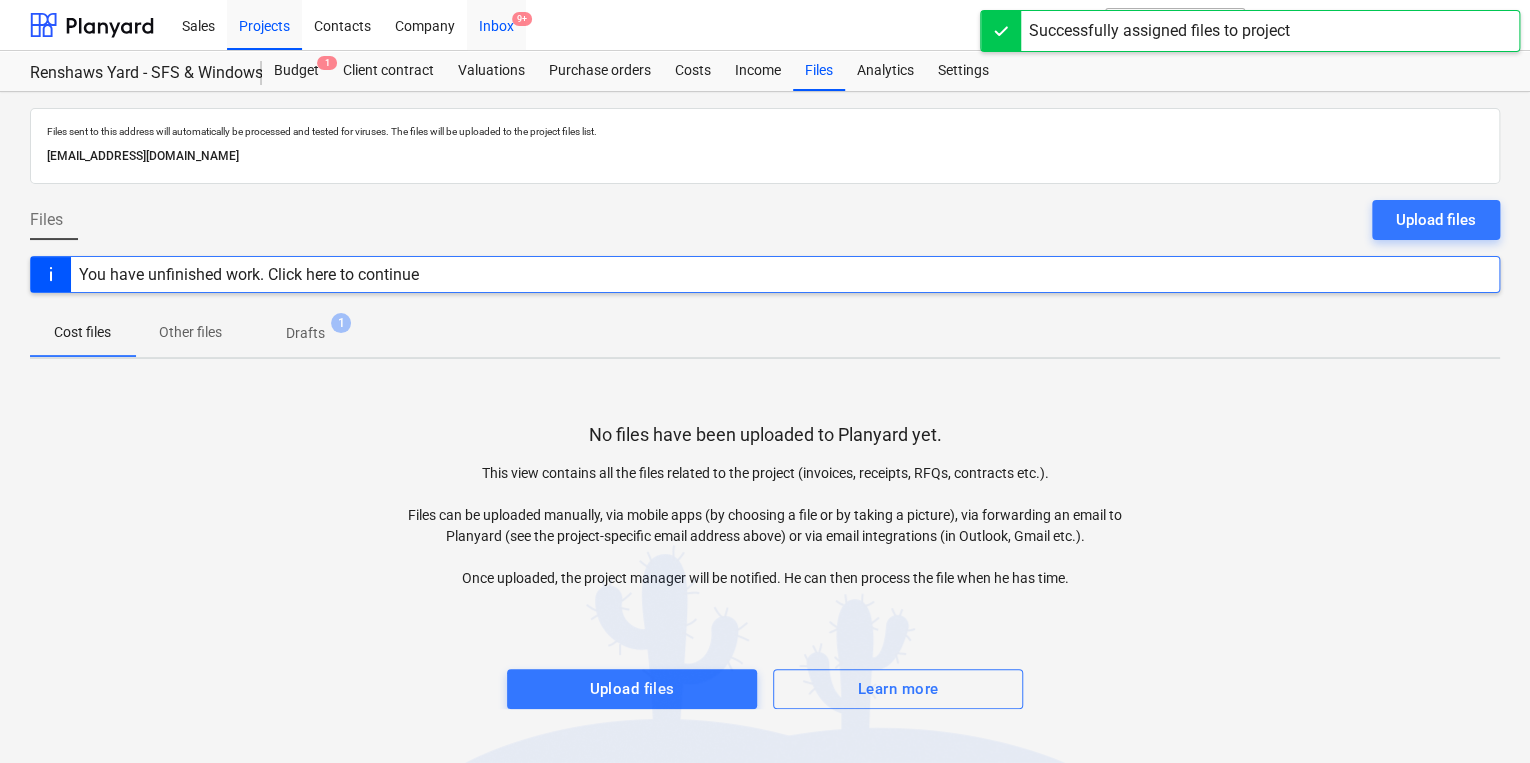 click on "Inbox 9+" at bounding box center [496, 24] 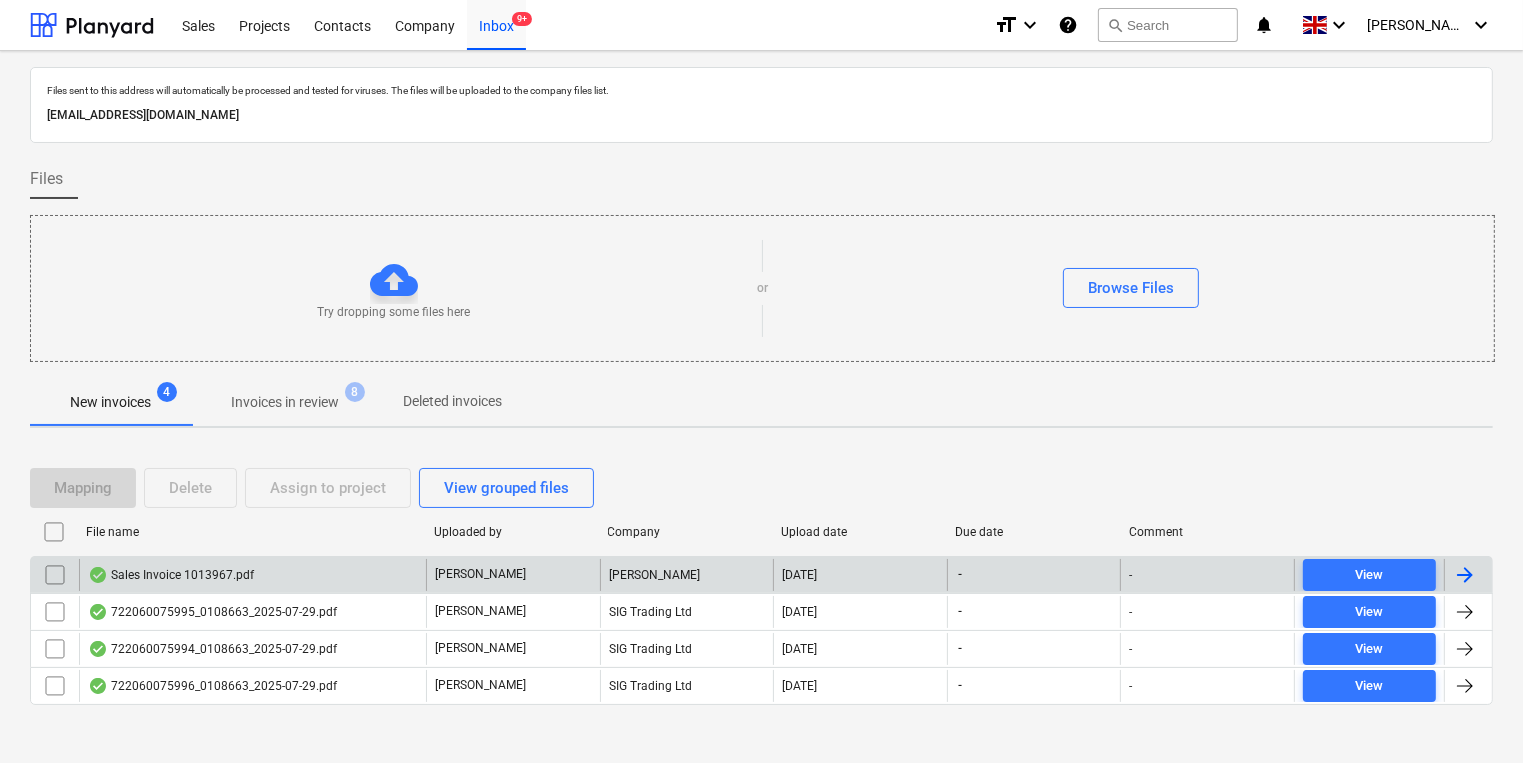click on "Sales Invoice 1013967.pdf" at bounding box center [252, 575] 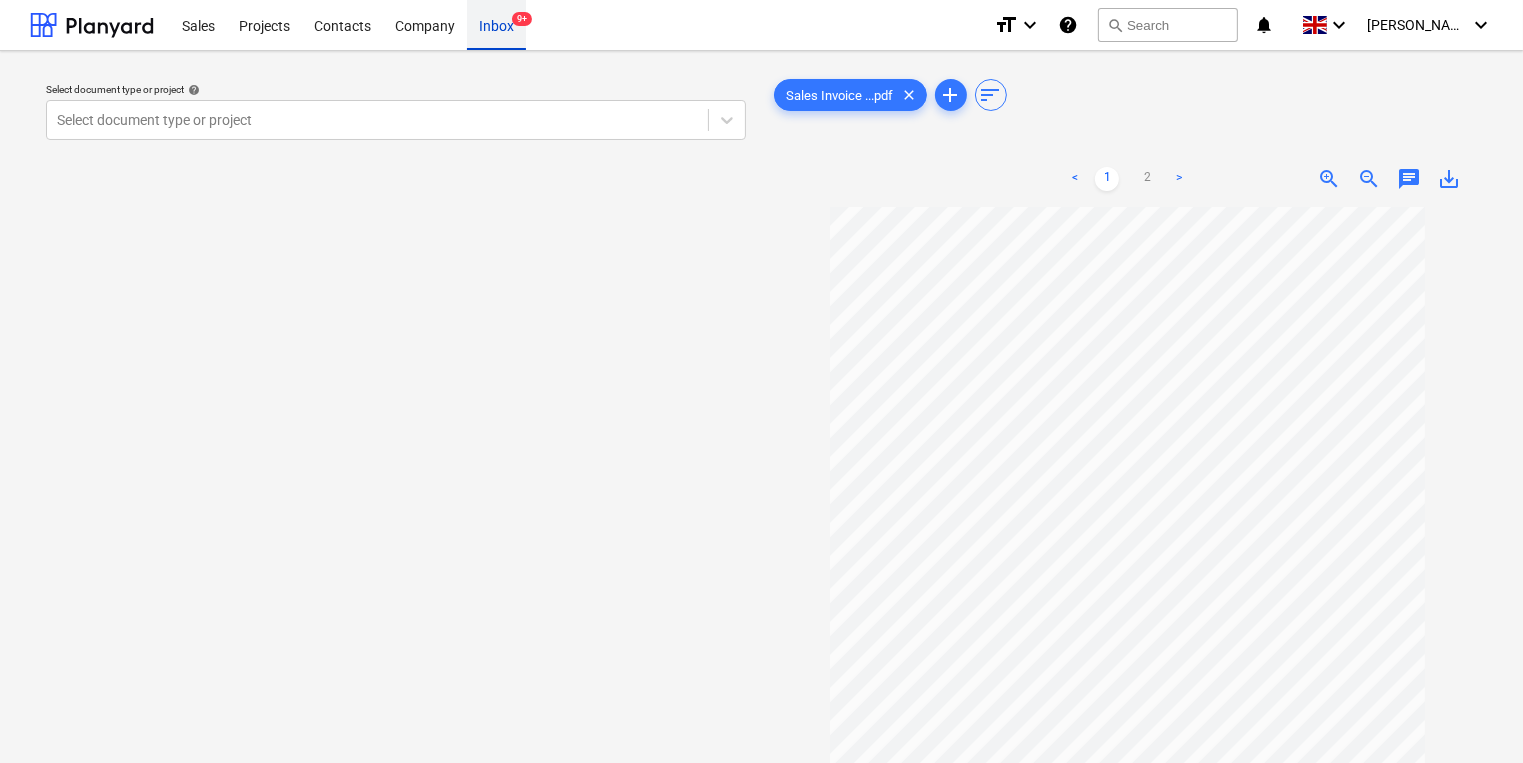 click on "Inbox 9+" at bounding box center (496, 24) 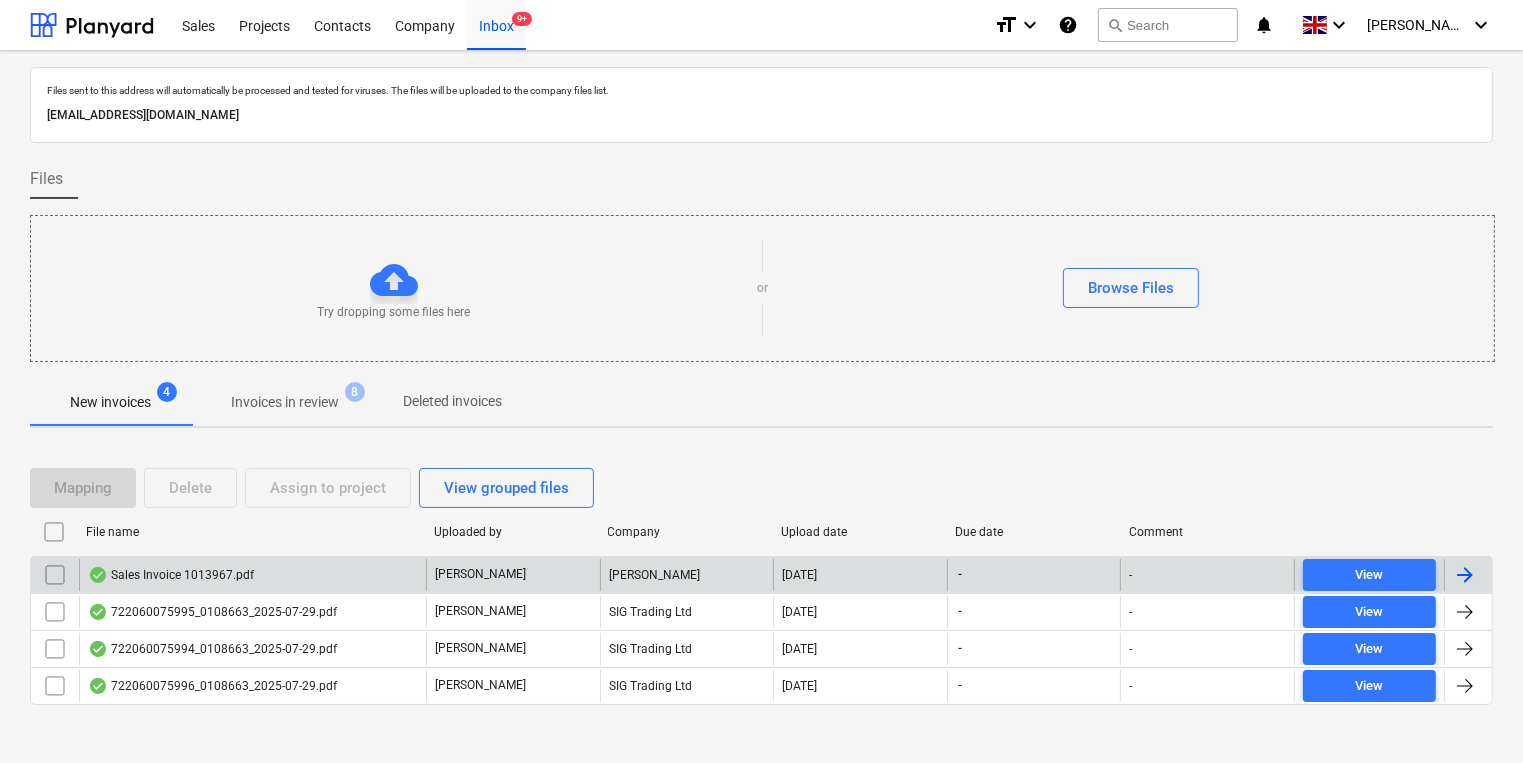 click at bounding box center [55, 575] 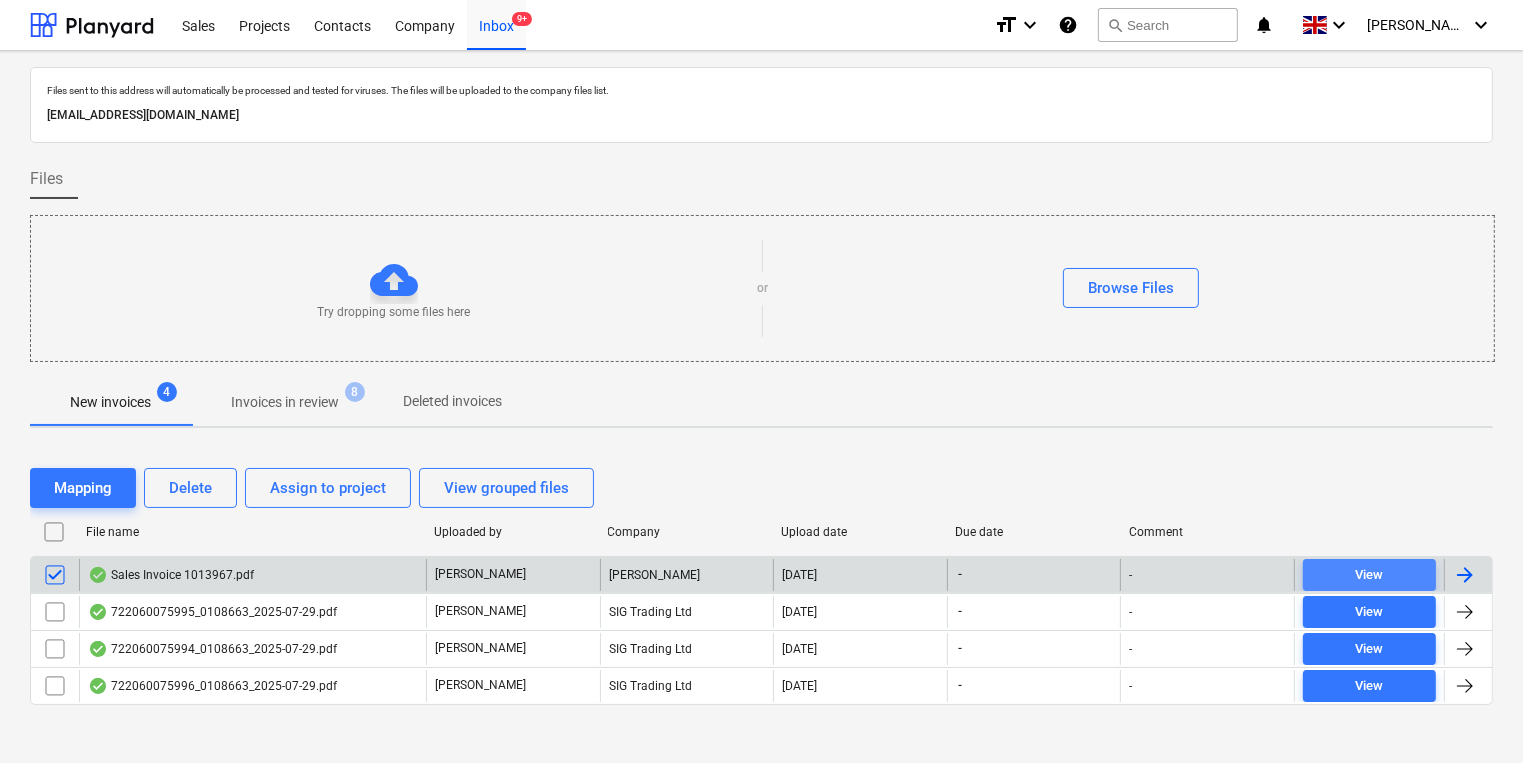 click on "View" at bounding box center (1369, 575) 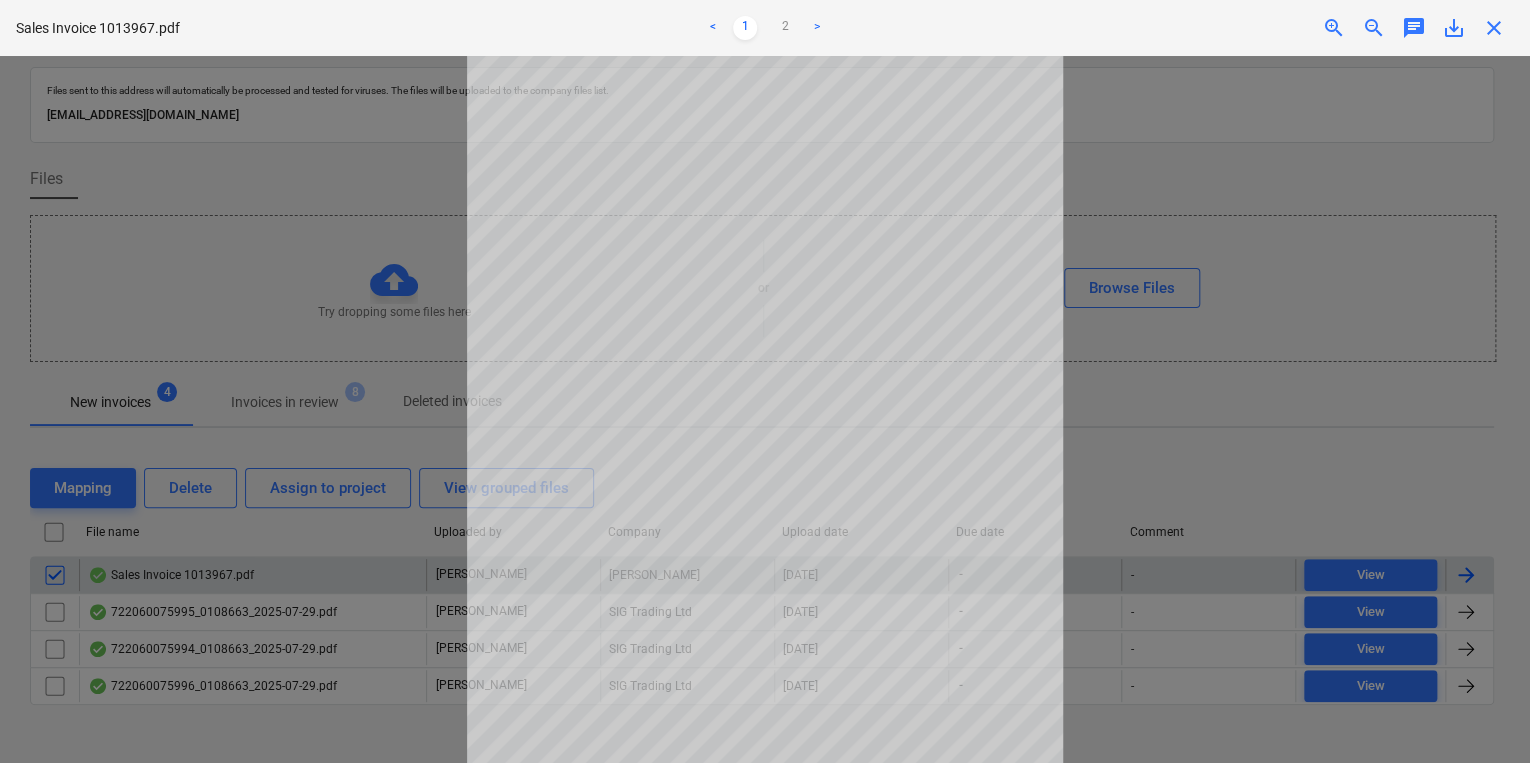 click on "close" at bounding box center [1494, 28] 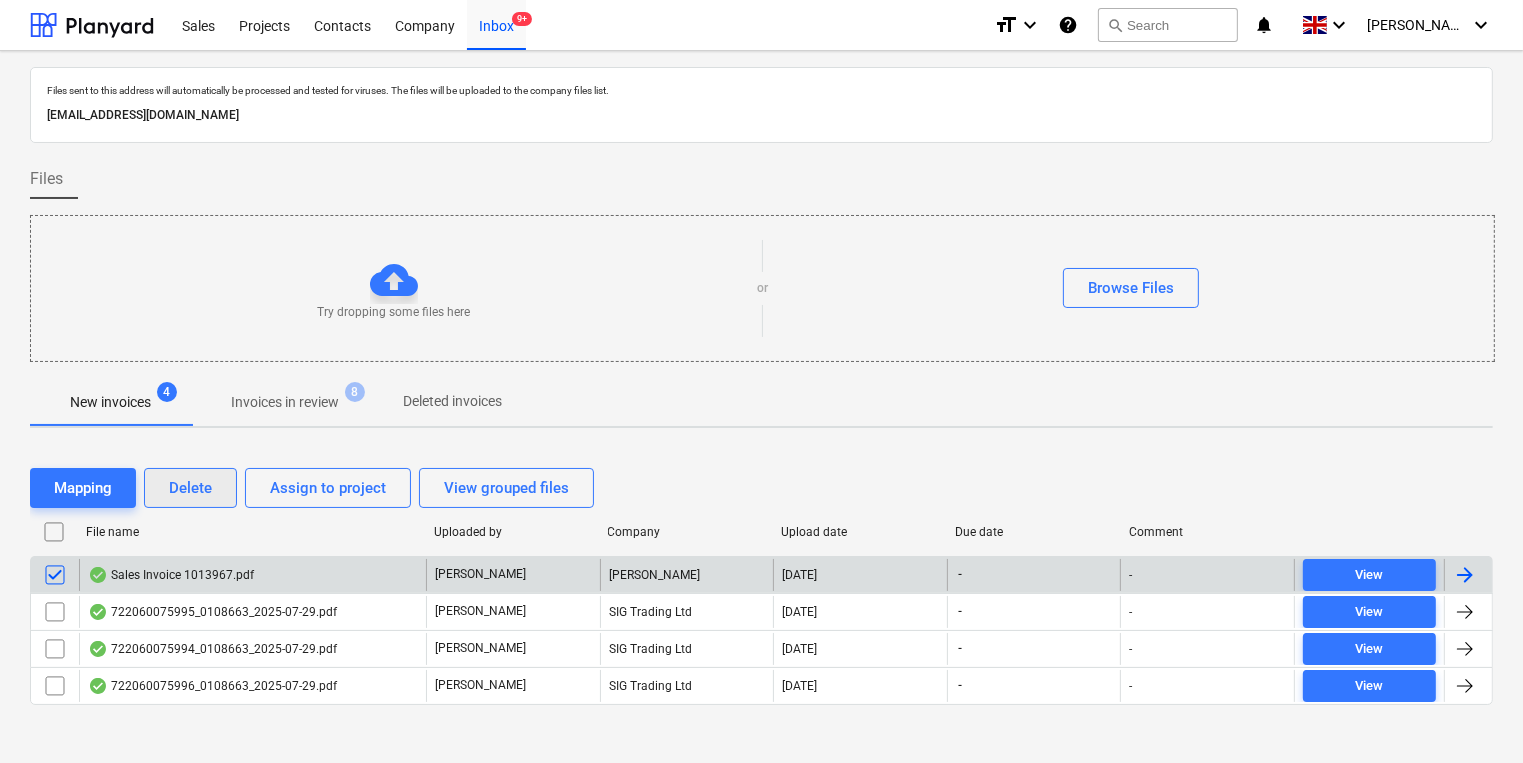 click on "Delete" at bounding box center (190, 488) 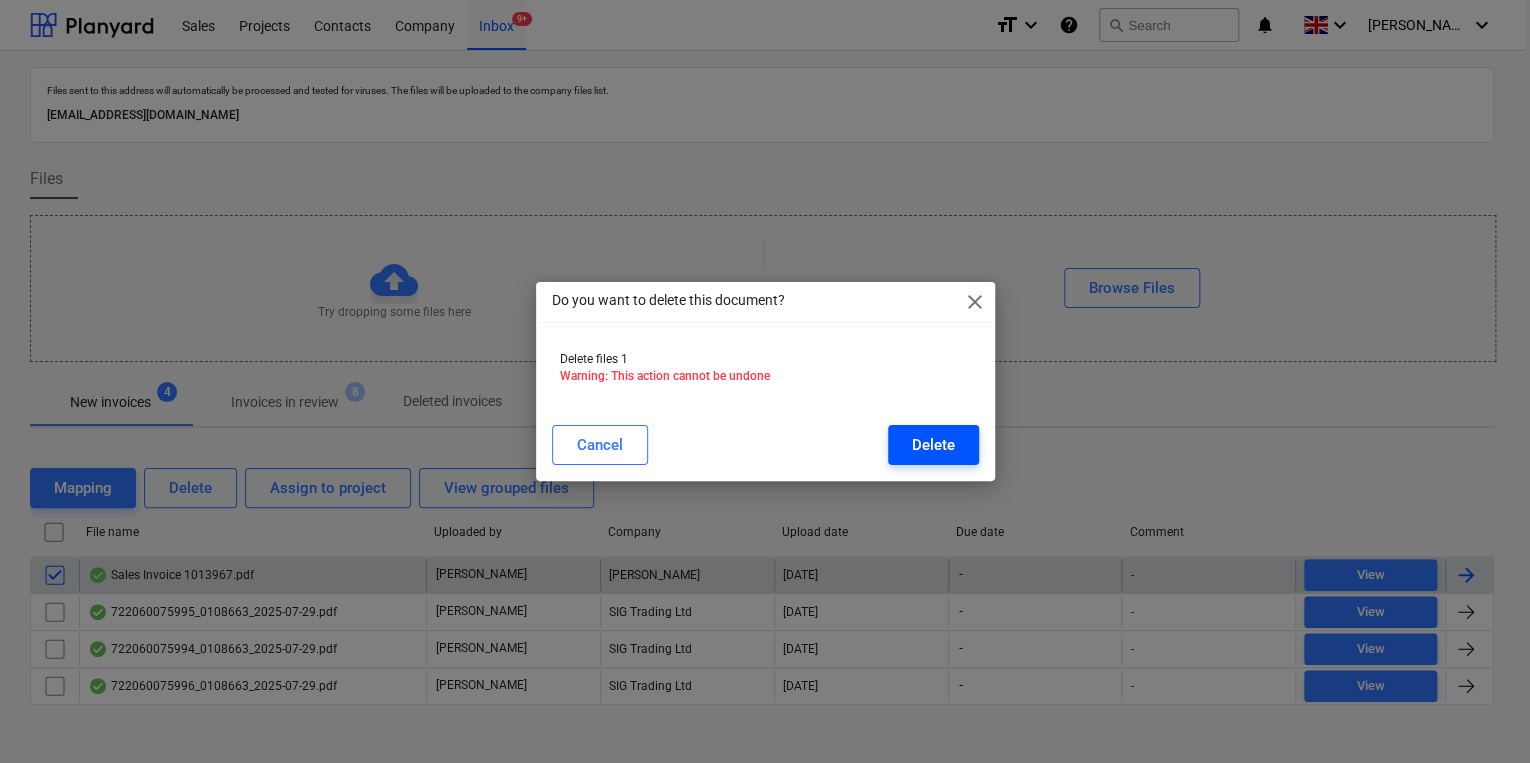click on "Delete" at bounding box center [933, 445] 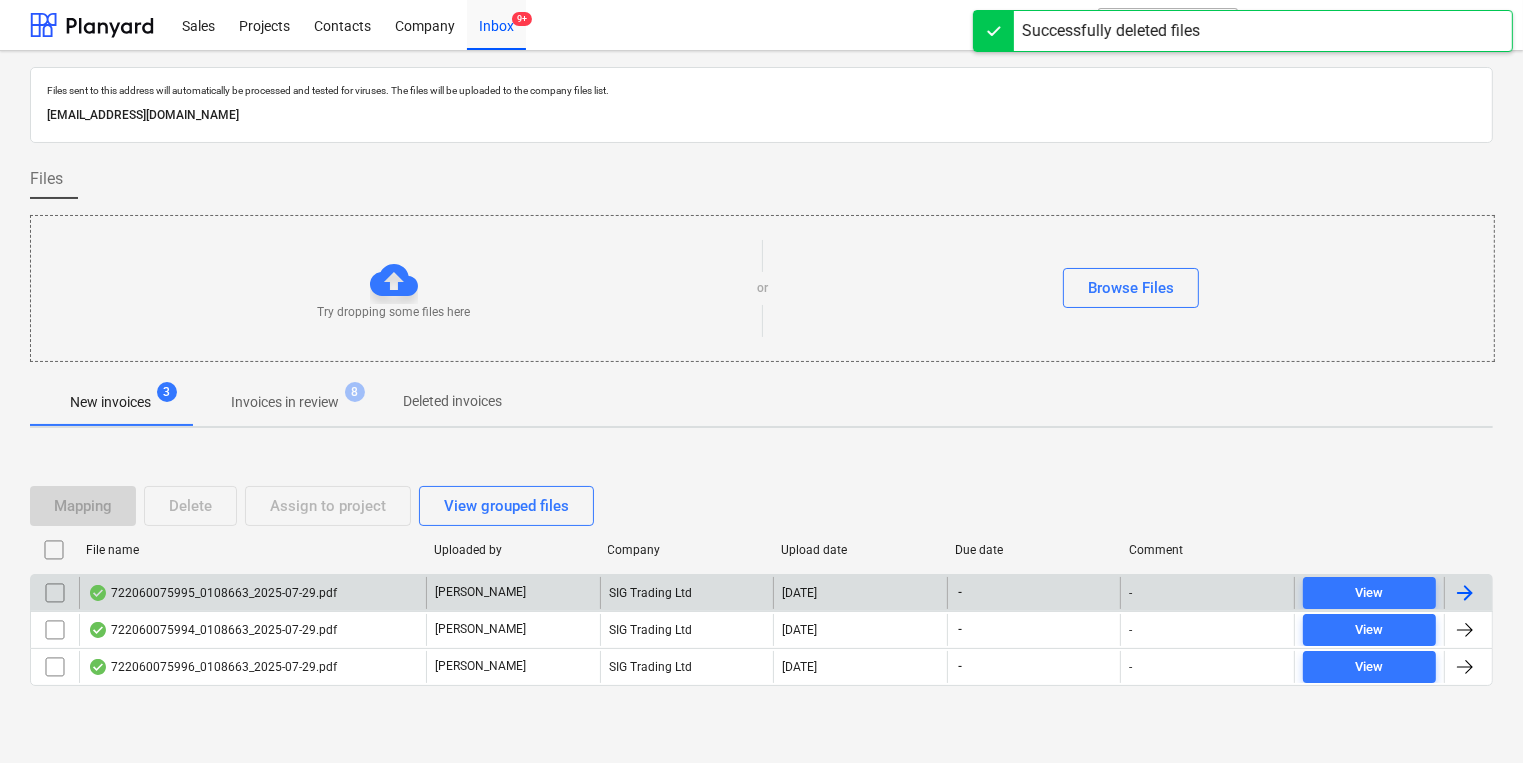 click on "722060075995_0108663_2025-07-29.pdf" at bounding box center [212, 593] 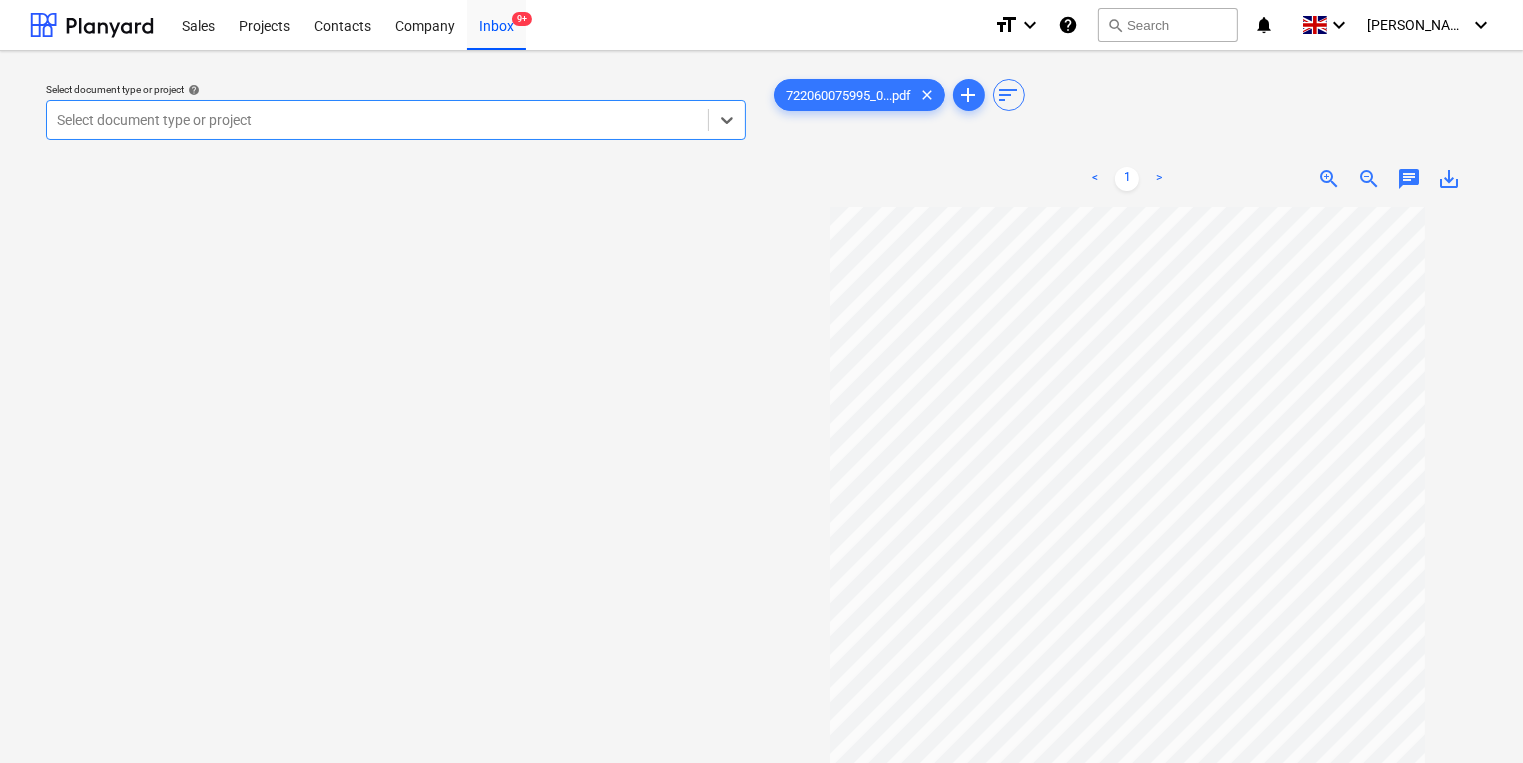 click at bounding box center (377, 120) 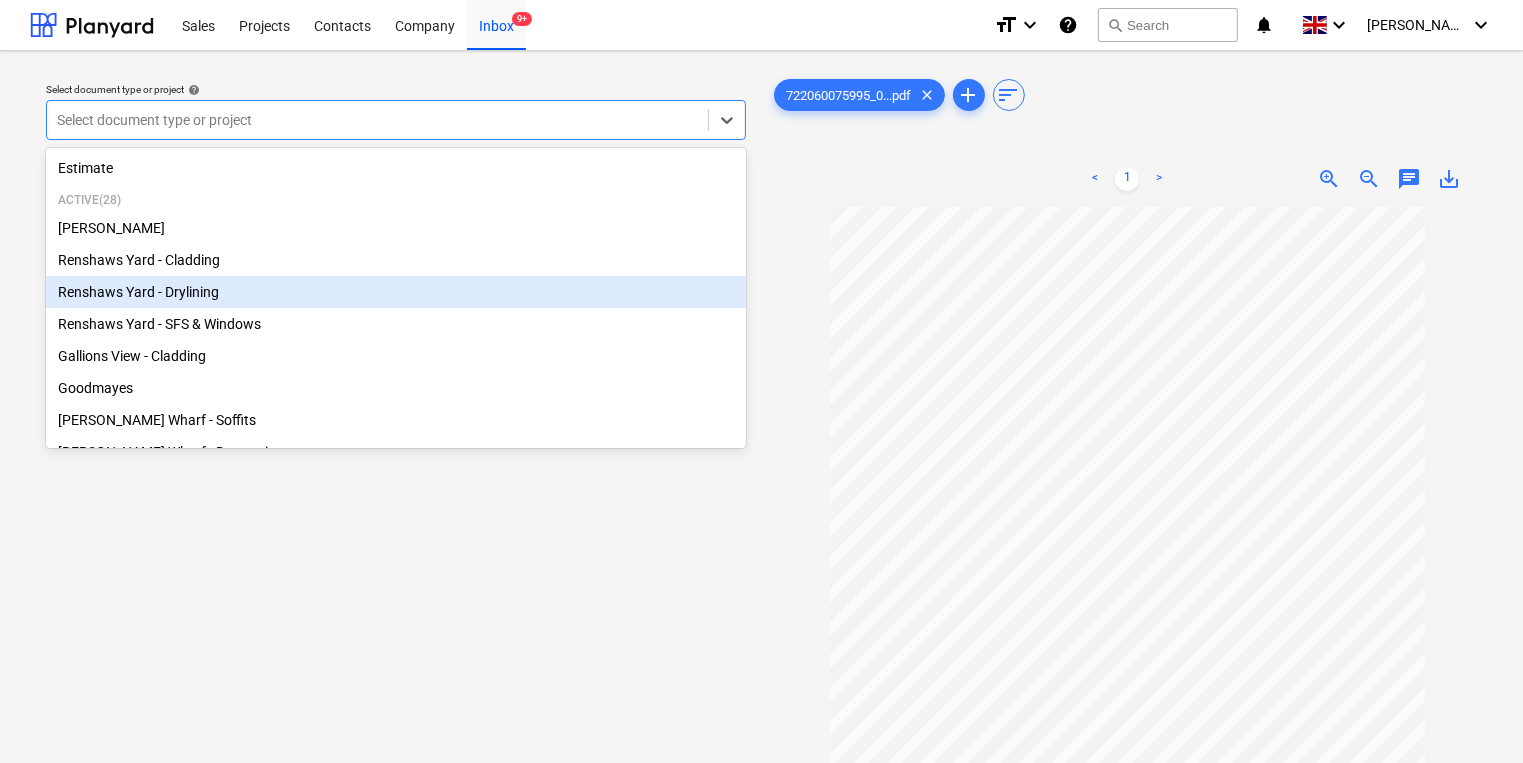 click on "Renshaws Yard -  Drylining" at bounding box center [396, 292] 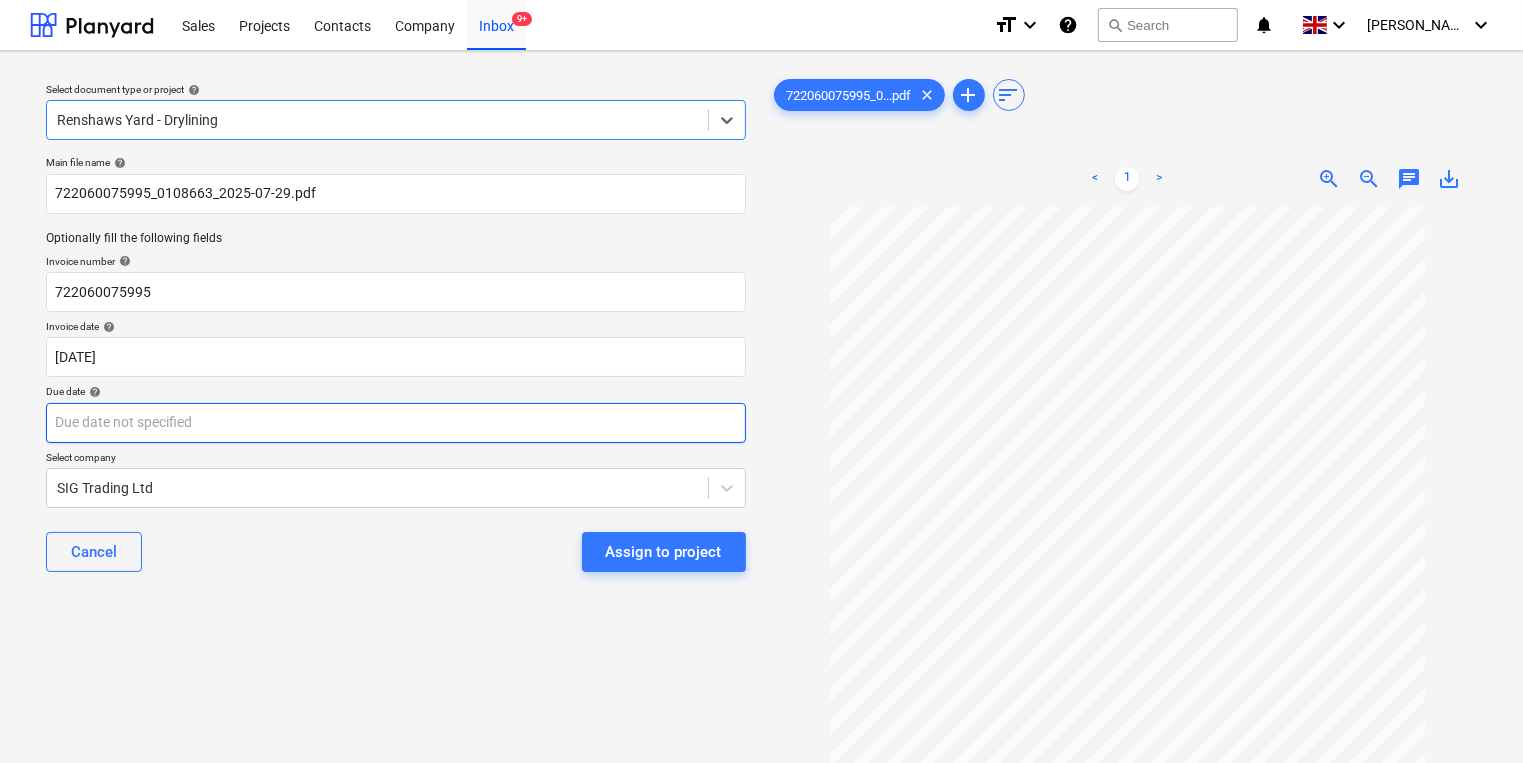 click on "Sales Projects Contacts Company Inbox 9+ format_size keyboard_arrow_down help search Search notifications 0 keyboard_arrow_down [PERSON_NAME] keyboard_arrow_down Select document type or project help option Renshaws Yard -  Drylining, selected.   Select is focused ,type to refine list, press Down to open the menu,  Renshaws Yard -  Drylining Main file name help 722060075995_0108663_2025-07-29.pdf Optionally fill the following fields Invoice number help 722060075995 Invoice date help [DATE] [DATE] Press the down arrow key to interact with the calendar and
select a date. Press the question mark key to get the keyboard shortcuts for changing dates. Due date help Press the down arrow key to interact with the calendar and
select a date. Press the question mark key to get the keyboard shortcuts for changing dates. Select company SIG Trading Ltd   Cancel Assign to project 722060075995_0...pdf clear add sort < 1 > zoom_in zoom_out chat 0 save_alt" at bounding box center [761, 381] 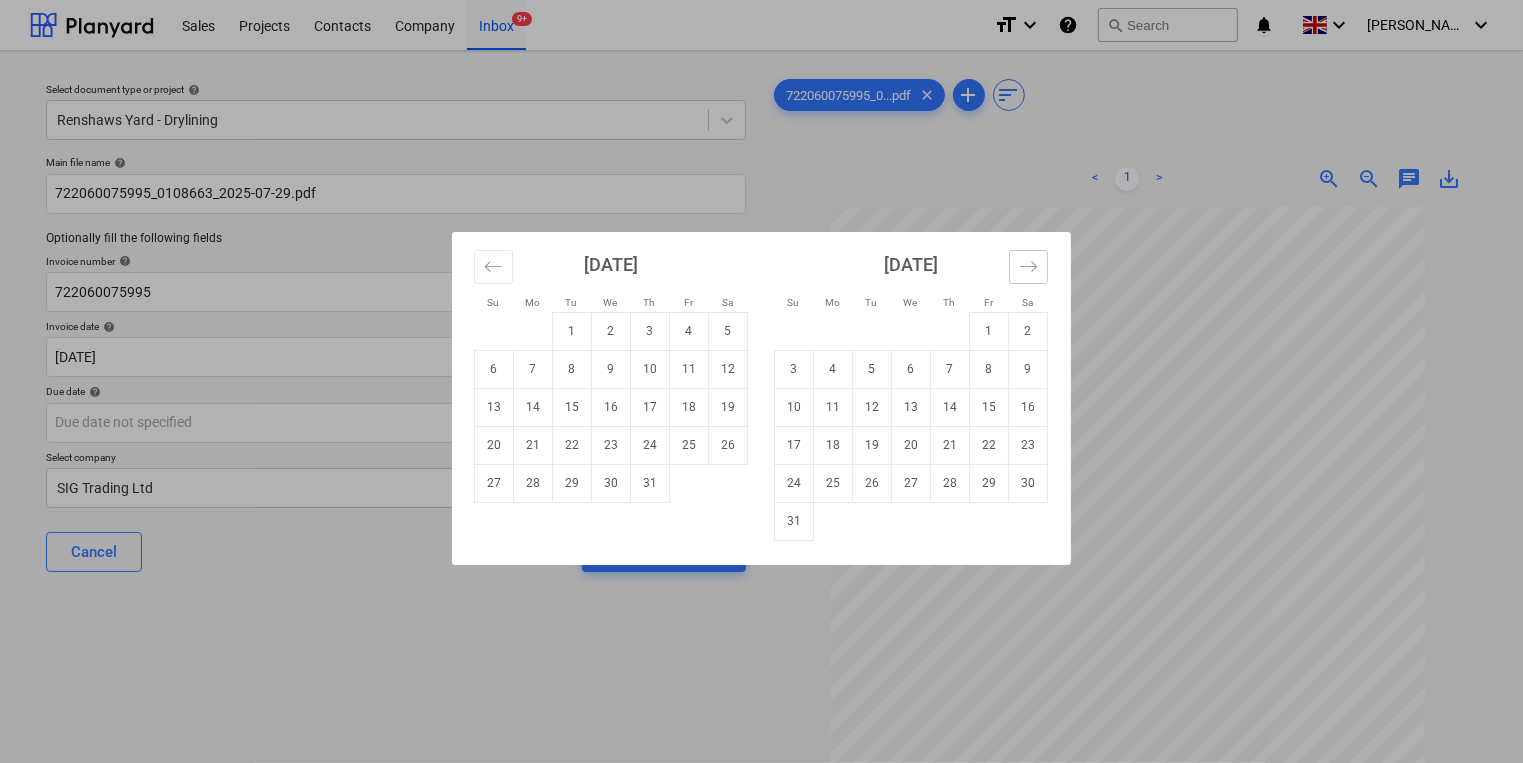 click 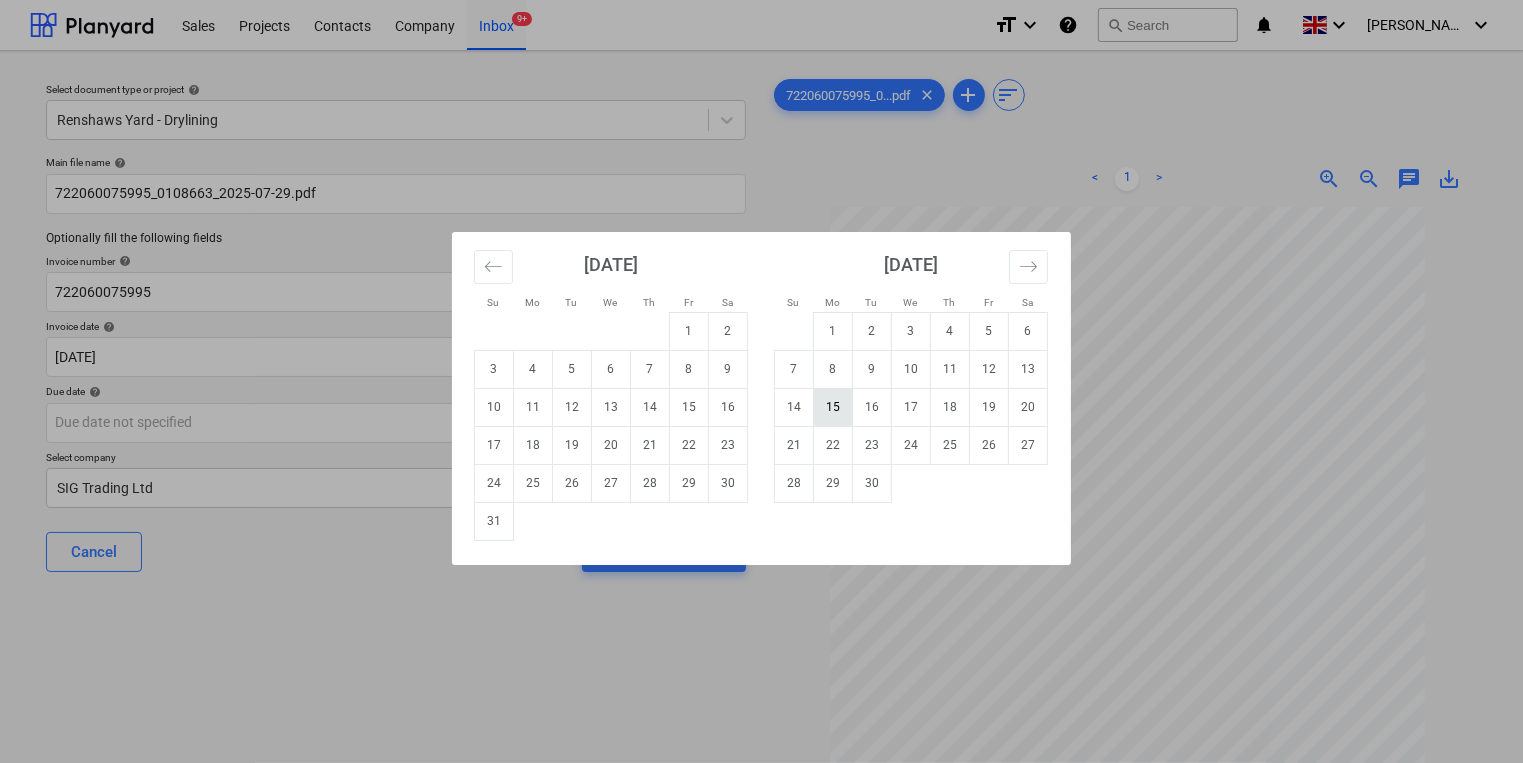 click on "15" at bounding box center (833, 407) 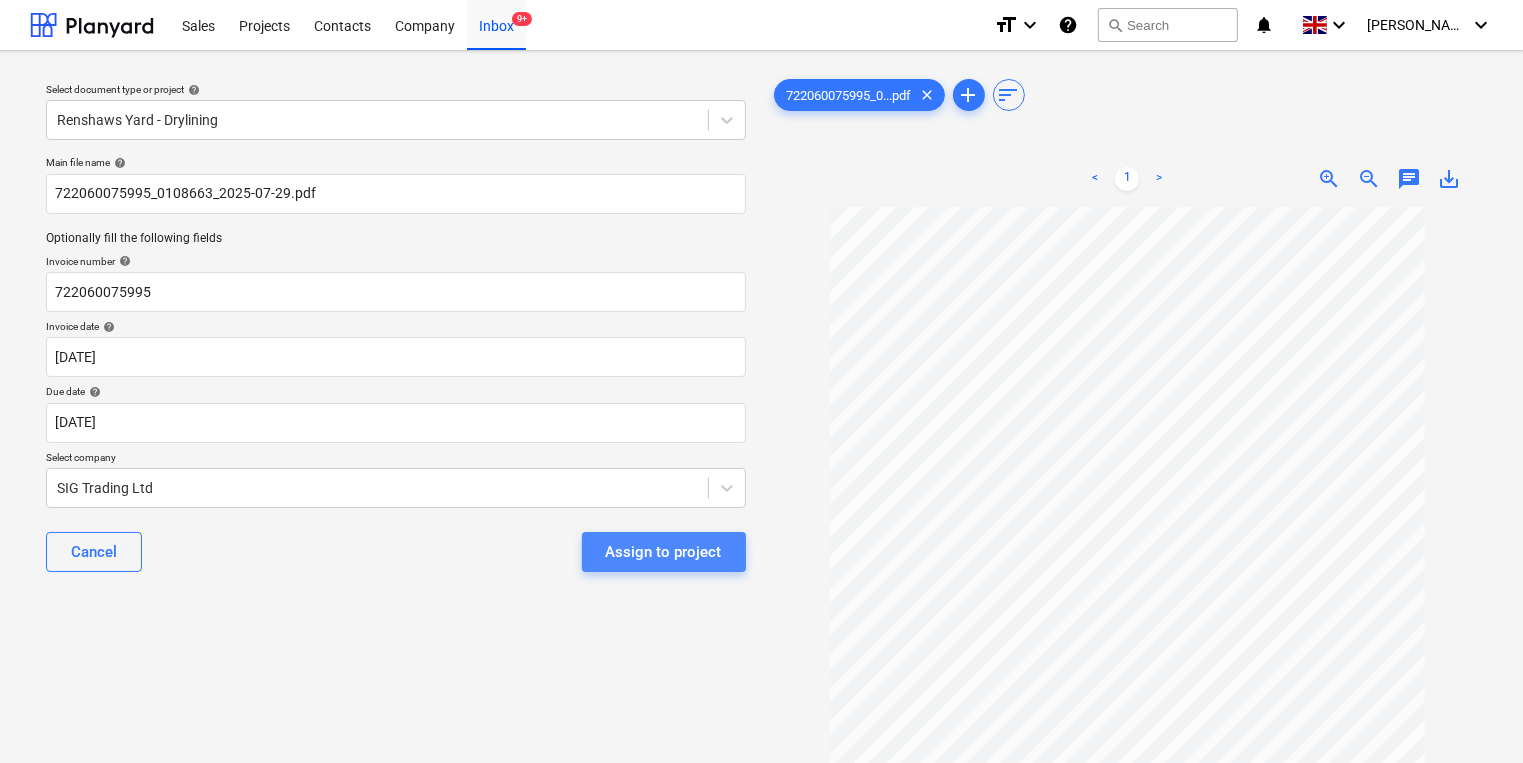 click on "Assign to project" at bounding box center [664, 552] 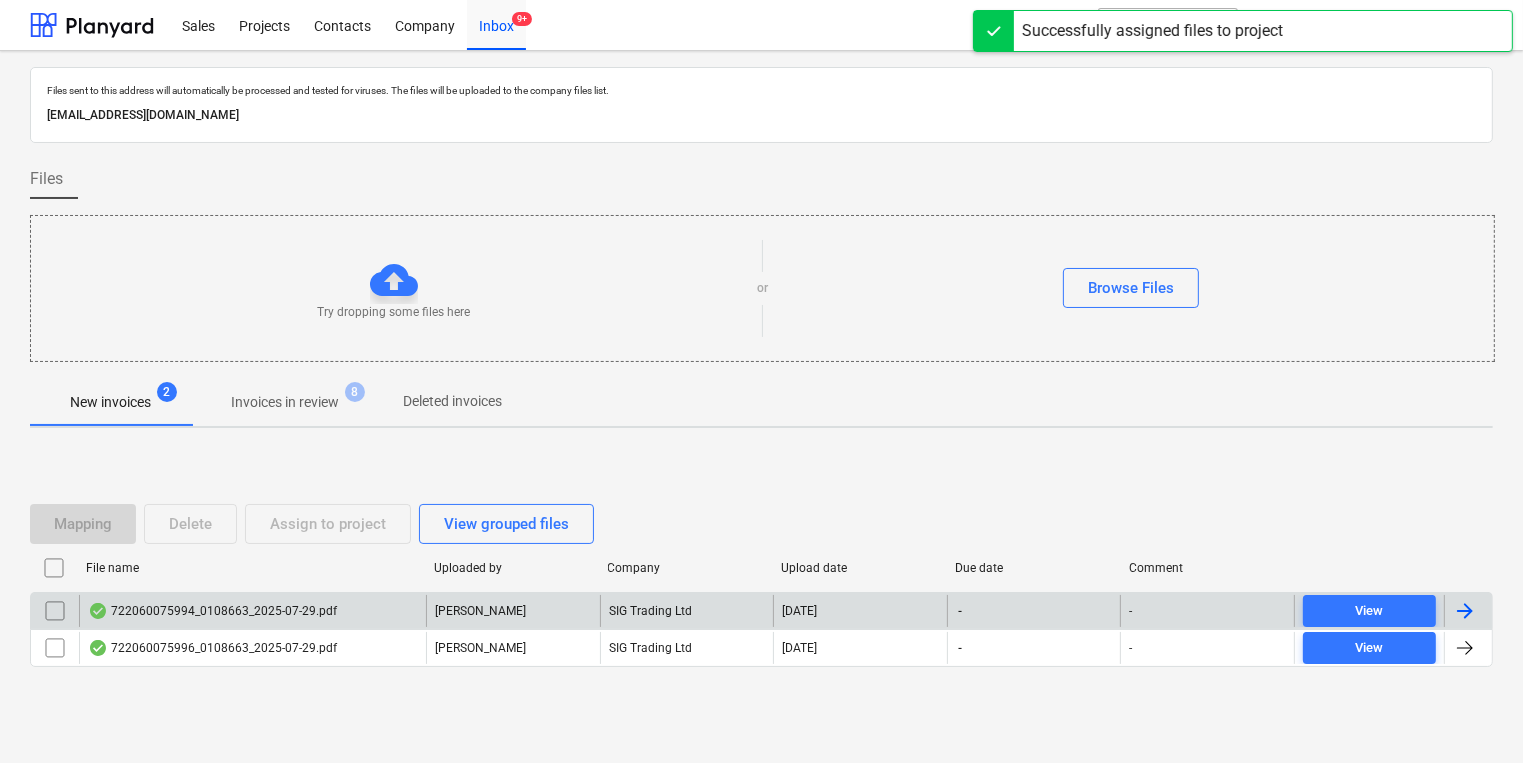 click on "722060075994_0108663_2025-07-29.pdf" at bounding box center (212, 611) 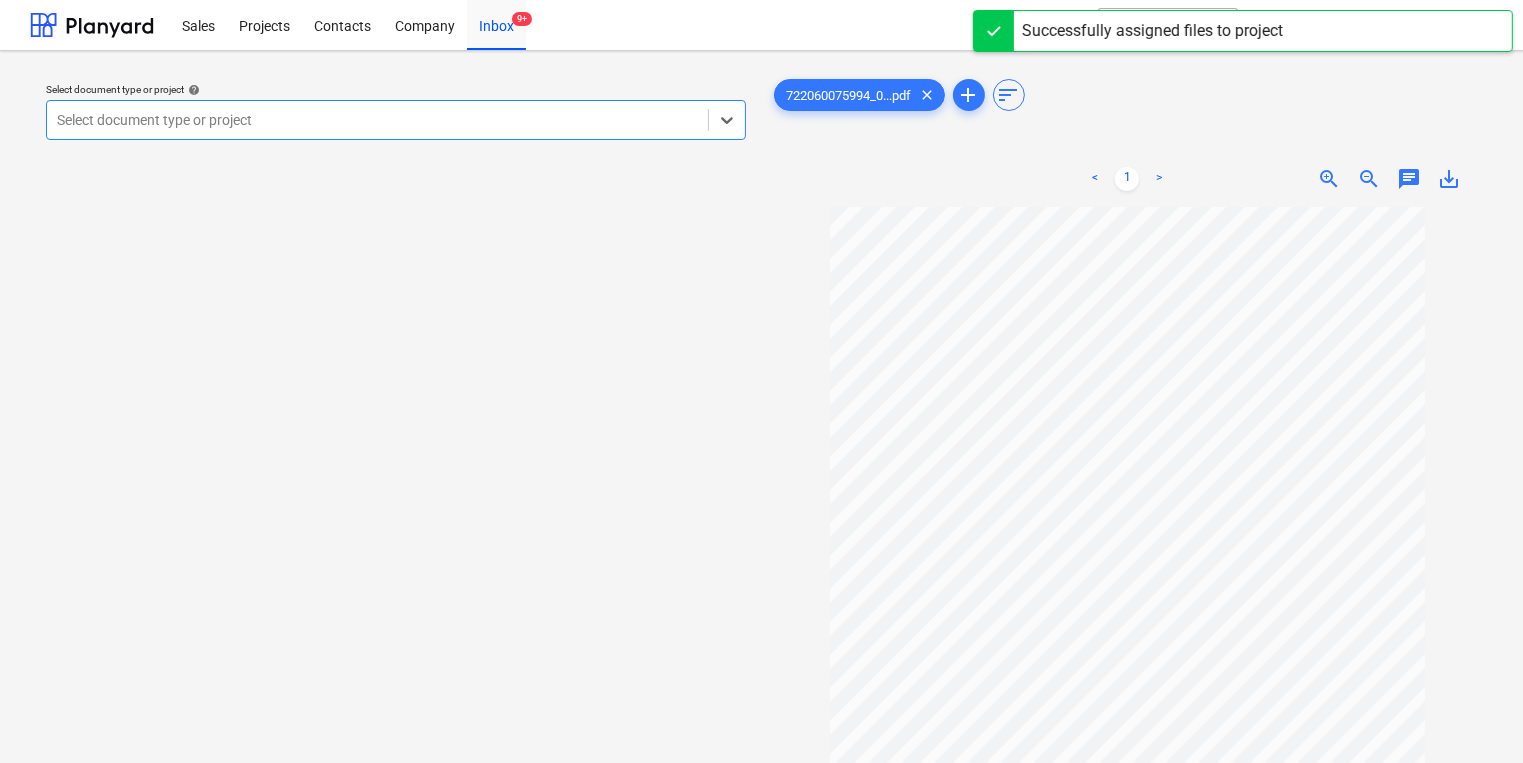 click at bounding box center (377, 120) 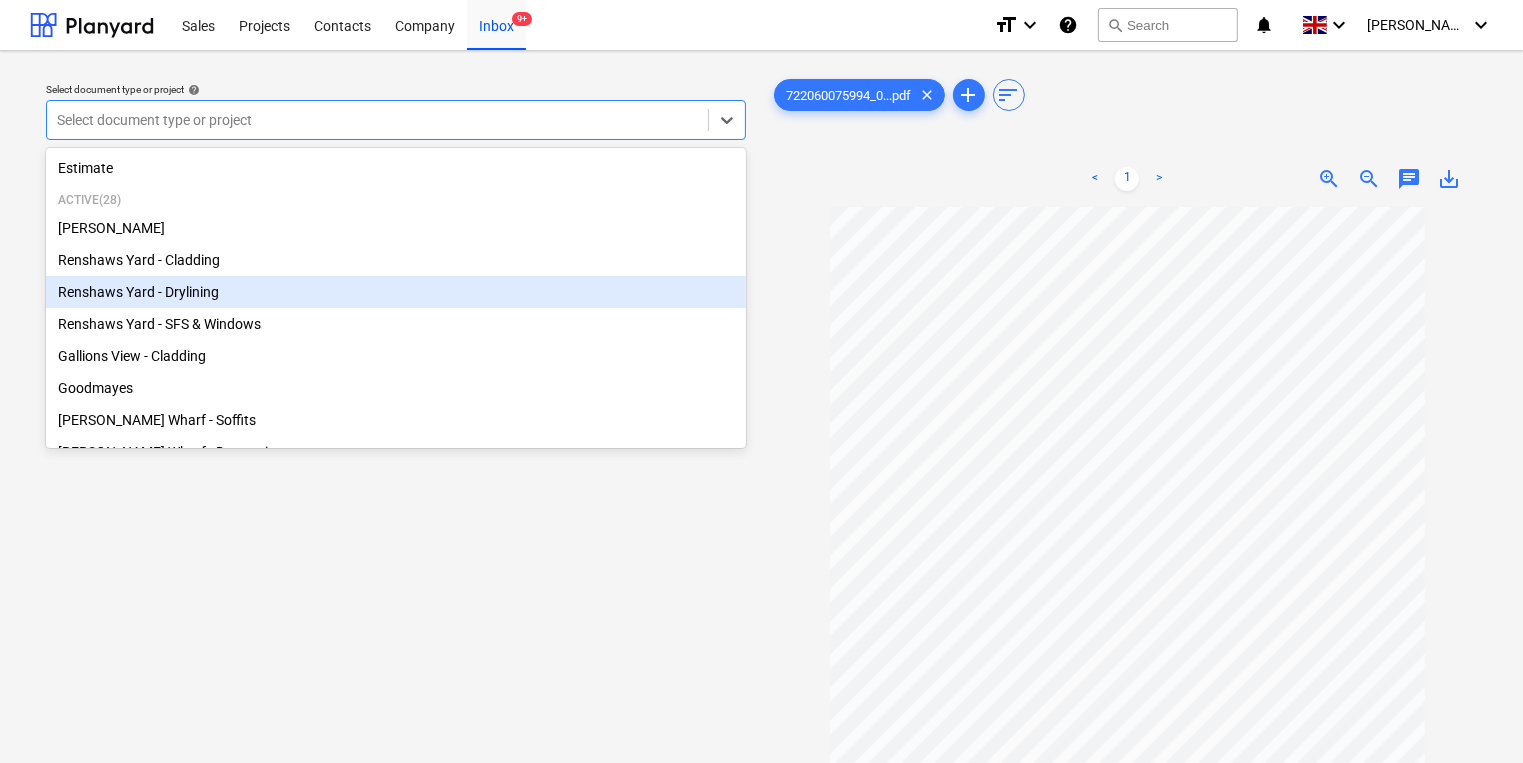 click on "Renshaws Yard -  Drylining" at bounding box center [396, 292] 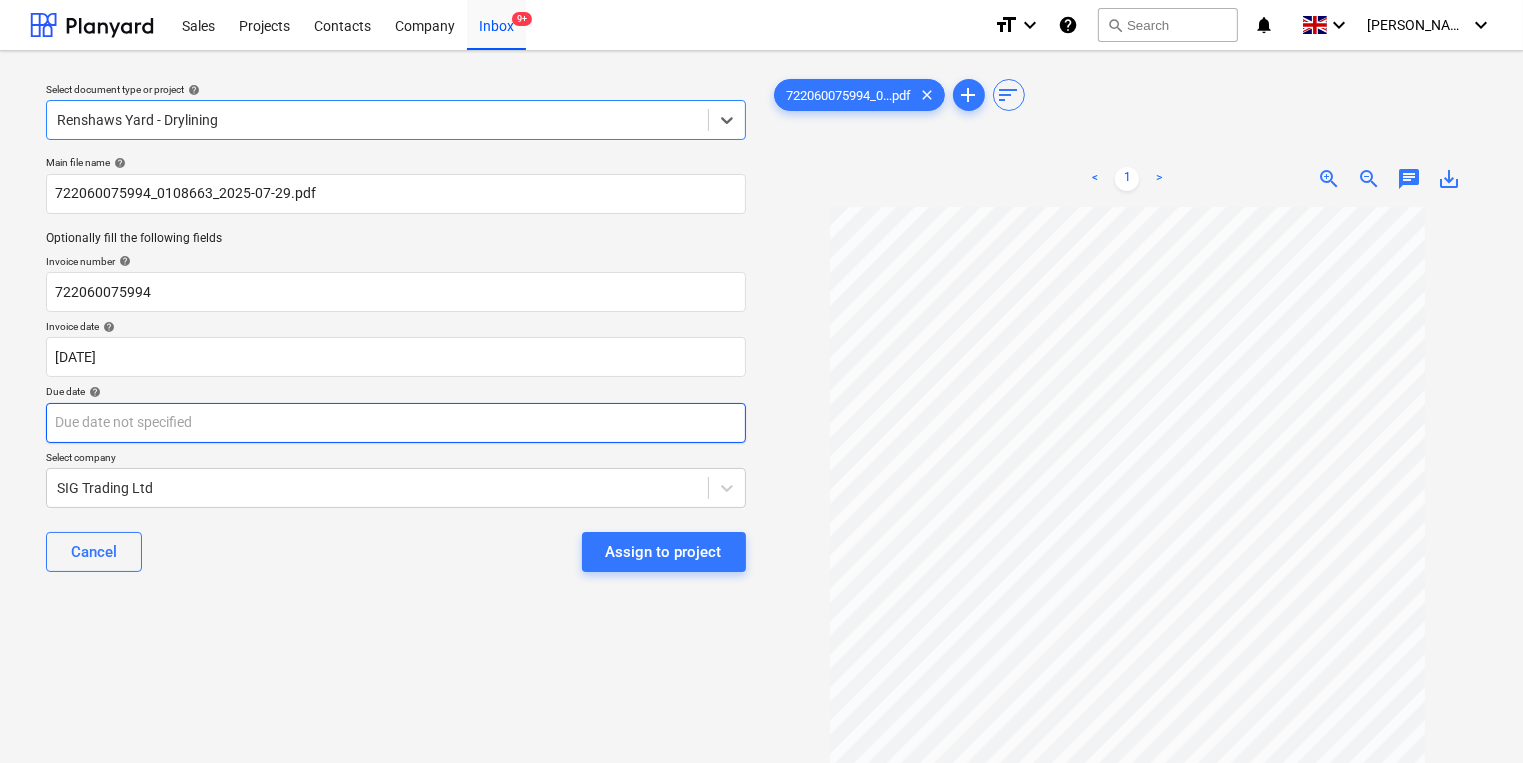 click on "Sales Projects Contacts Company Inbox 9+ format_size keyboard_arrow_down help search Search notifications 0 keyboard_arrow_down [PERSON_NAME] keyboard_arrow_down Select document type or project help option Renshaws Yard -  Drylining, selected.   Select is focused ,type to refine list, press Down to open the menu,  Renshaws Yard -  Drylining Main file name help 722060075994_0108663_2025-07-29.pdf Optionally fill the following fields Invoice number help 722060075994 Invoice date help [DATE] [DATE] Press the down arrow key to interact with the calendar and
select a date. Press the question mark key to get the keyboard shortcuts for changing dates. Due date help Press the down arrow key to interact with the calendar and
select a date. Press the question mark key to get the keyboard shortcuts for changing dates. Select company SIG Trading Ltd   Cancel Assign to project 722060075994_0...pdf clear add sort < 1 > zoom_in zoom_out chat 0 save_alt" at bounding box center [761, 381] 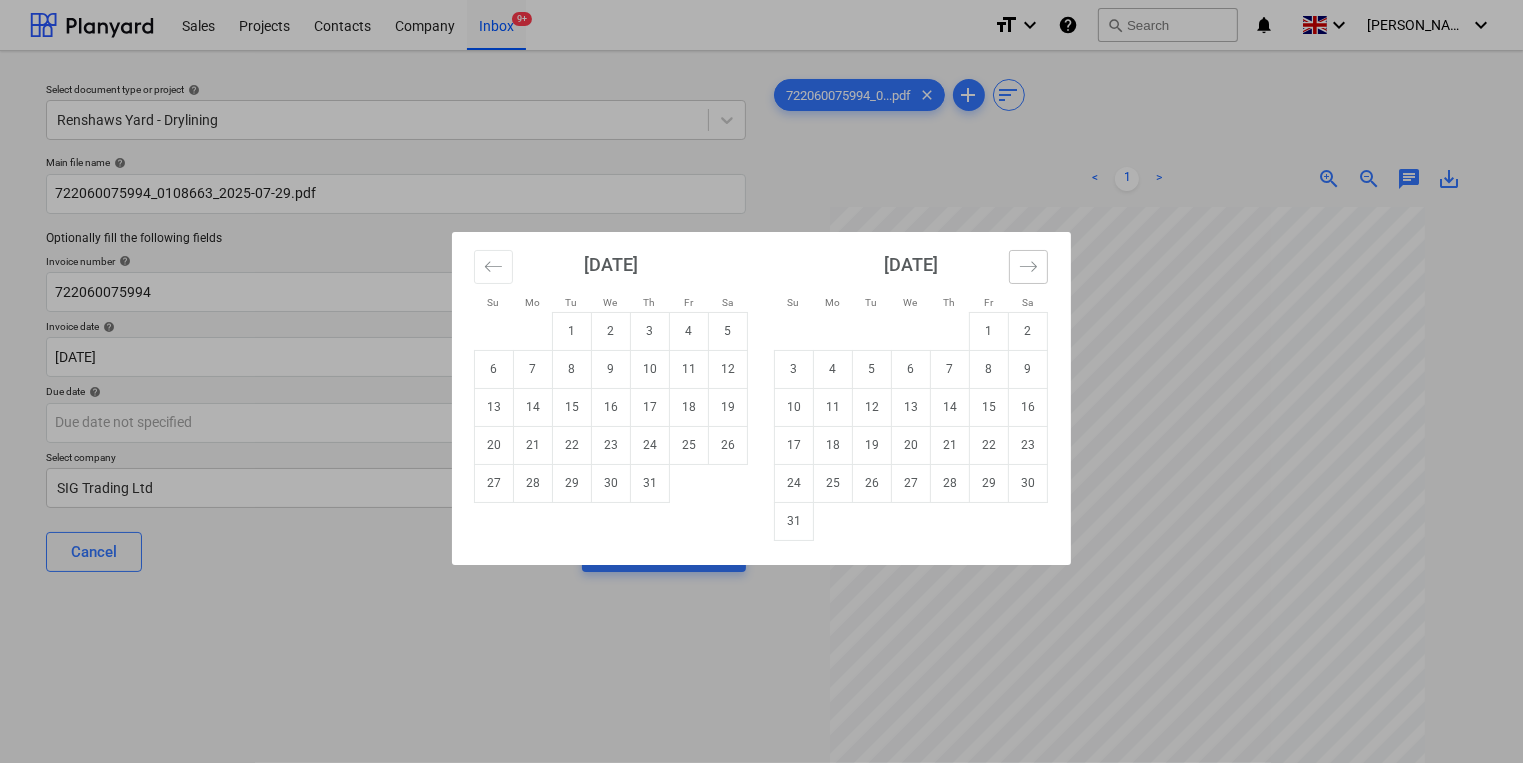click at bounding box center (1028, 267) 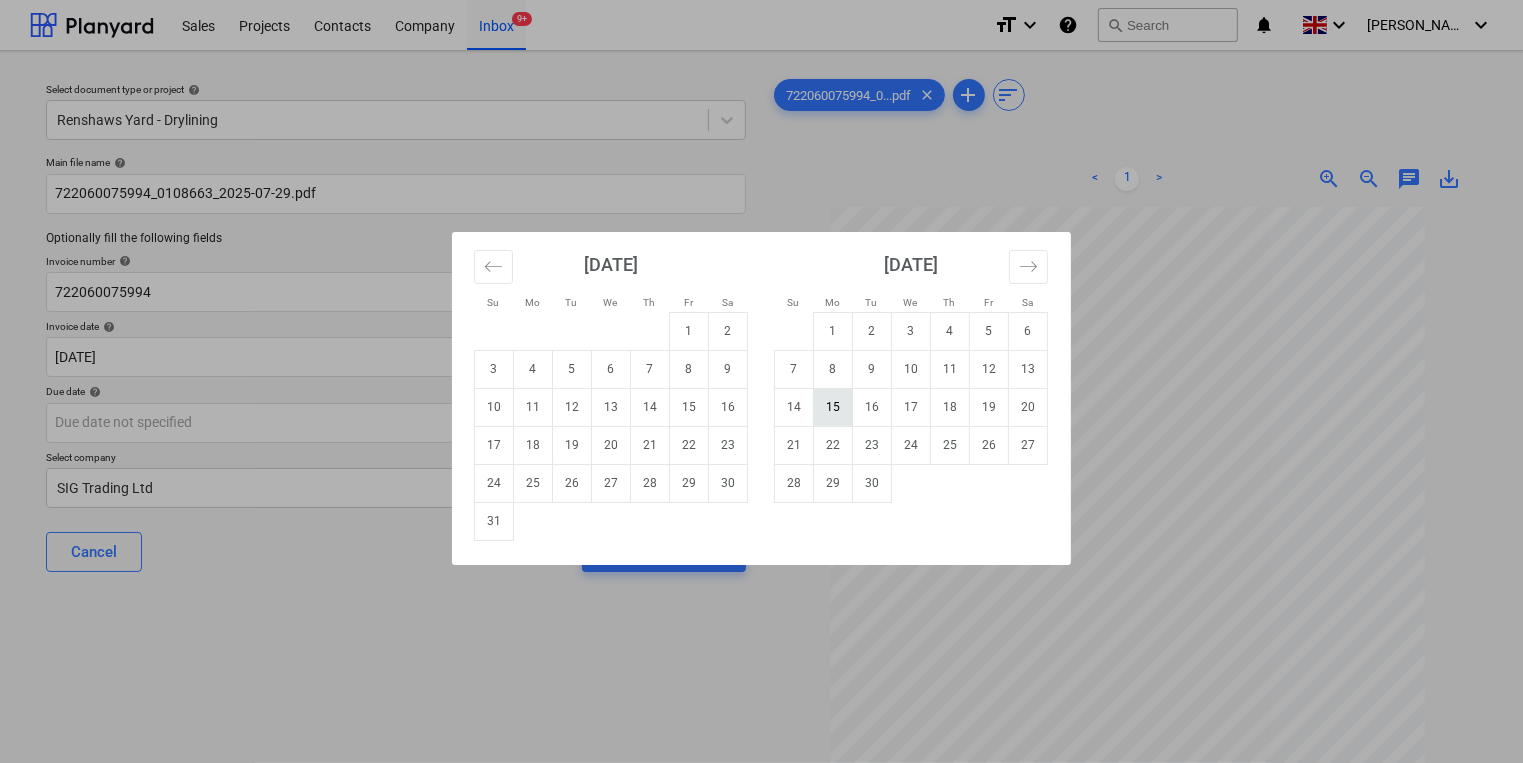 click on "15" at bounding box center [833, 407] 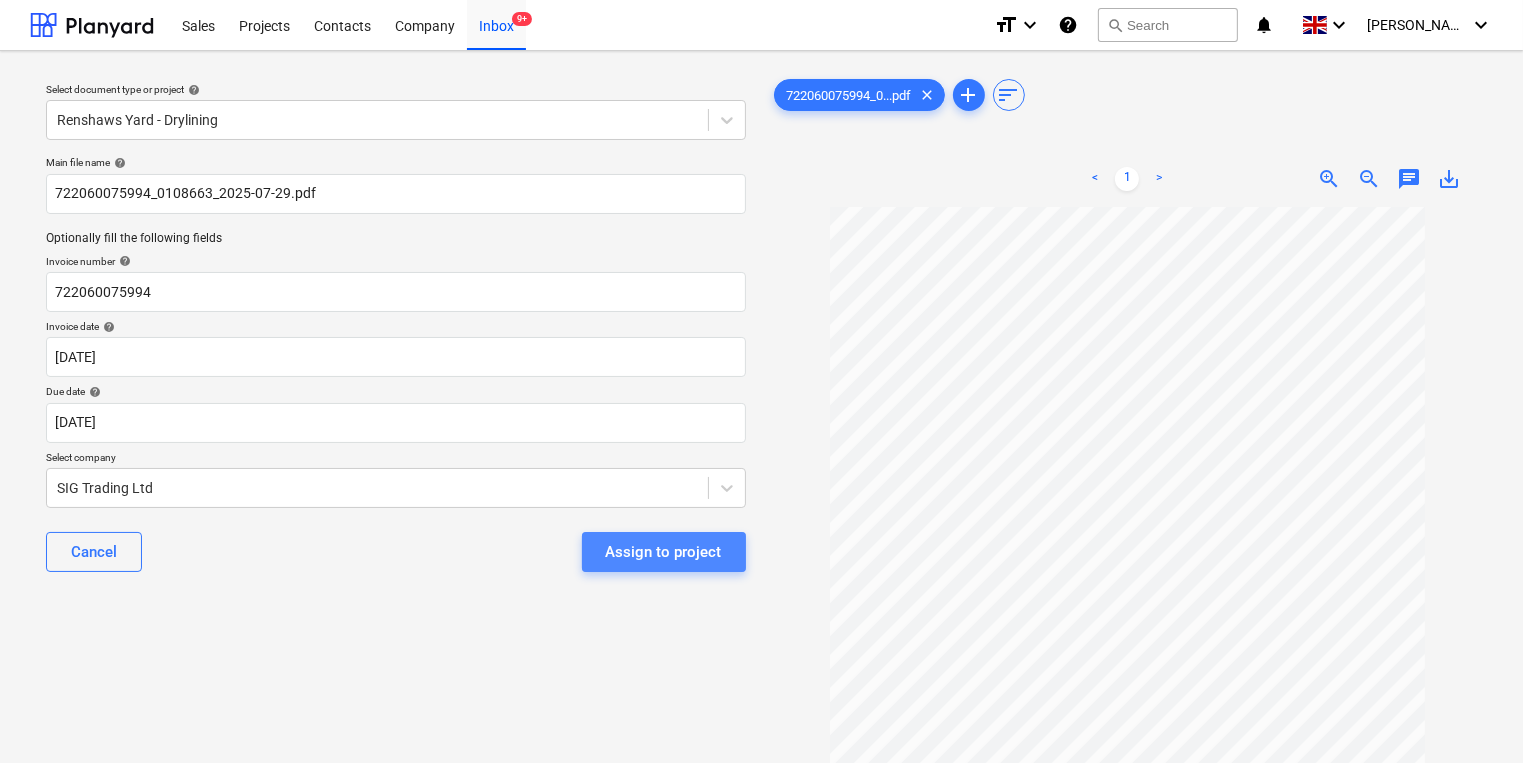 click on "Assign to project" at bounding box center (664, 552) 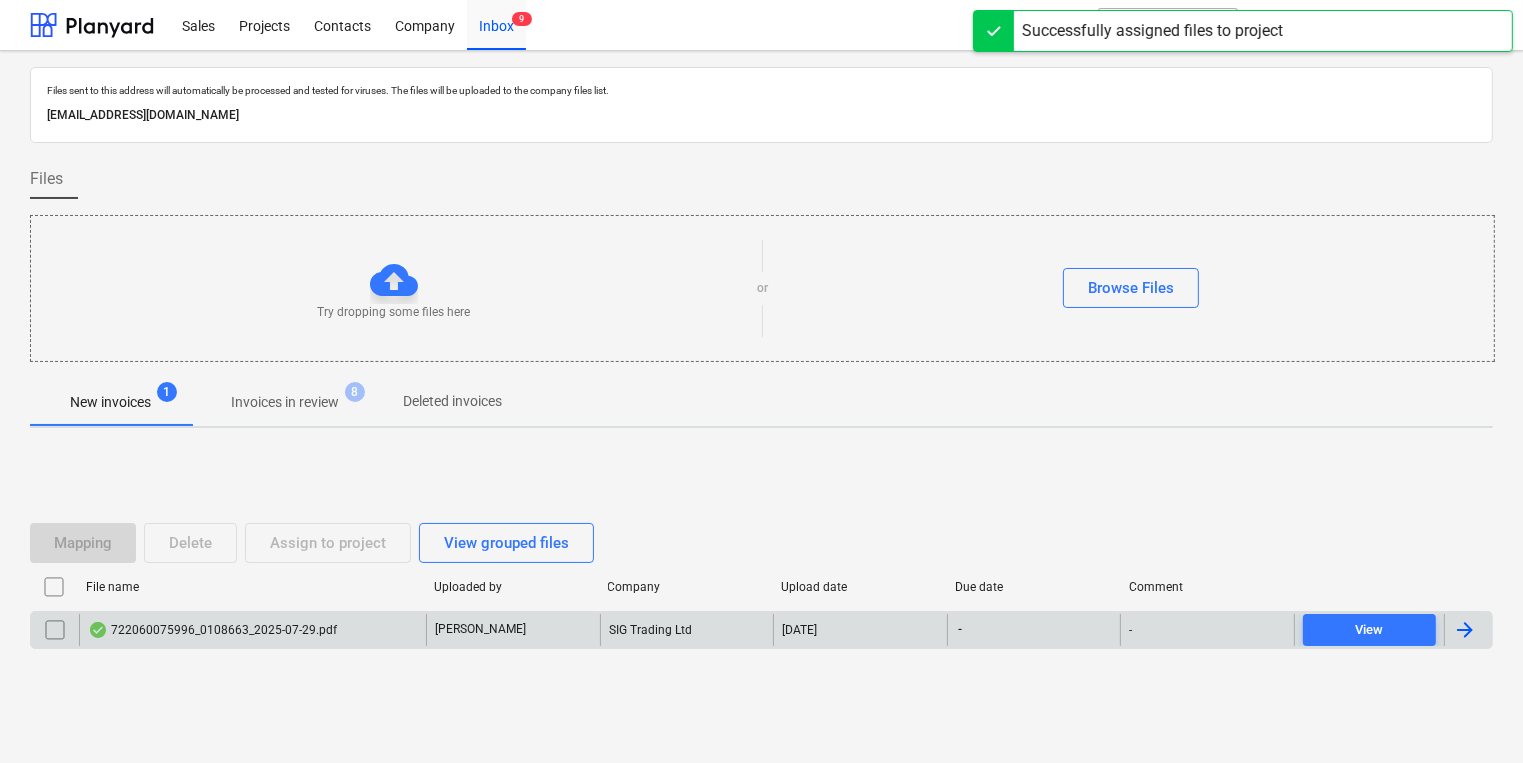 click on "722060075996_0108663_2025-07-29.pdf" at bounding box center [252, 630] 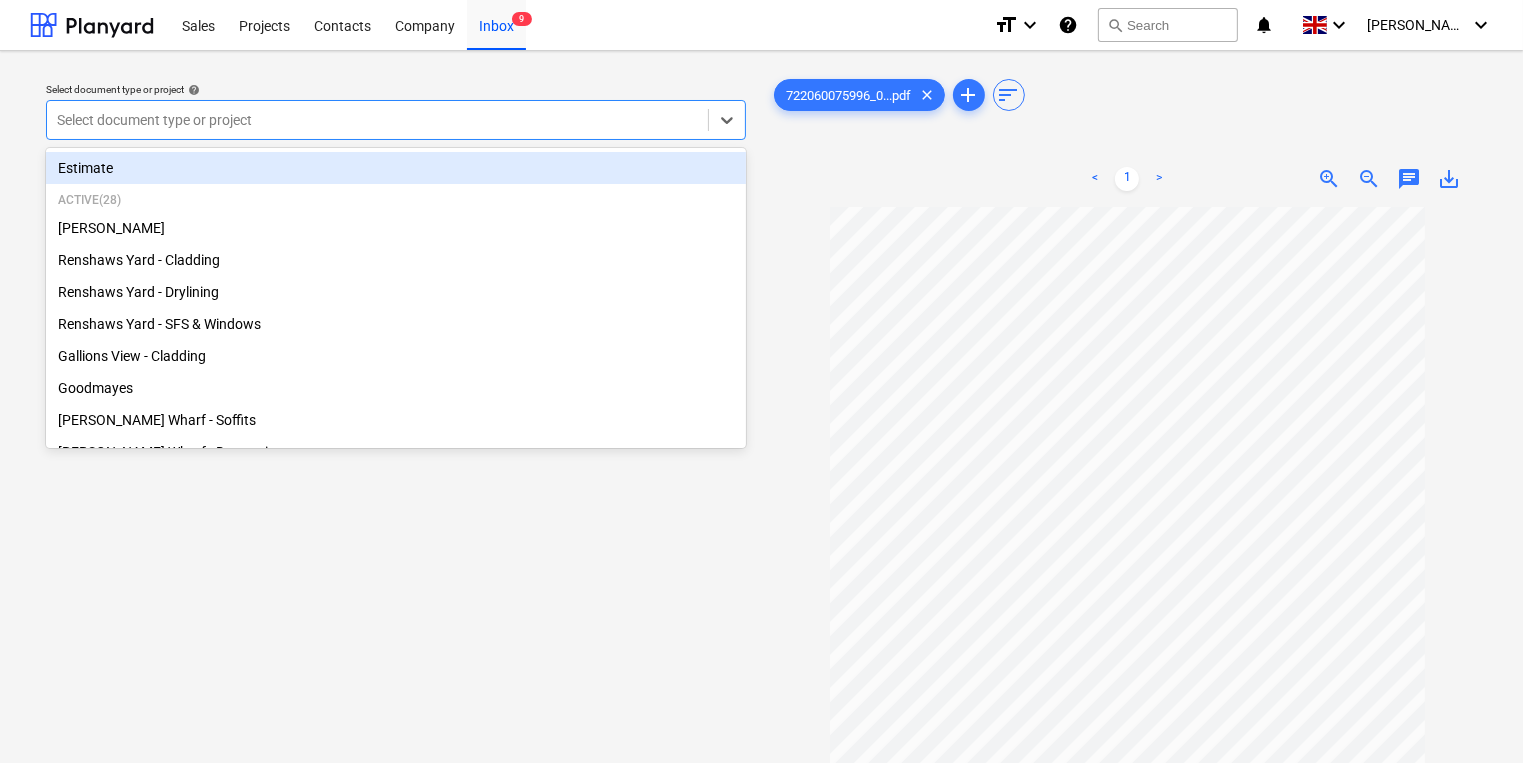 click at bounding box center [377, 120] 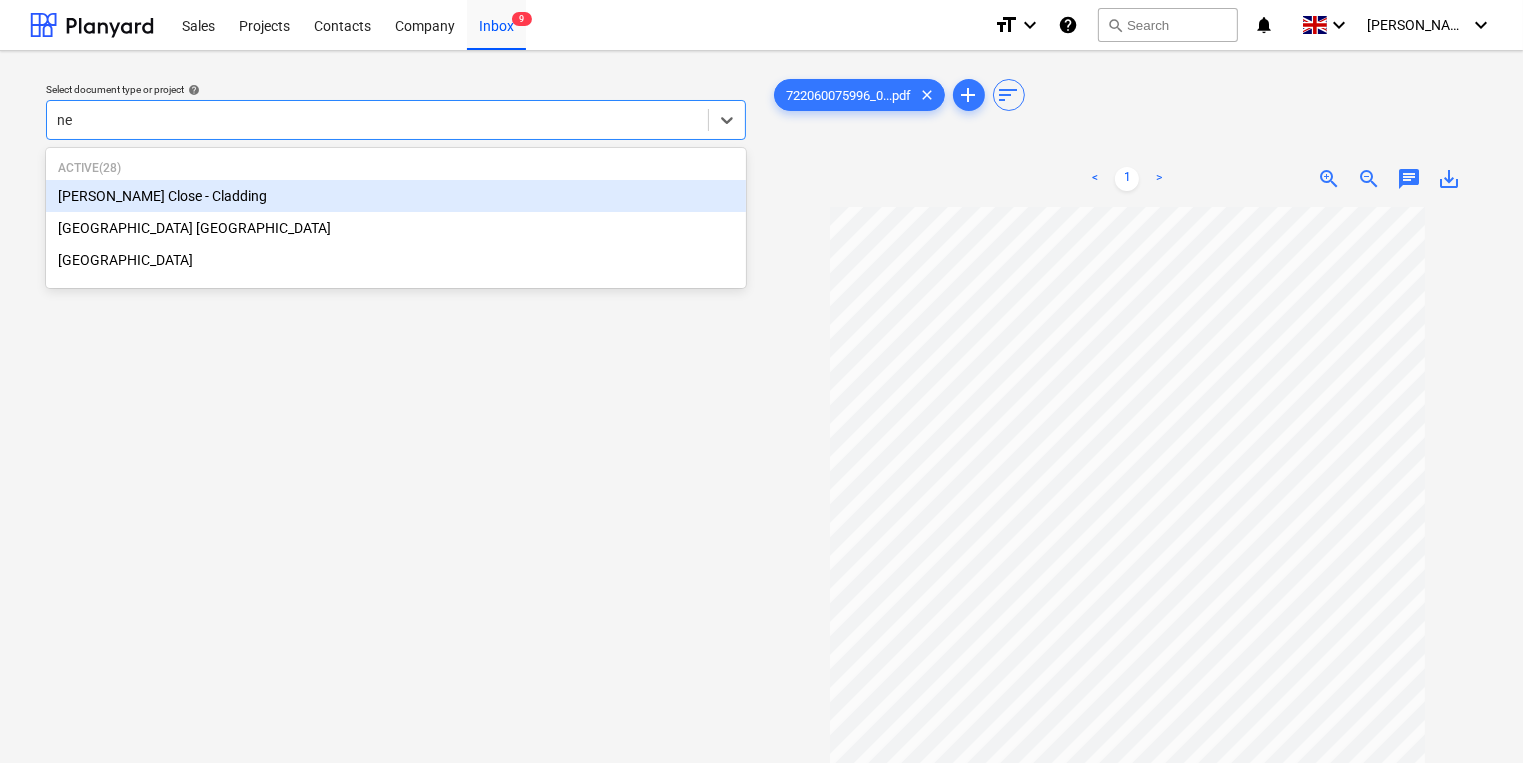 type on "new" 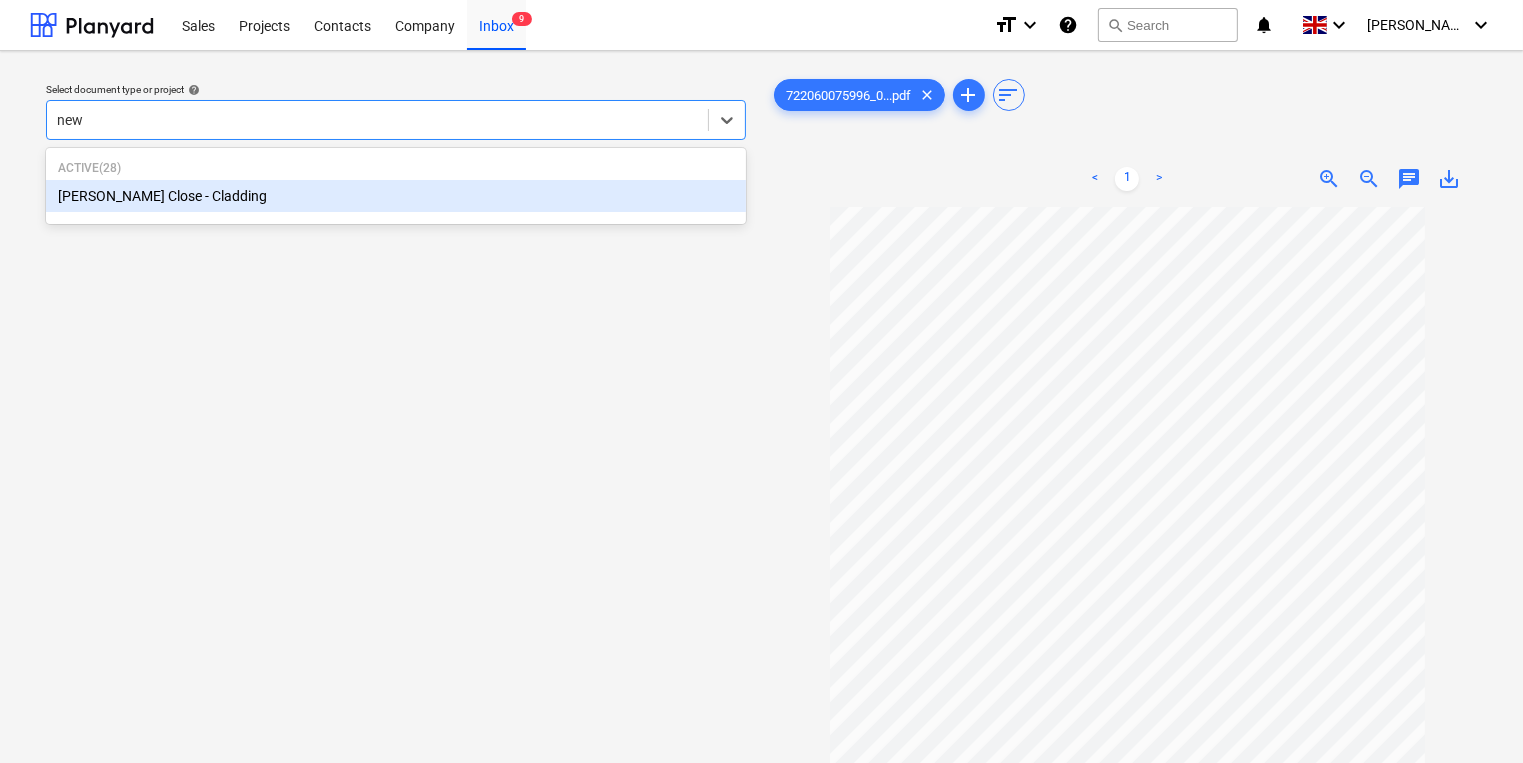 type 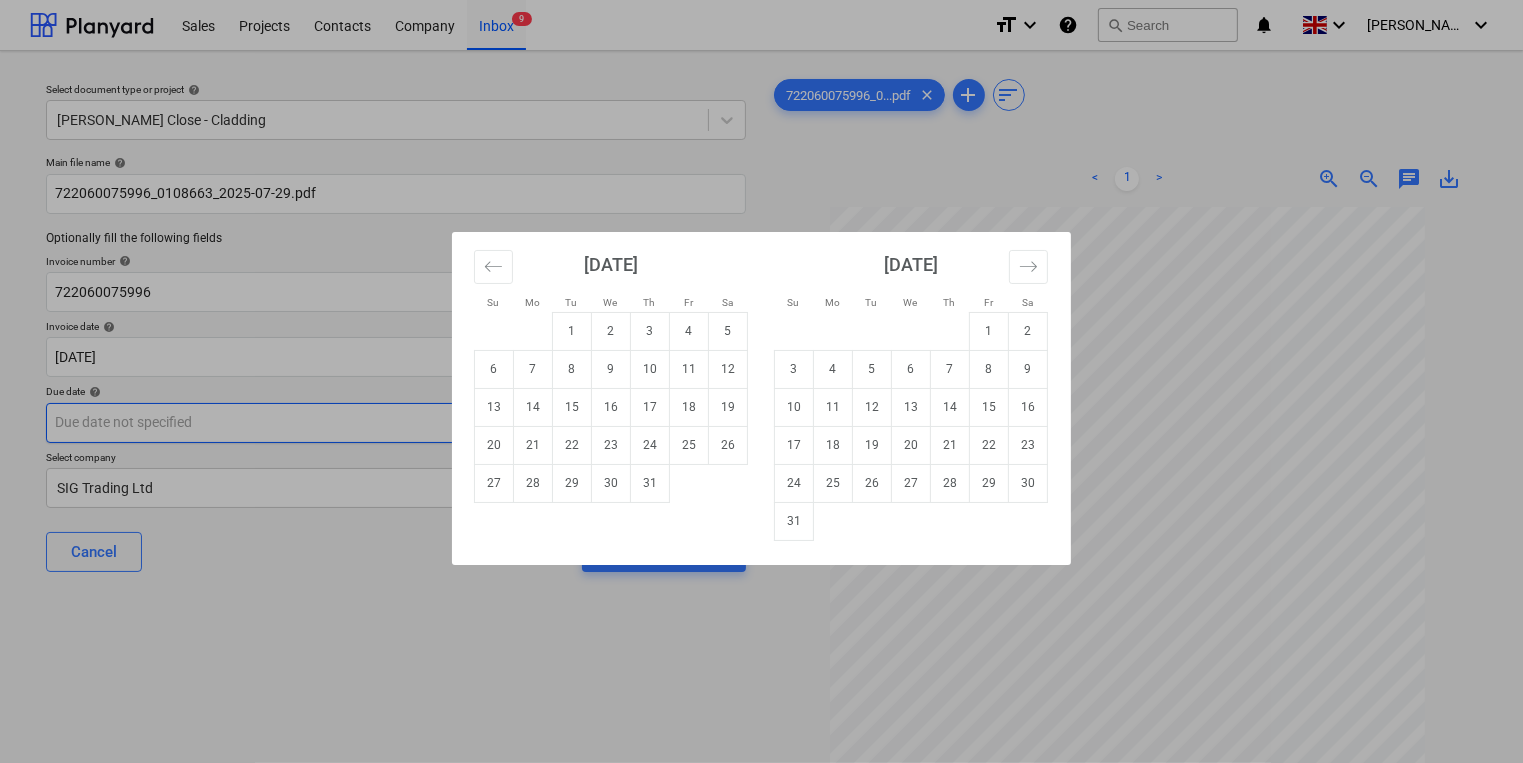 click on "Sales Projects Contacts Company Inbox 9 format_size keyboard_arrow_down help search Search notifications 0 keyboard_arrow_down [PERSON_NAME] keyboard_arrow_down Select document type or project help [PERSON_NAME] Close - Cladding Main file name help 722060075996_0108663_2025-07-29.pdf Optionally fill the following fields Invoice number help 722060075996 Invoice date help [DATE] [DATE] Press the down arrow key to interact with the calendar and
select a date. Press the question mark key to get the keyboard shortcuts for changing dates. Due date help Press the down arrow key to interact with the calendar and
select a date. Press the question mark key to get the keyboard shortcuts for changing dates. Select company SIG Trading Ltd   Cancel Assign to project 722060075996_0...pdf clear add sort < 1 > zoom_in zoom_out chat 0 save_alt
Su Mo Tu We Th Fr Sa Su Mo Tu We Th Fr Sa [DATE] 1 2 3 4 5 6 7 8 9 10 11 12 13 14 15 16 17 18 19 20 21 22 23 24 25 26 27 28 29 [DATE] 1 2 3 4 5 6 7 8 9 10 1" at bounding box center (761, 381) 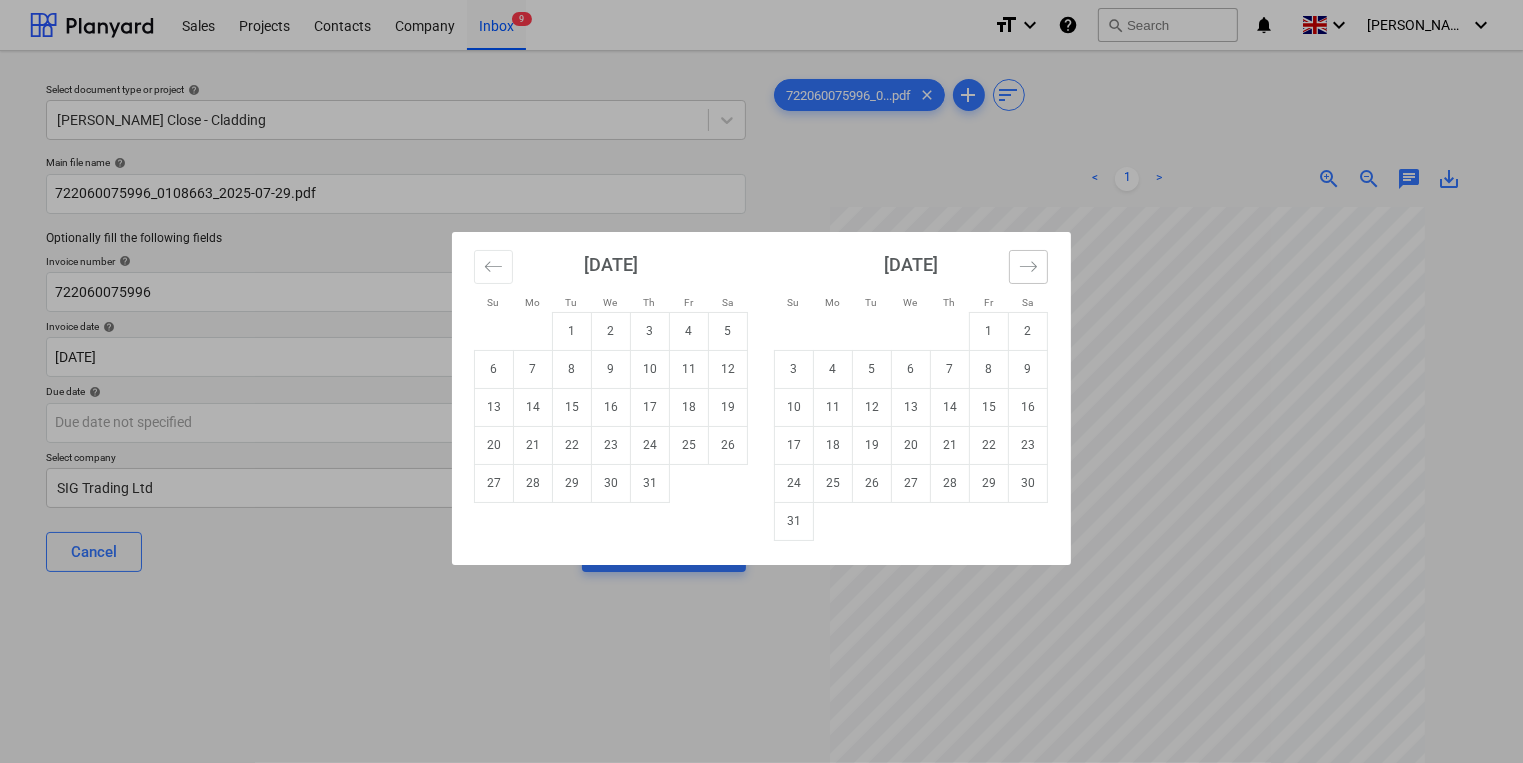 click at bounding box center (1028, 267) 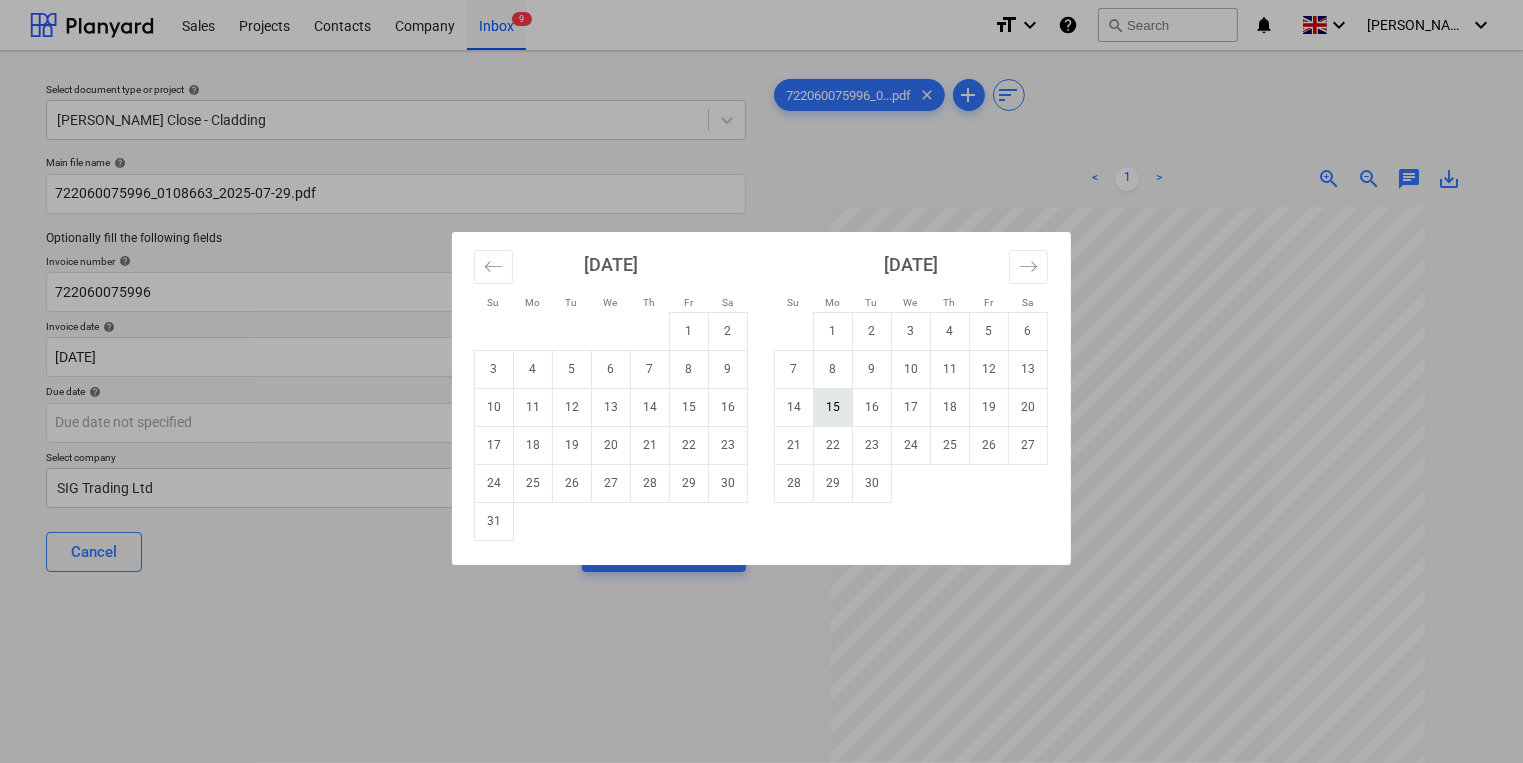 click on "15" at bounding box center (833, 407) 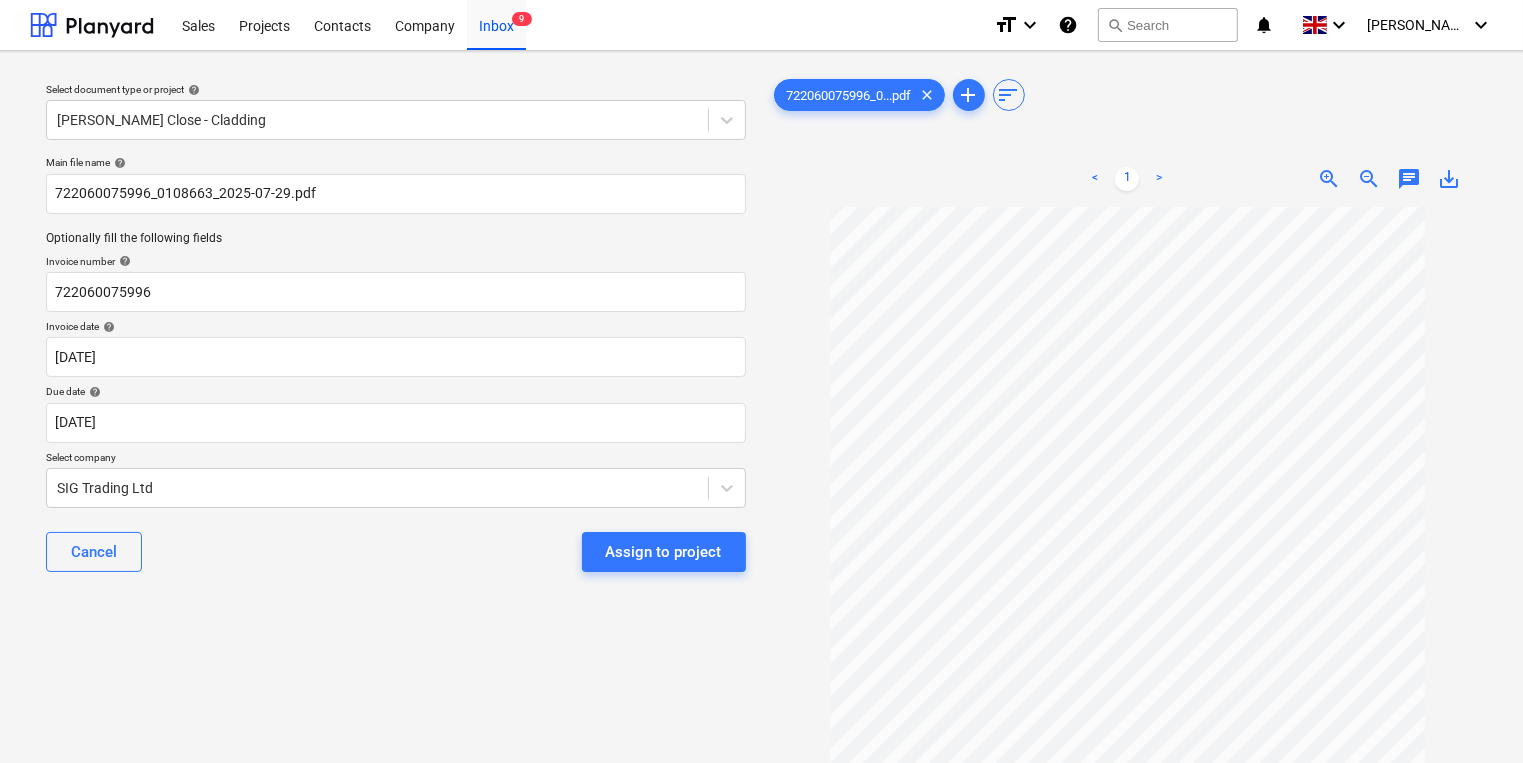 scroll, scrollTop: 0, scrollLeft: 0, axis: both 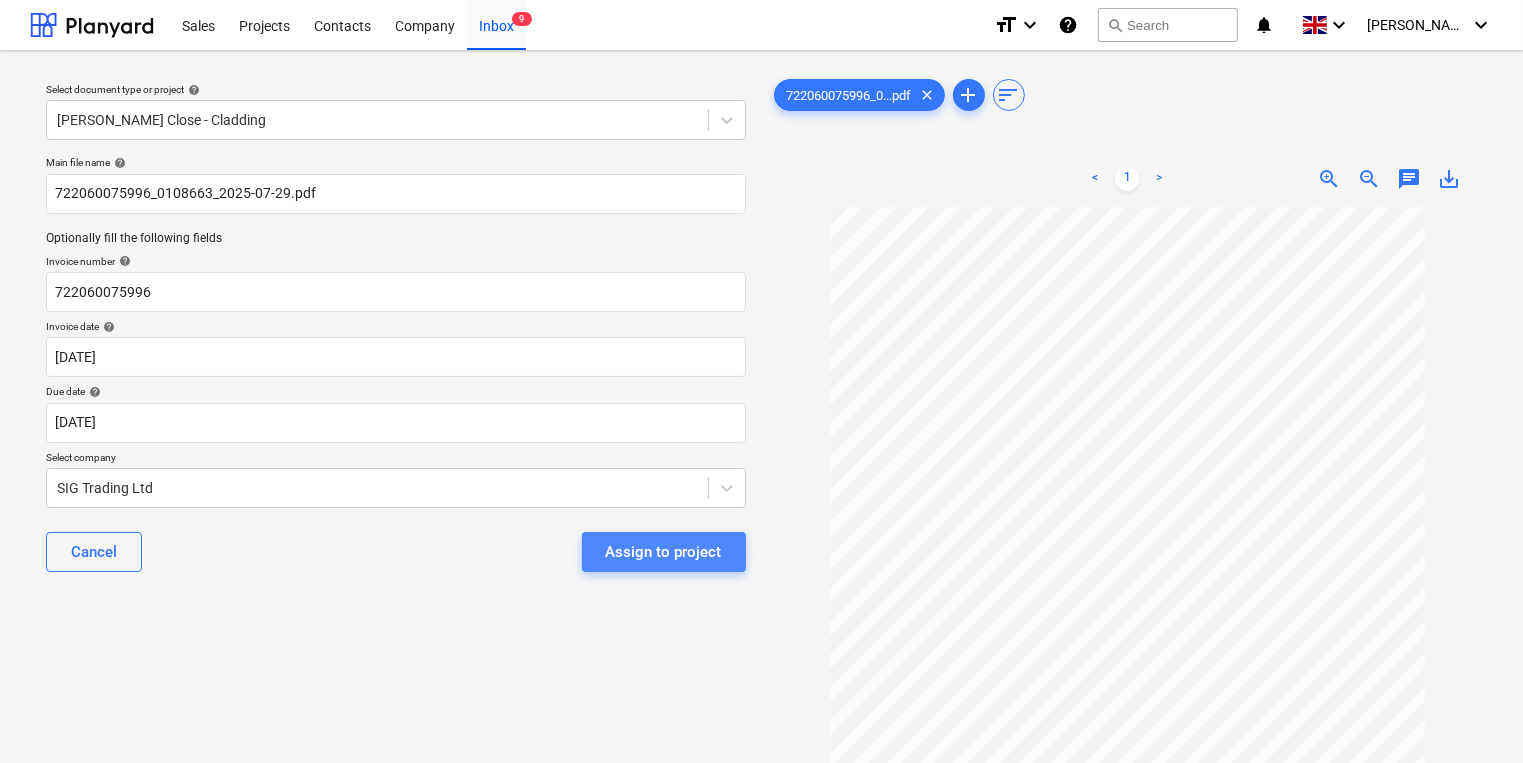 click on "Assign to project" at bounding box center [664, 552] 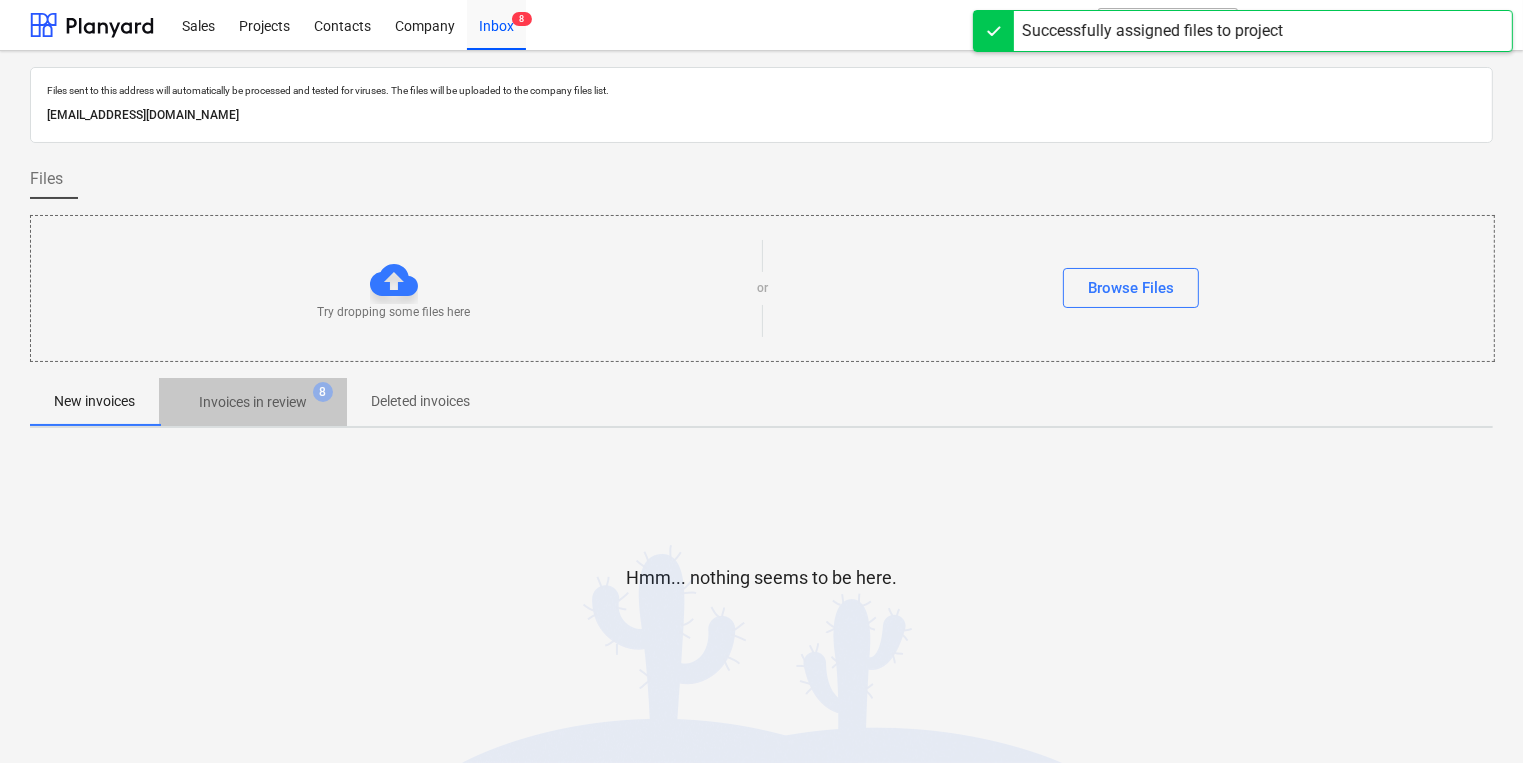 click on "Invoices in review" at bounding box center (253, 402) 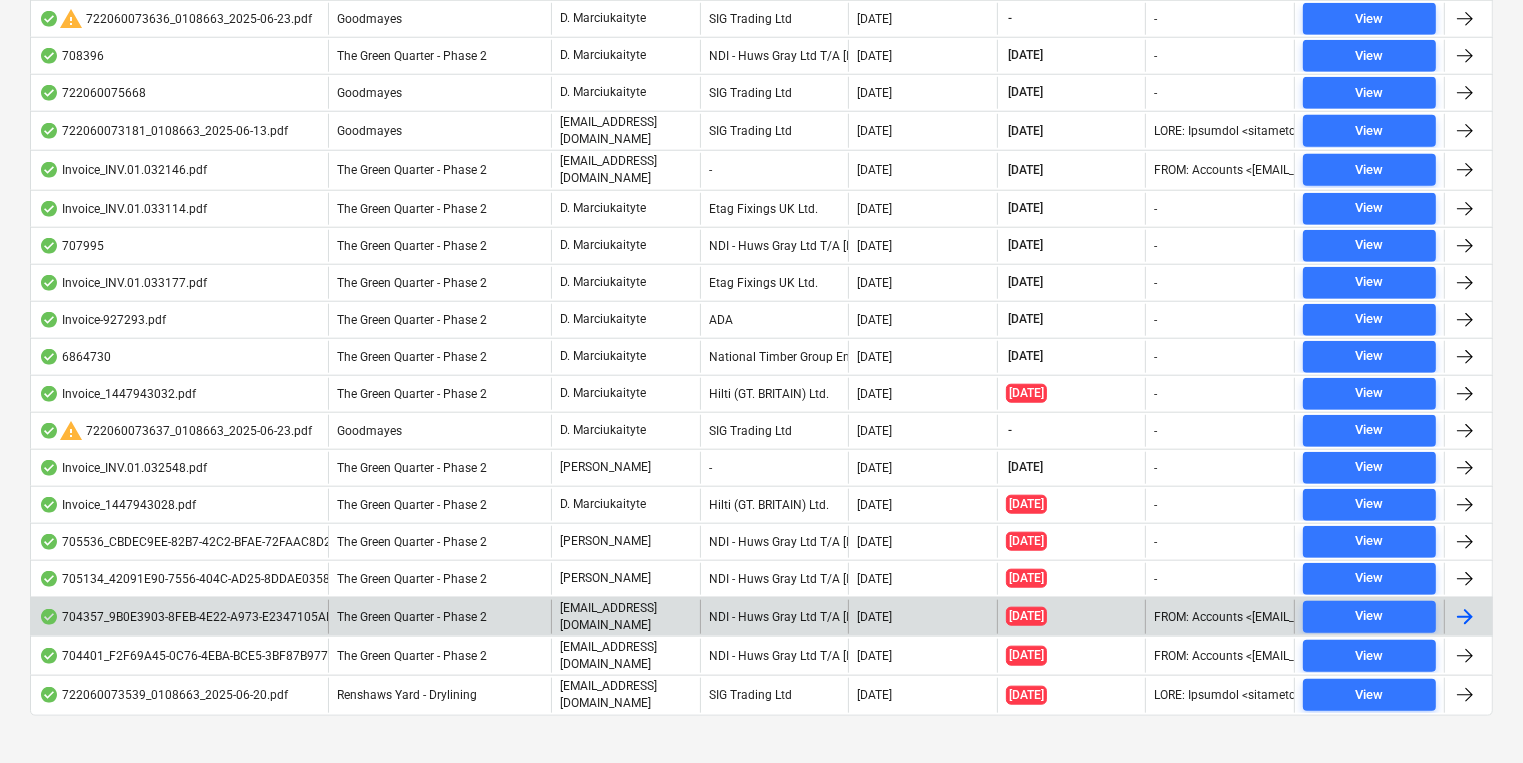 scroll, scrollTop: 0, scrollLeft: 0, axis: both 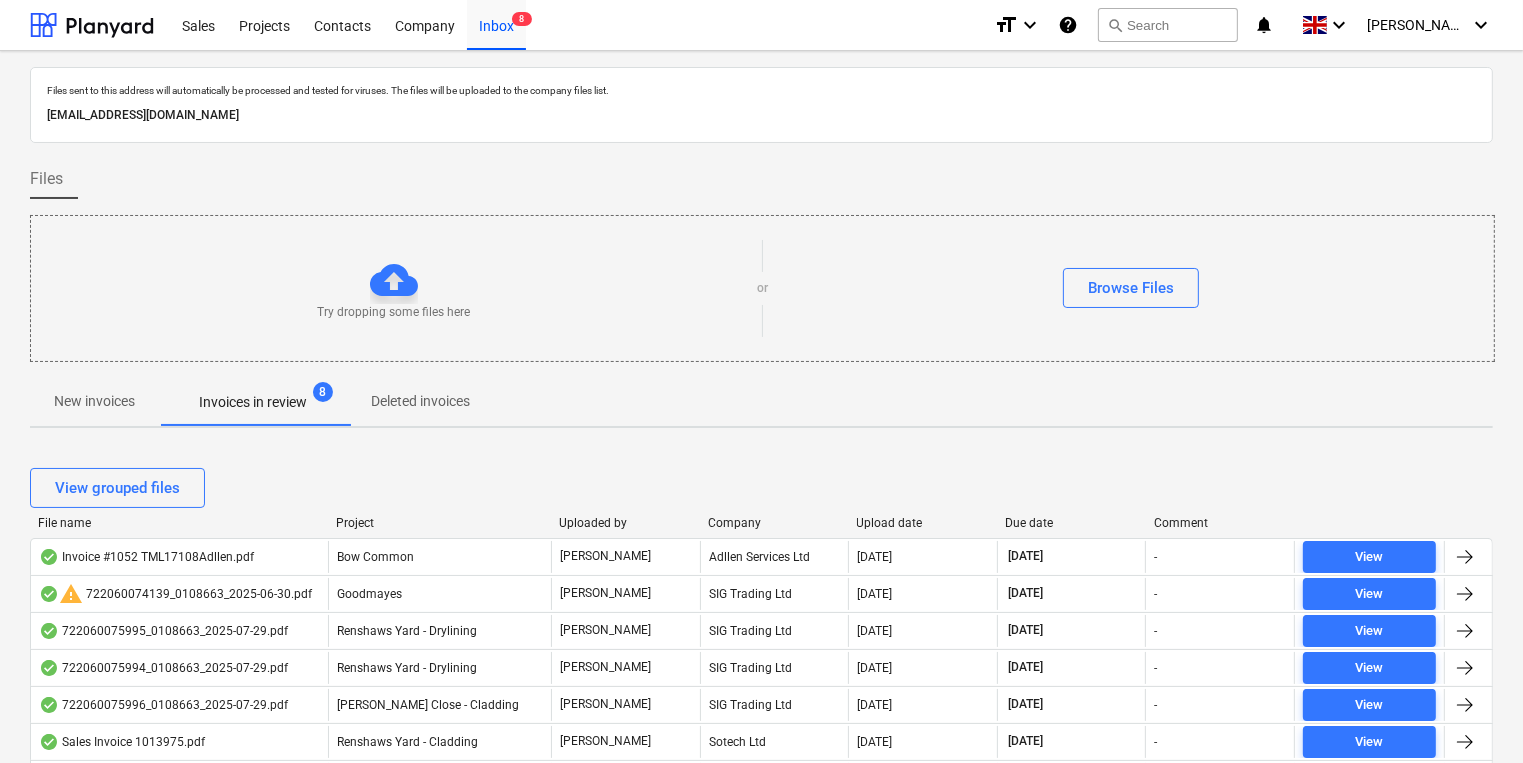 type 